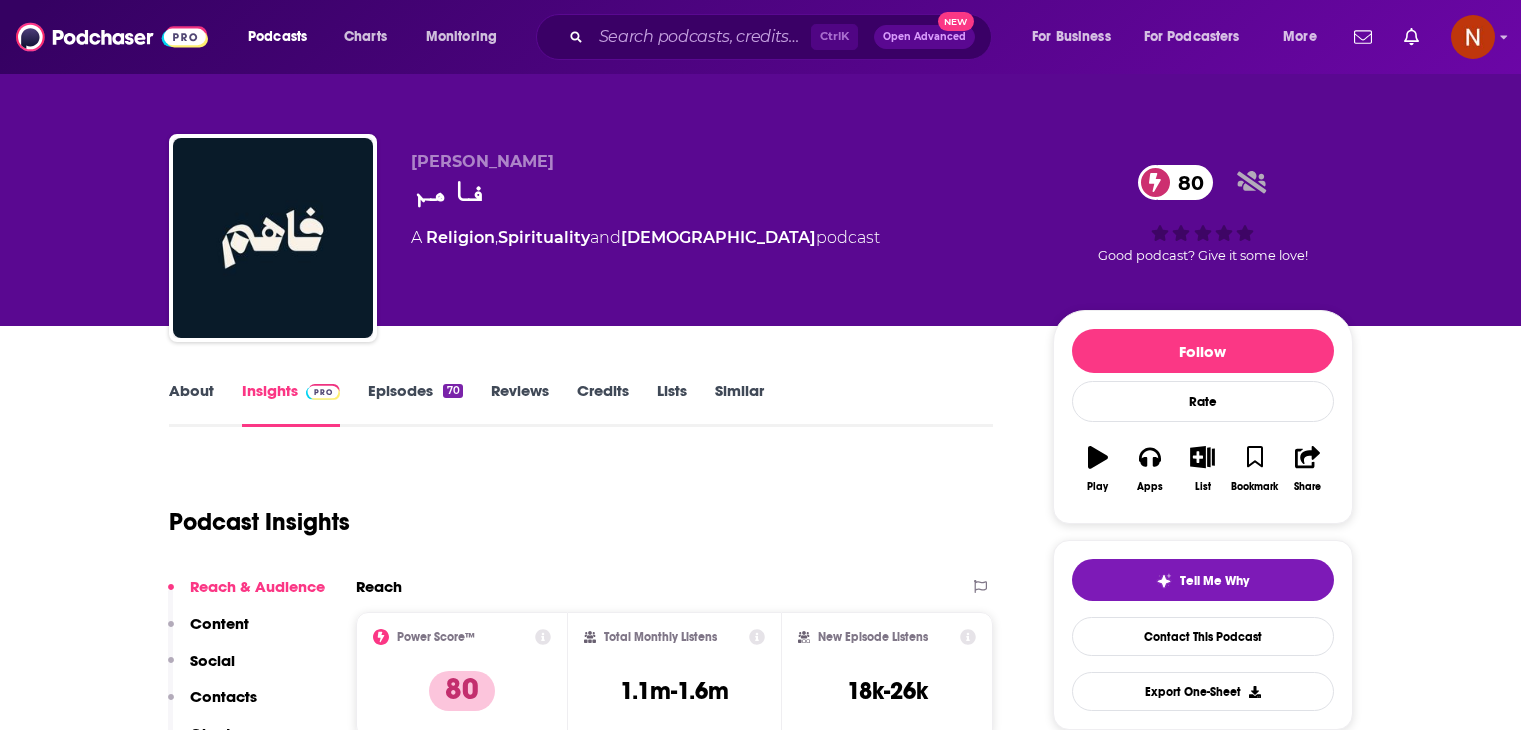 scroll, scrollTop: 0, scrollLeft: 0, axis: both 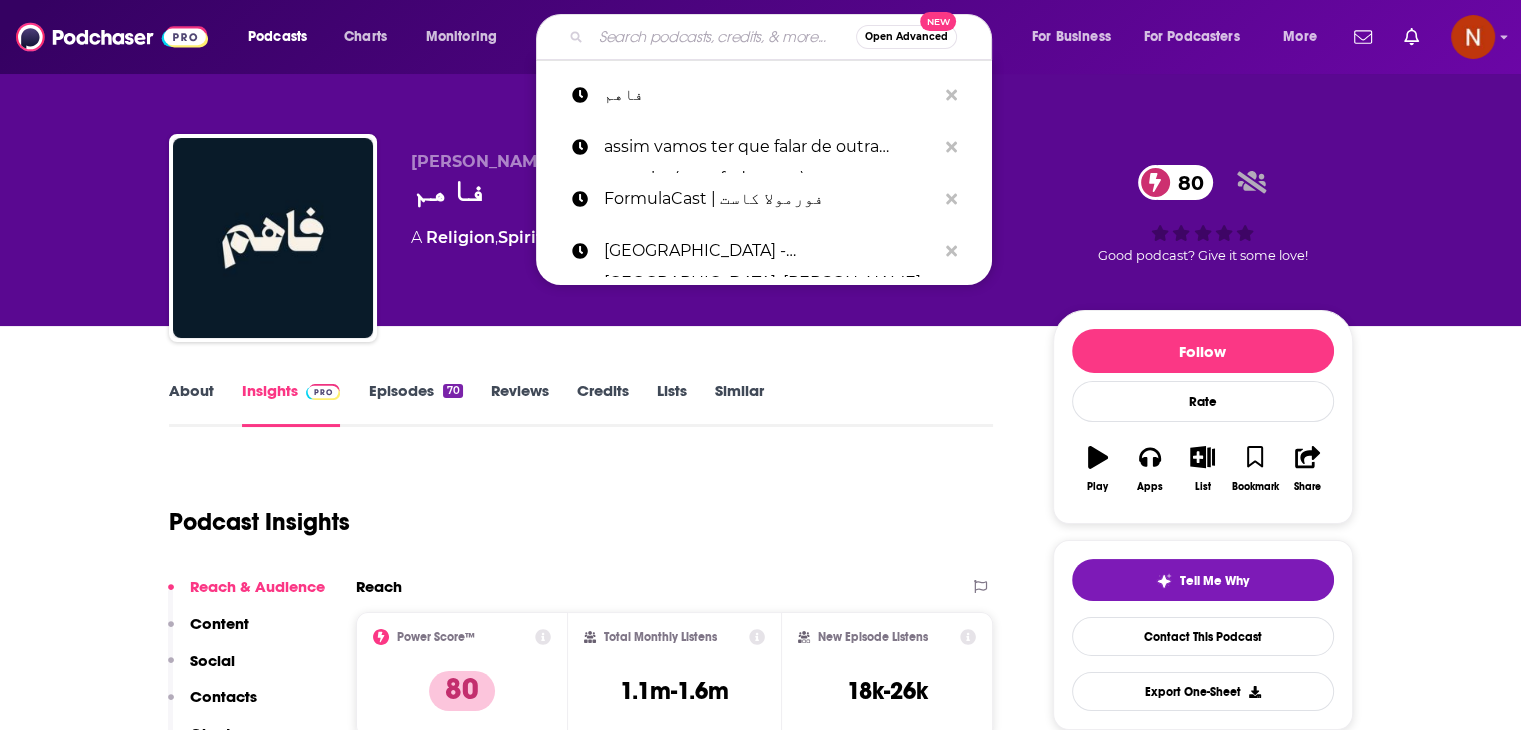 click at bounding box center (723, 37) 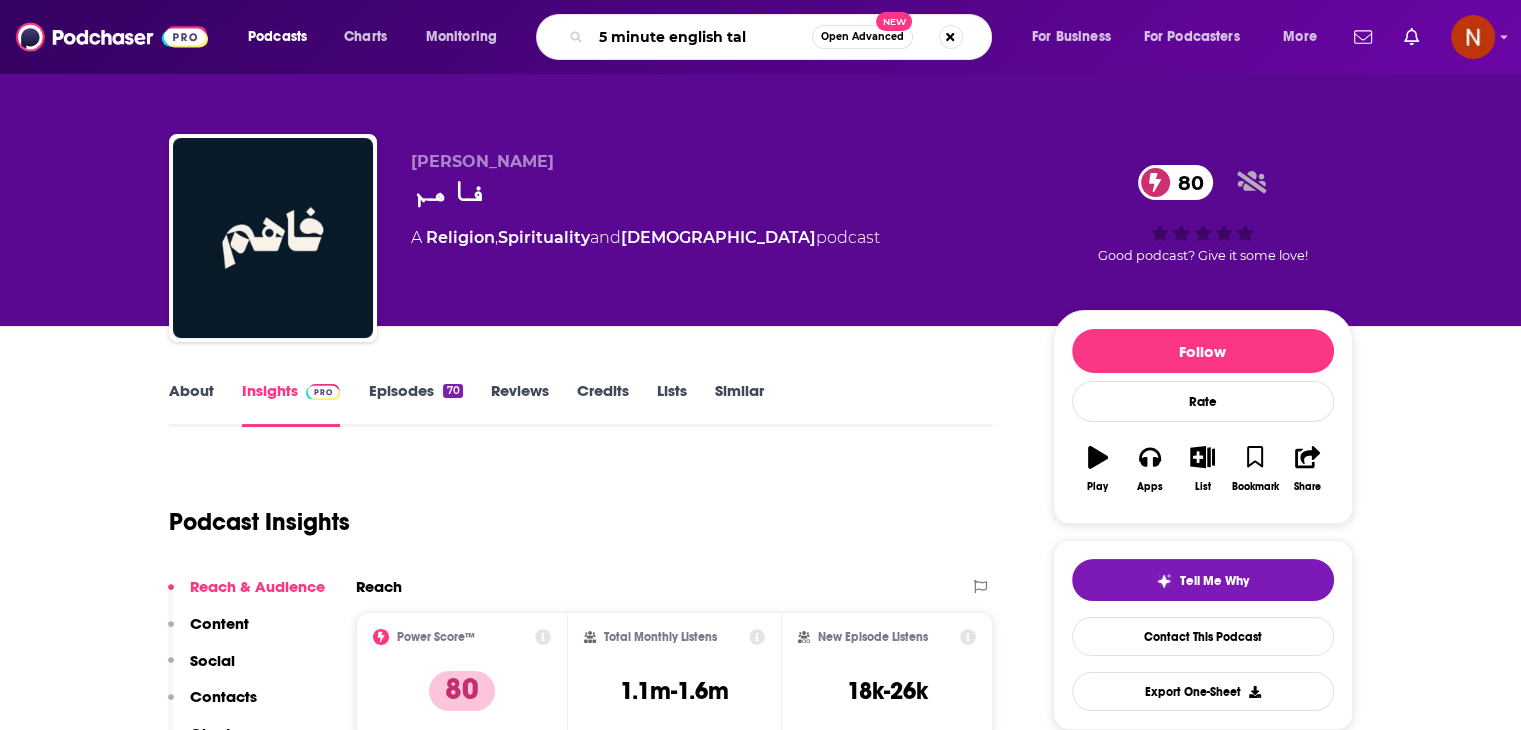 type on "5 minute english talk" 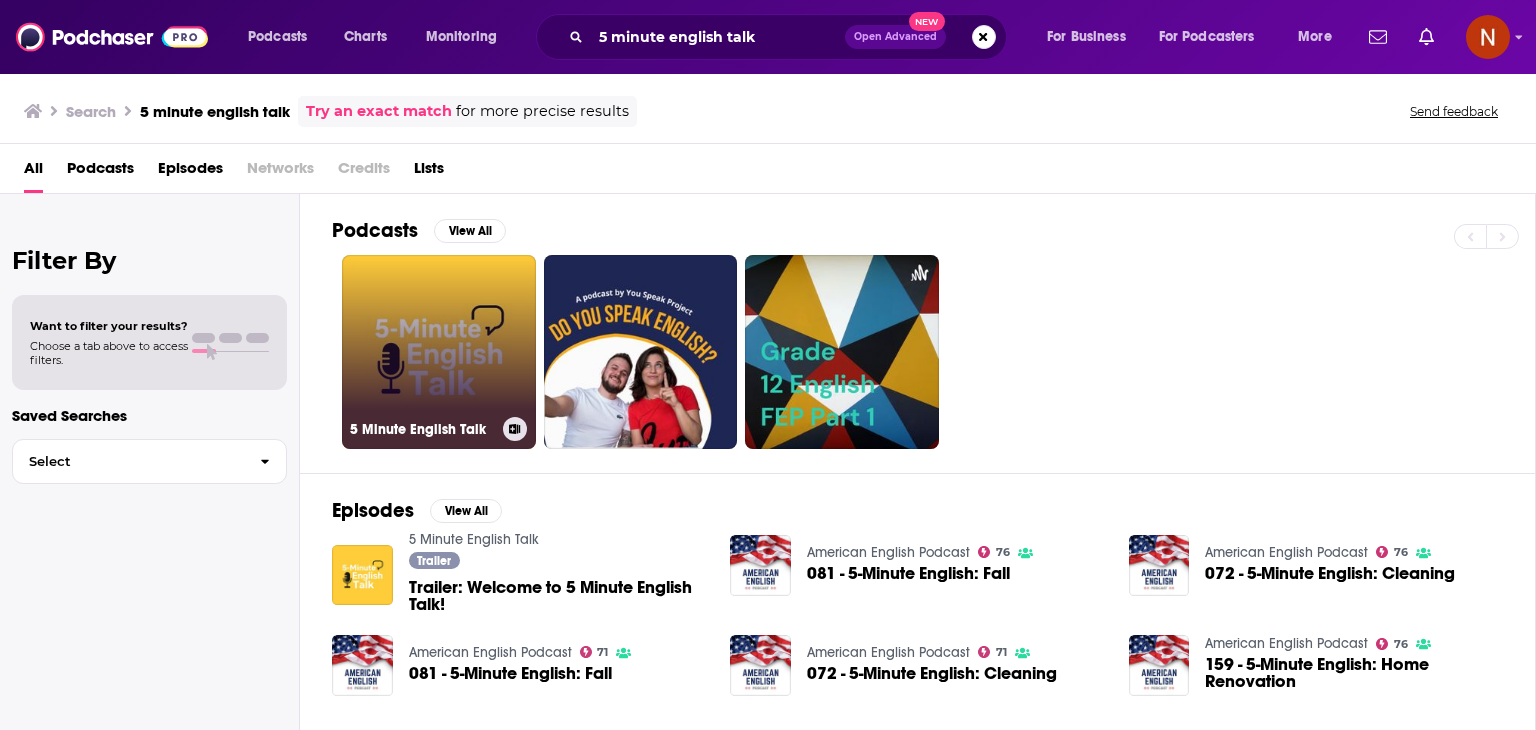 click on "5 Minute English Talk" at bounding box center (439, 352) 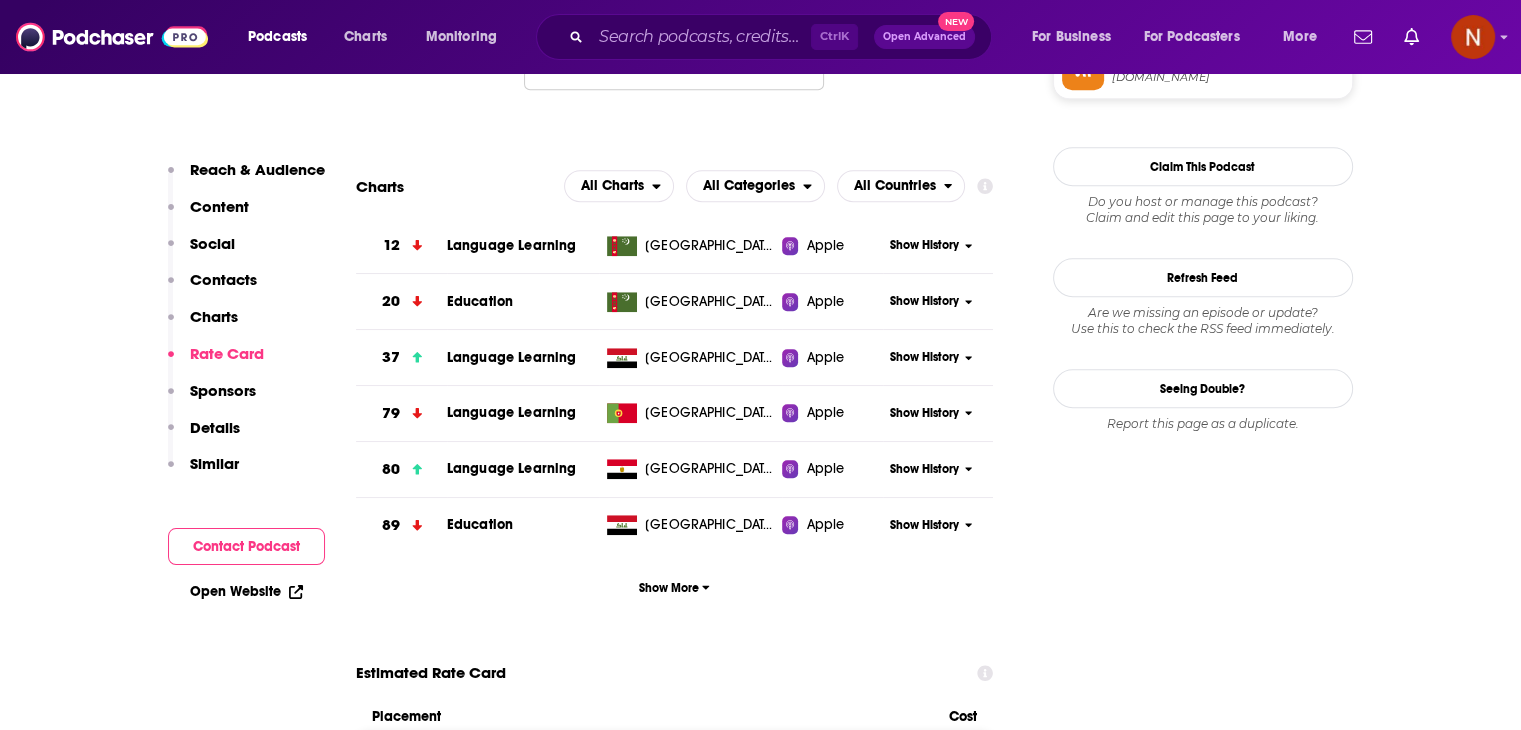 scroll, scrollTop: 1755, scrollLeft: 0, axis: vertical 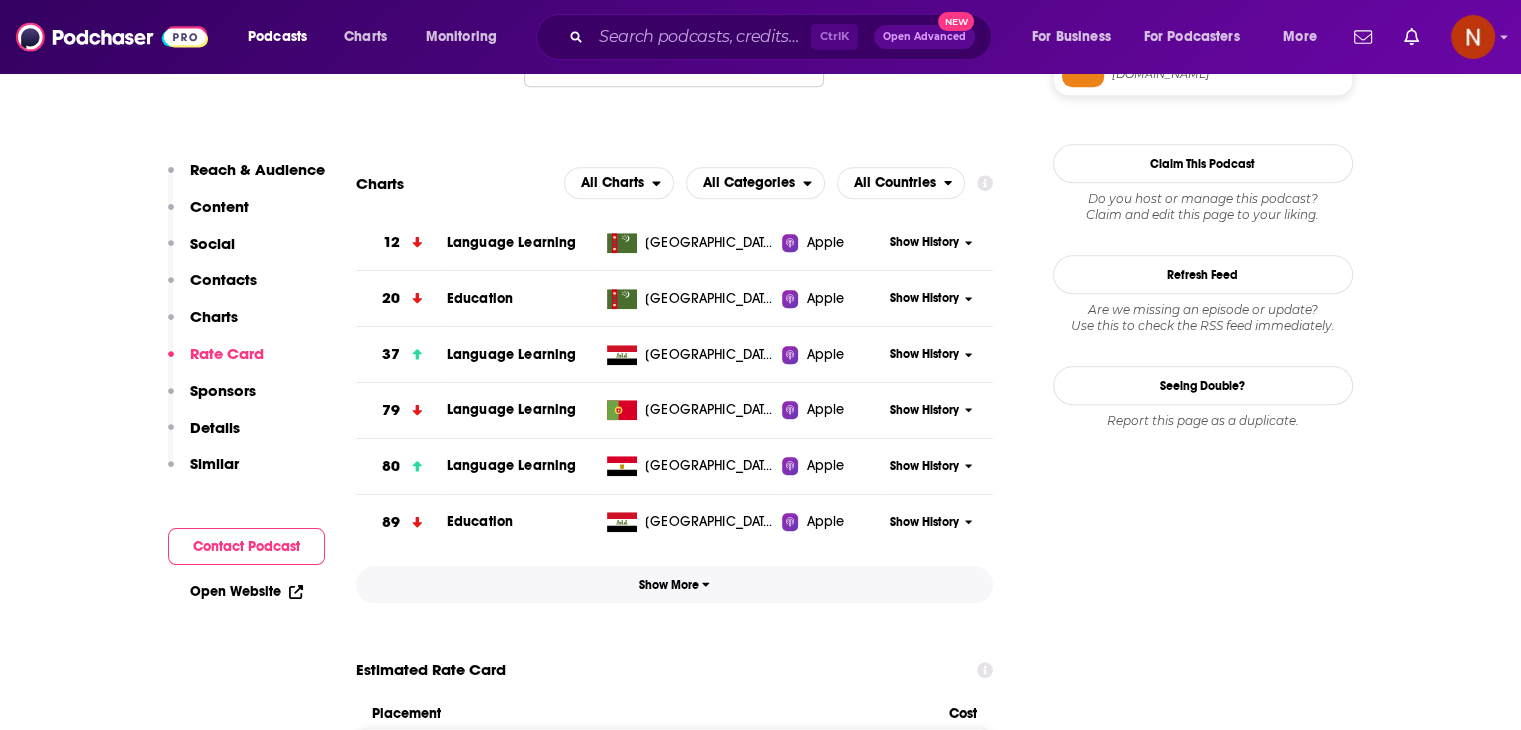 click on "Show More" at bounding box center [674, 585] 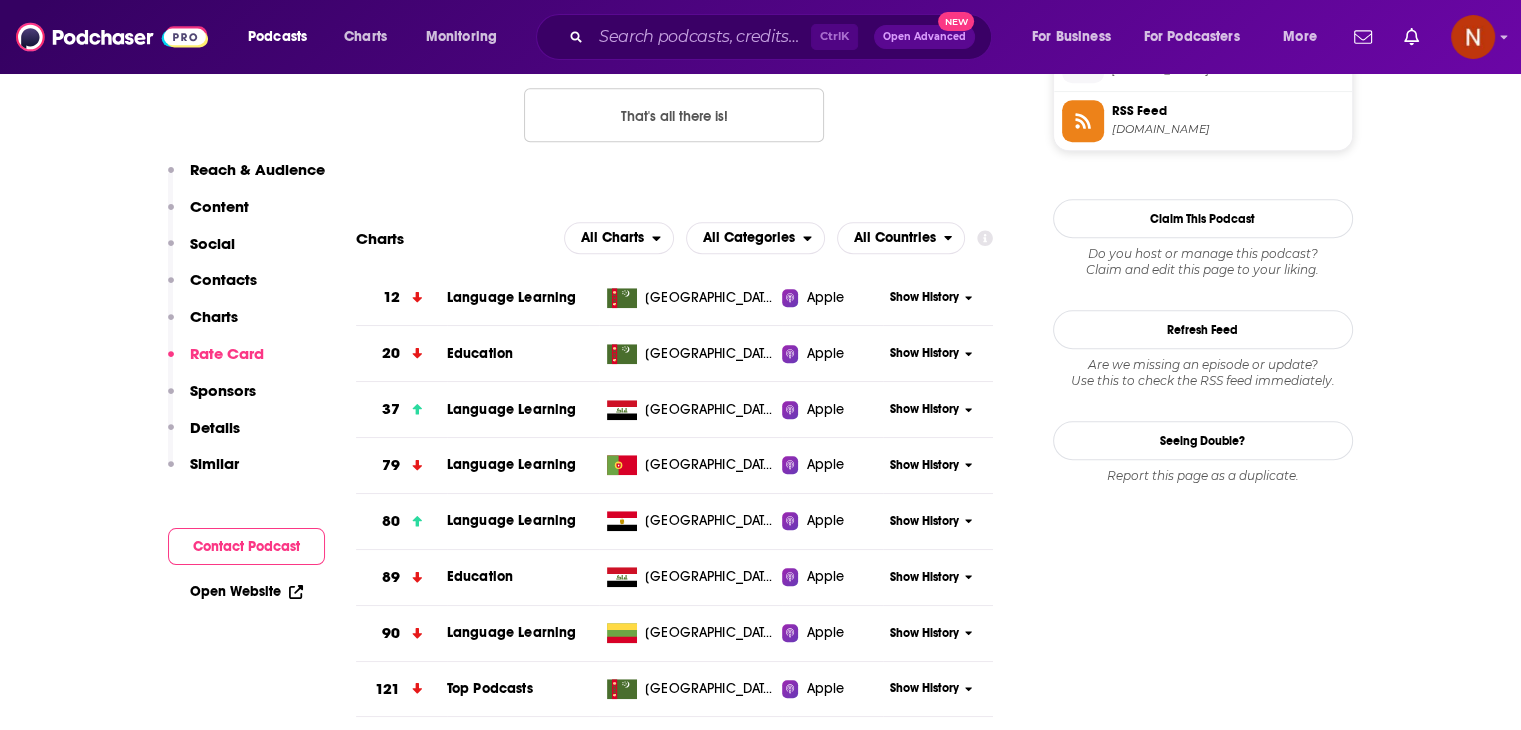 scroll, scrollTop: 1700, scrollLeft: 0, axis: vertical 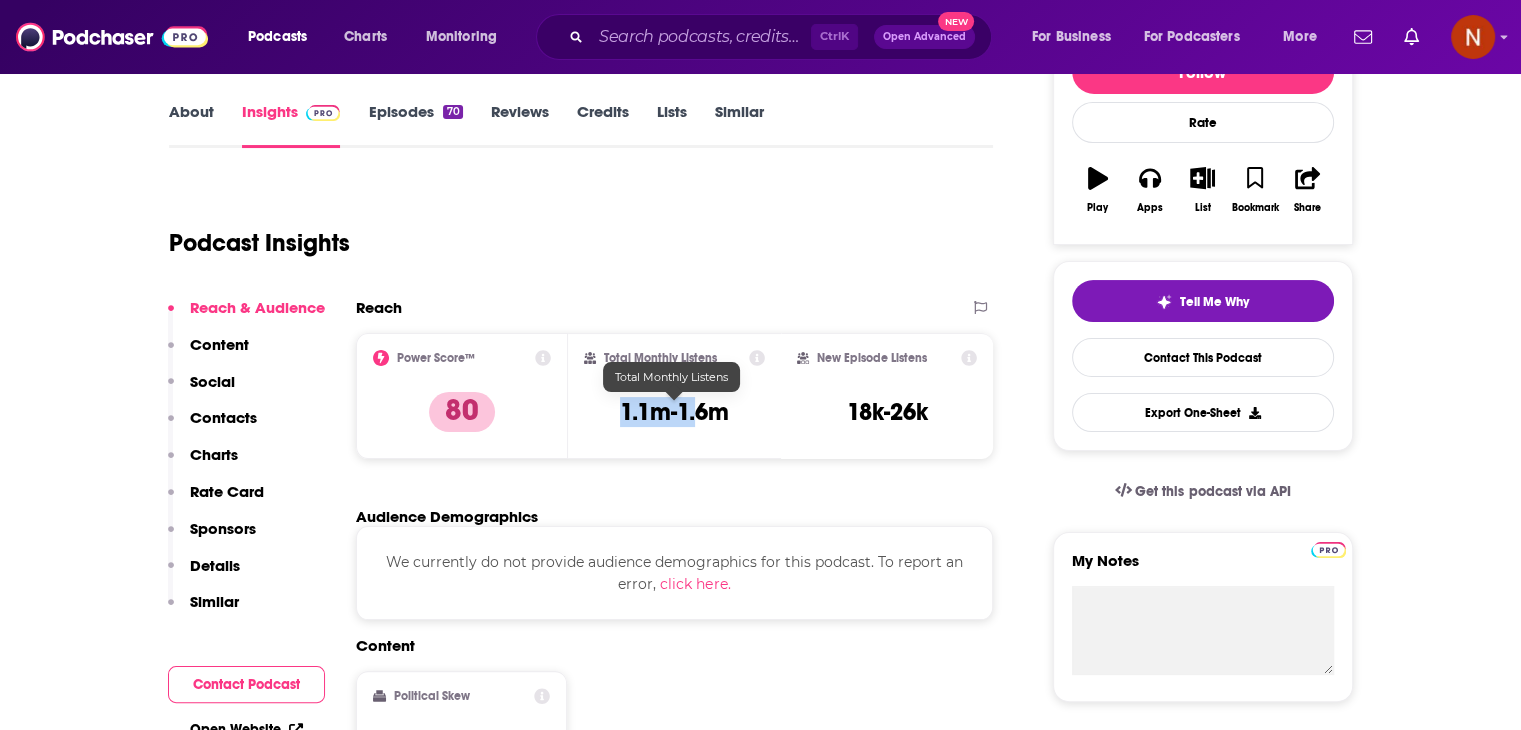 drag, startPoint x: 620, startPoint y: 406, endPoint x: 696, endPoint y: 410, distance: 76.105194 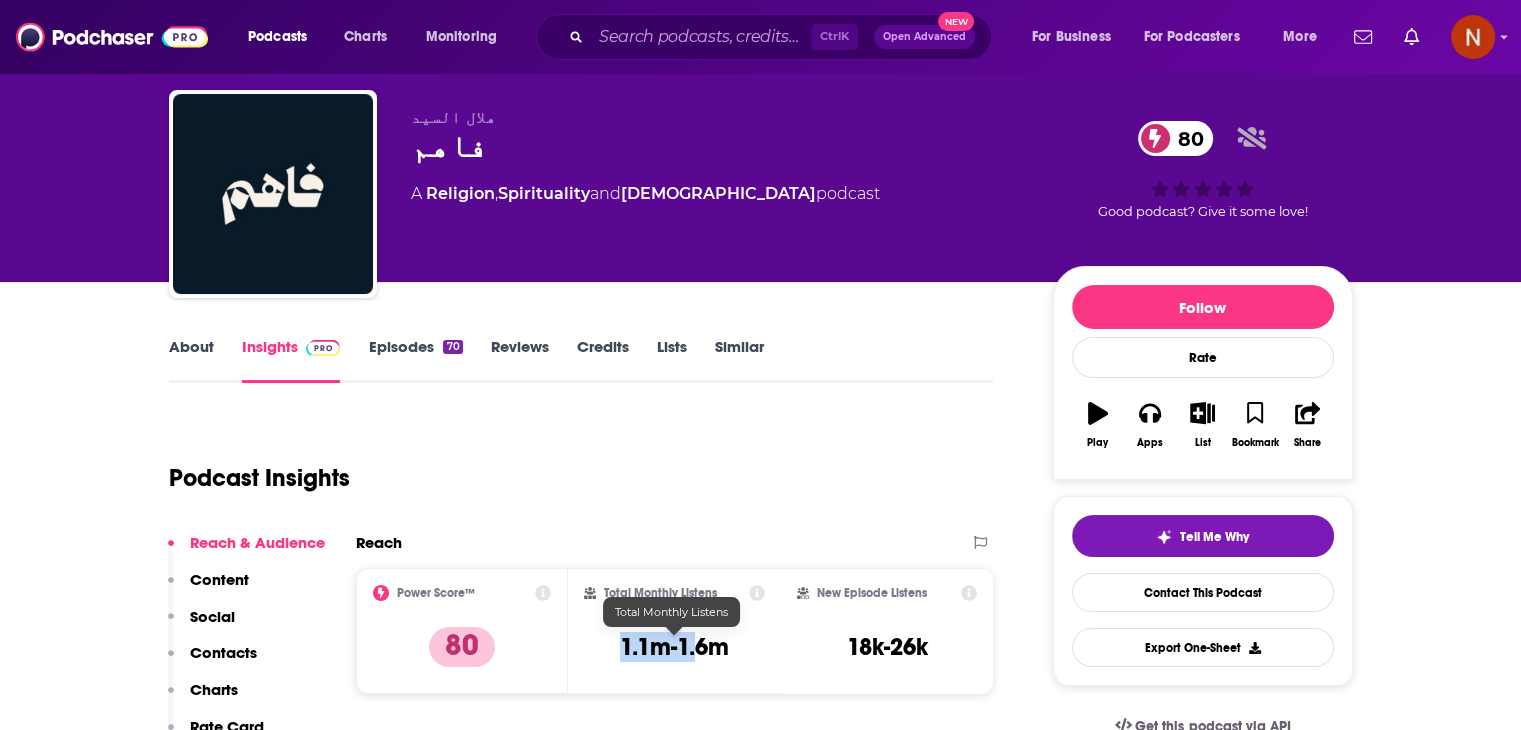 scroll, scrollTop: 0, scrollLeft: 0, axis: both 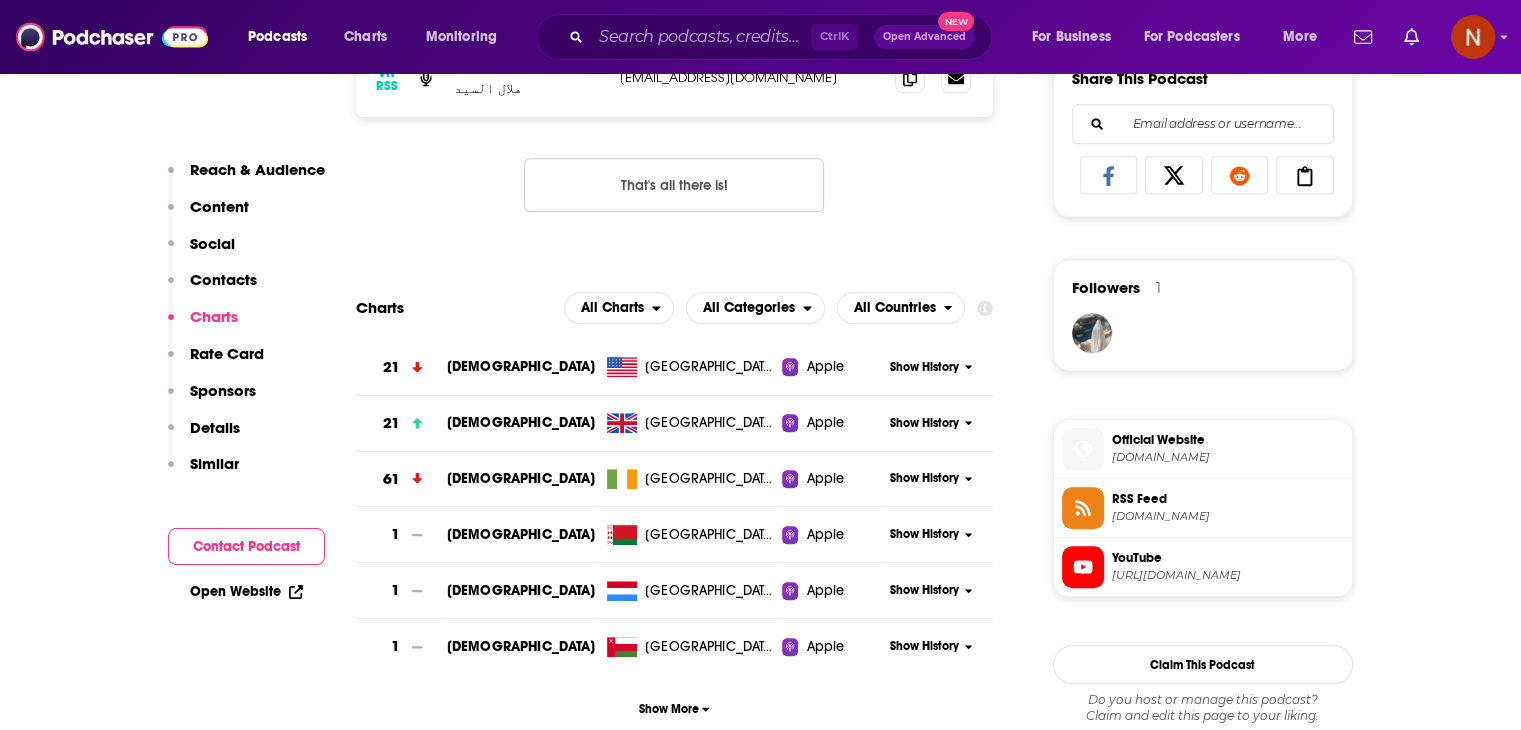 click on "anchor.fm" at bounding box center [1228, 516] 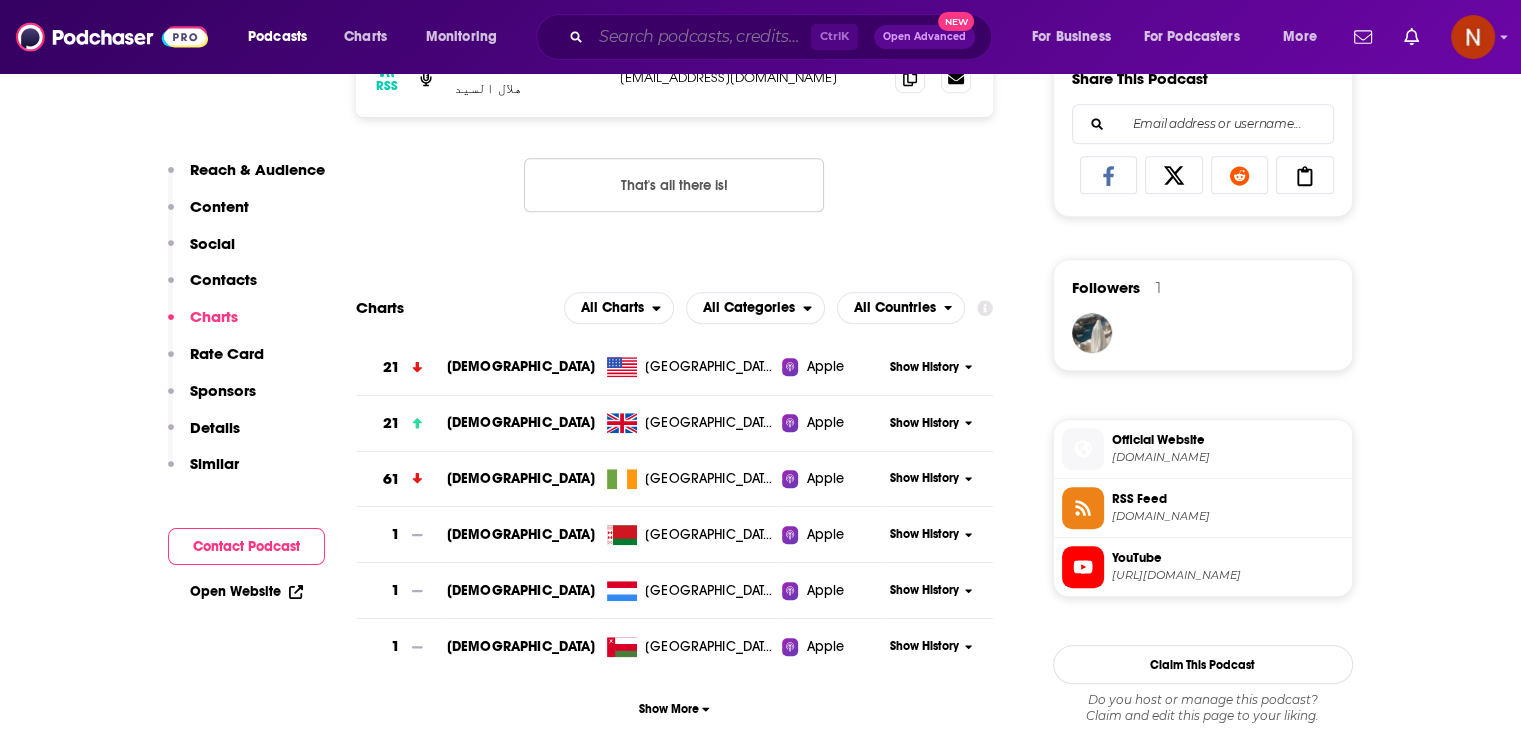 click at bounding box center [701, 37] 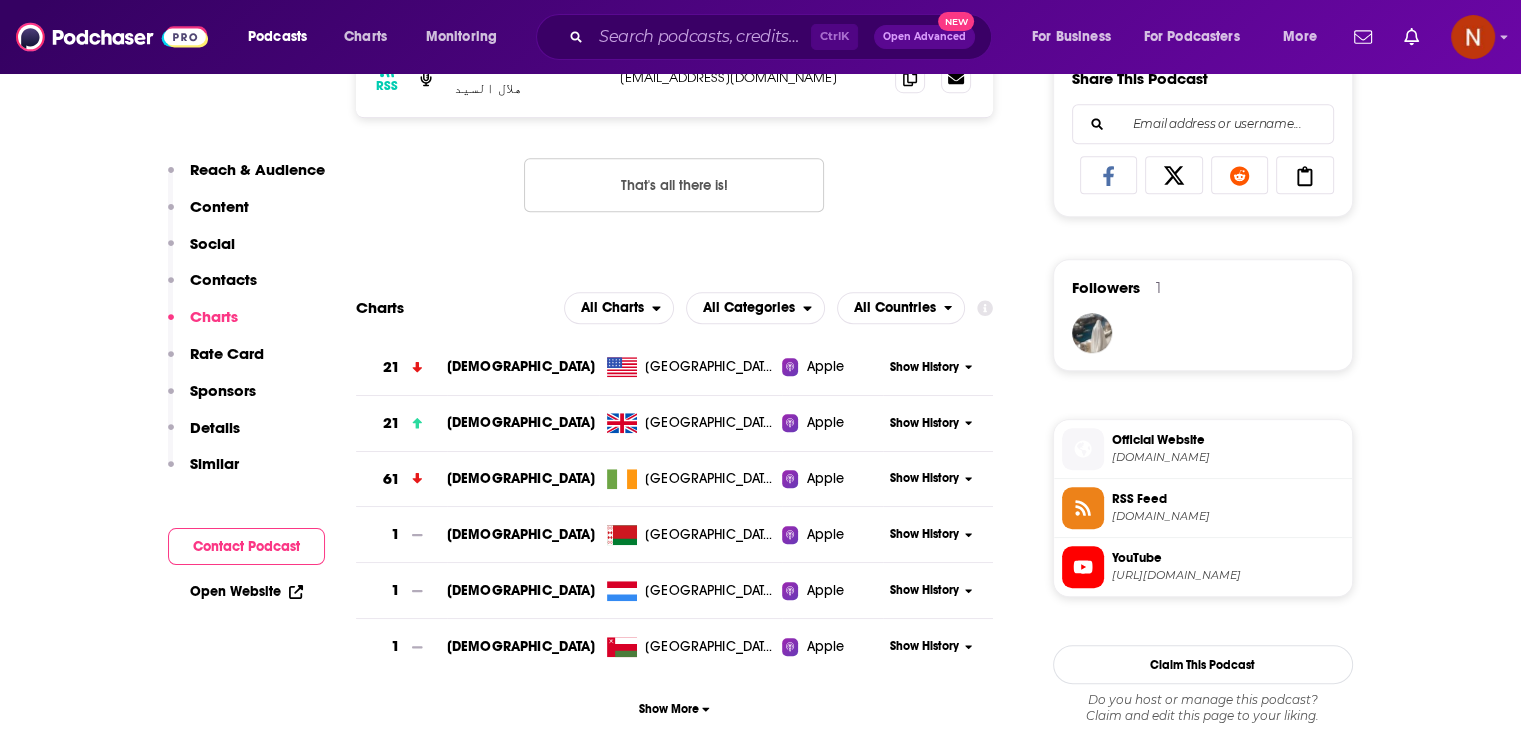 click on "About Insights Episodes 70 Reviews Credits Lists Similar Podcast Insights Reach & Audience Content Social Contacts Charts Rate Card Sponsors Details Similar Contact Podcast Open Website  Reach Power Score™ 80 Total Monthly Listens 1.1m-1.6m New Episode Listens 18k-26k Export One-Sheet Audience Demographics We currently do not provide audience demographics for this podcast. To report an error,   click here. Content Political Skew Not Available Socials Youtube @ucuiayeub56xp83u7u-_d-sq Link Contacts   RSS   Podcast Email هلال السيد Fahempodcast@gmail.com Fahempodcast@gmail.com That's all there is! Charts All Charts All Categories All Countries 21 Islam   United States Apple Show History 21 Islam   United Kingdom Apple Show History 61 Islam   Ireland Apple Show History 1 Islam   Belarus Apple Show History 1 Islam   Luxembourg Apple Show History 1 Islam   Oman Apple Show History Show More Estimated Rate Card Placement Cost Pre -roll Ads played  before an episode . $ 300  -  $ 400 Mid -roll Ads played" at bounding box center (595, 3608) 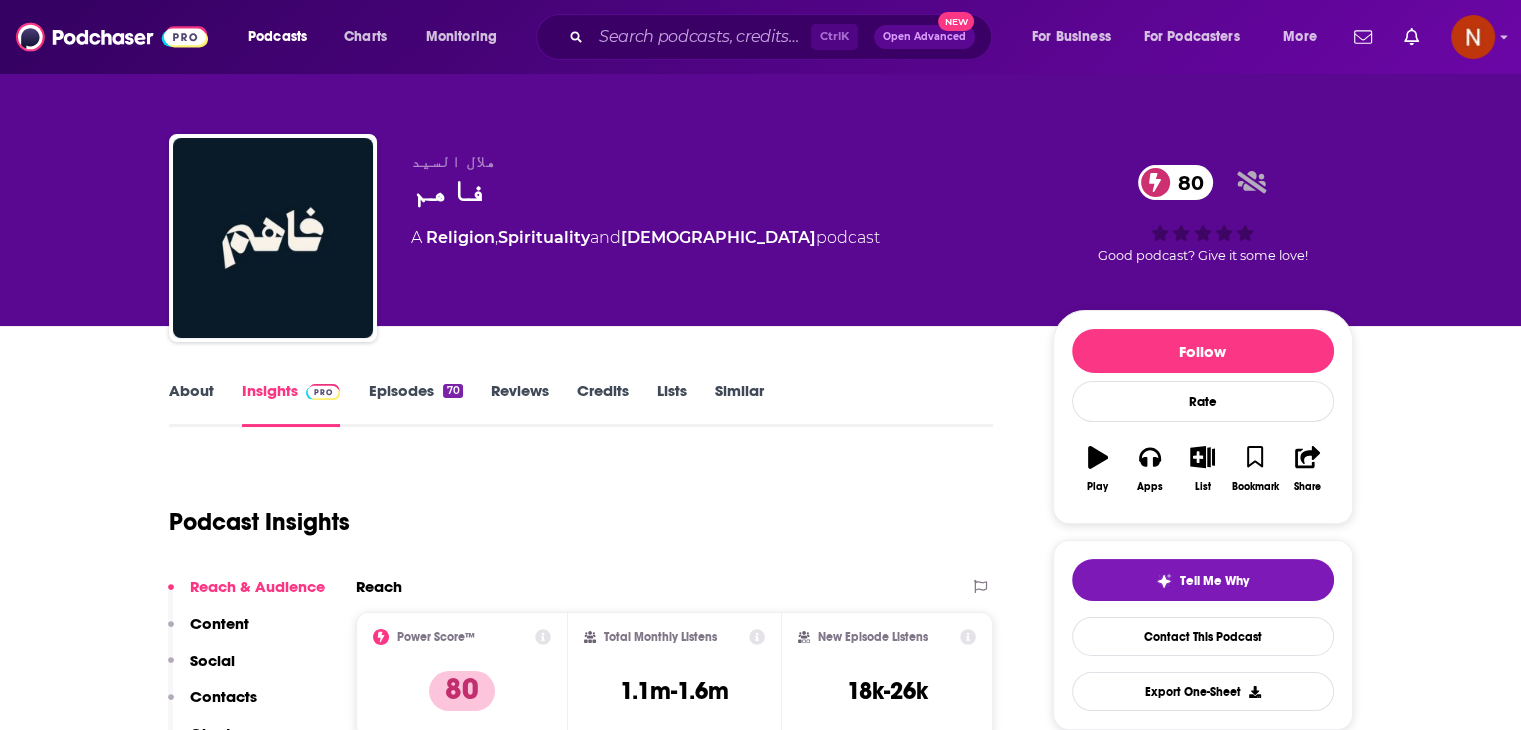 scroll, scrollTop: 71, scrollLeft: 0, axis: vertical 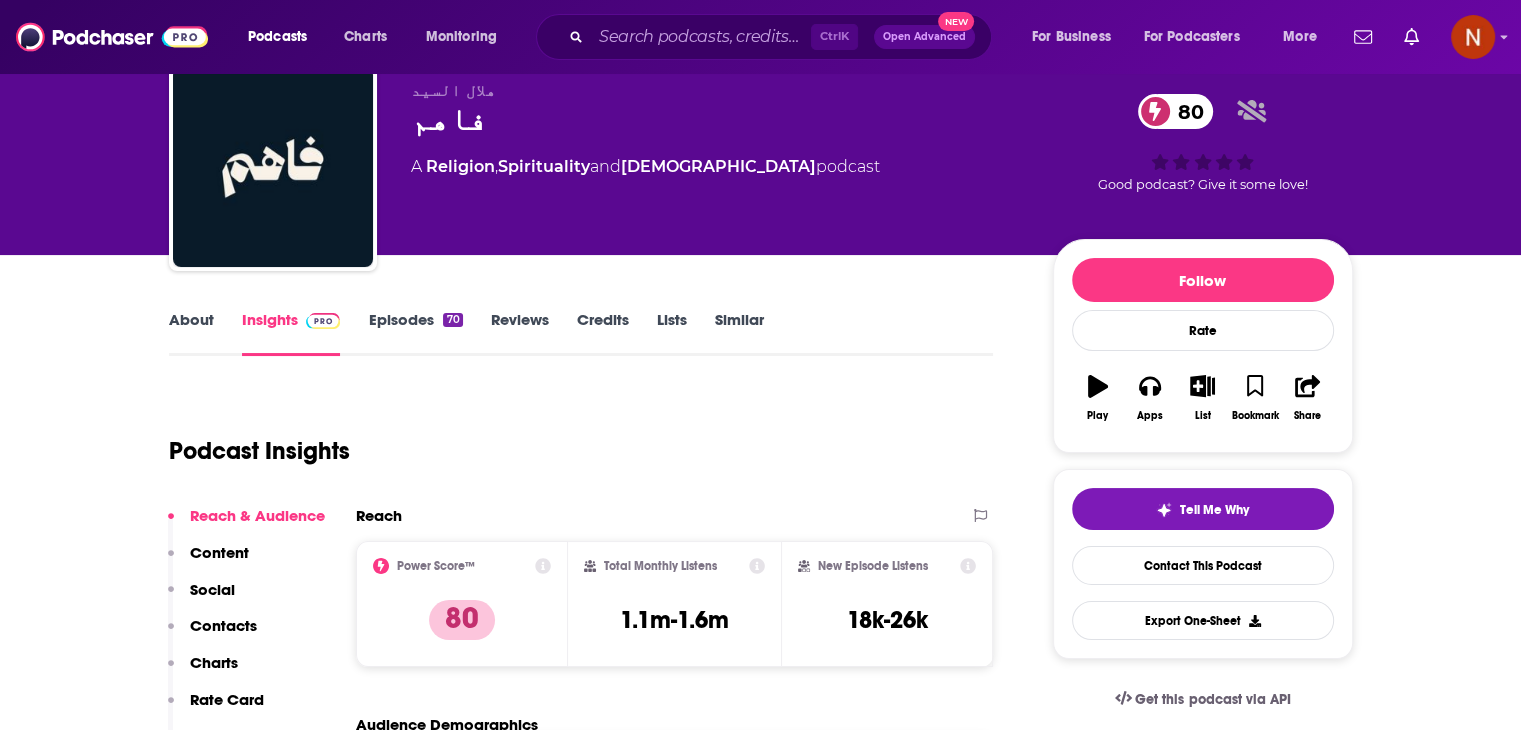 click on "70" at bounding box center [452, 320] 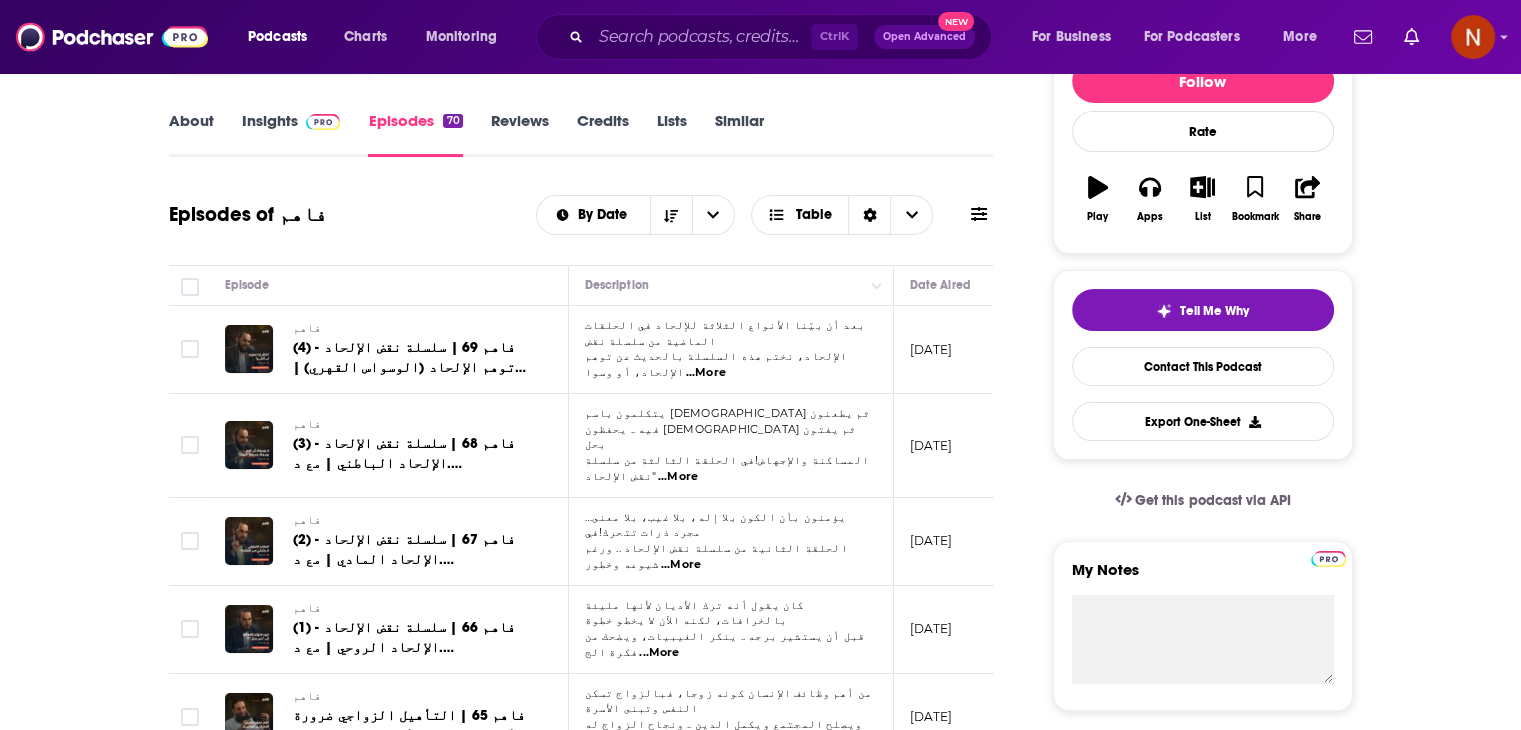 scroll, scrollTop: 0, scrollLeft: 0, axis: both 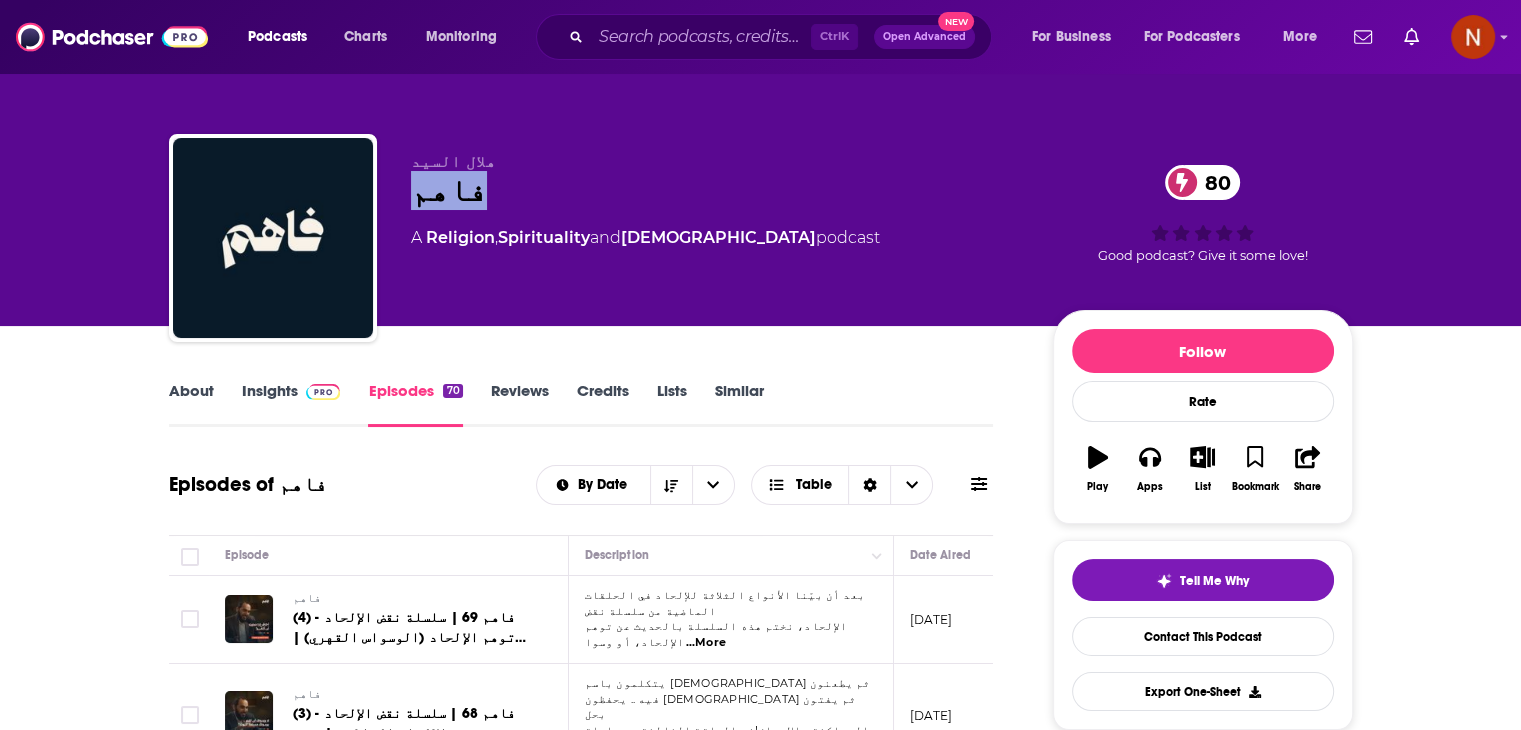 drag, startPoint x: 479, startPoint y: 200, endPoint x: 405, endPoint y: 204, distance: 74.10803 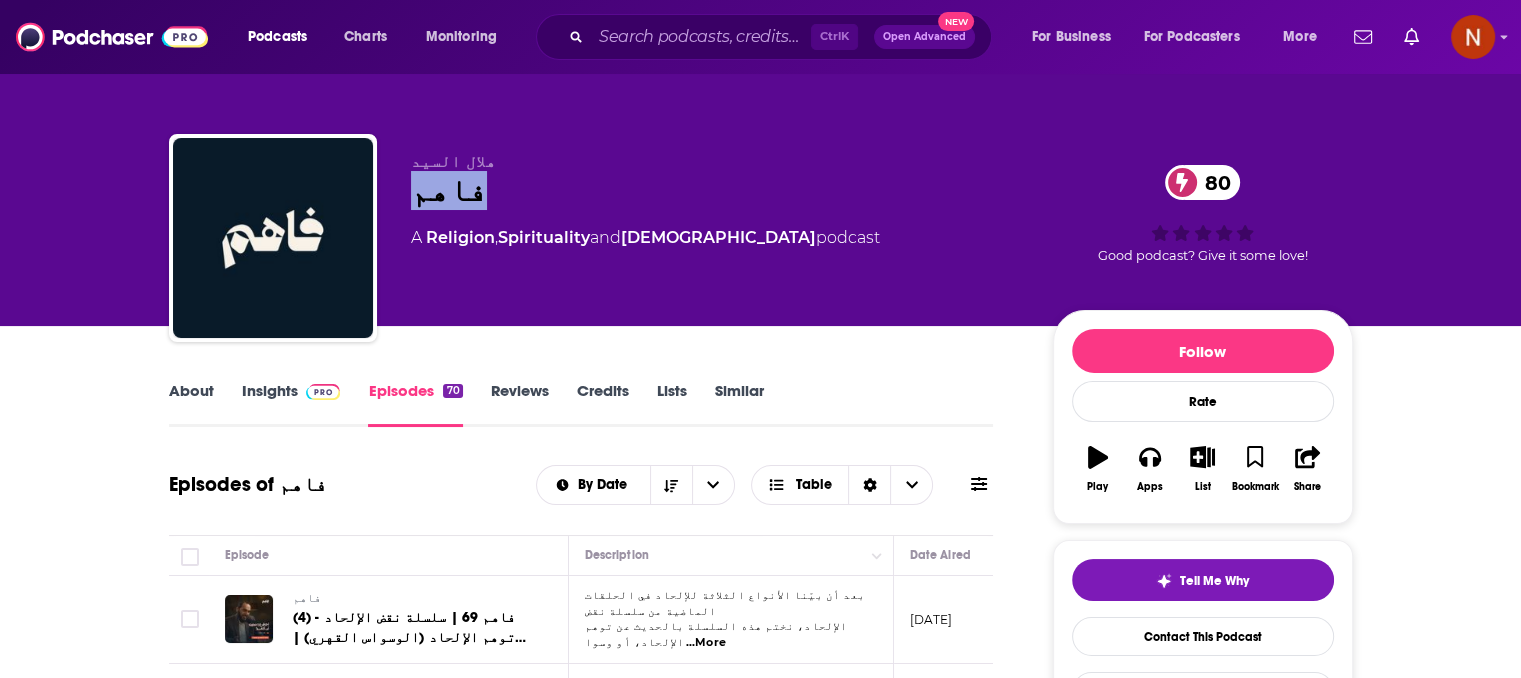 click on "فاهم 80" at bounding box center [716, 190] 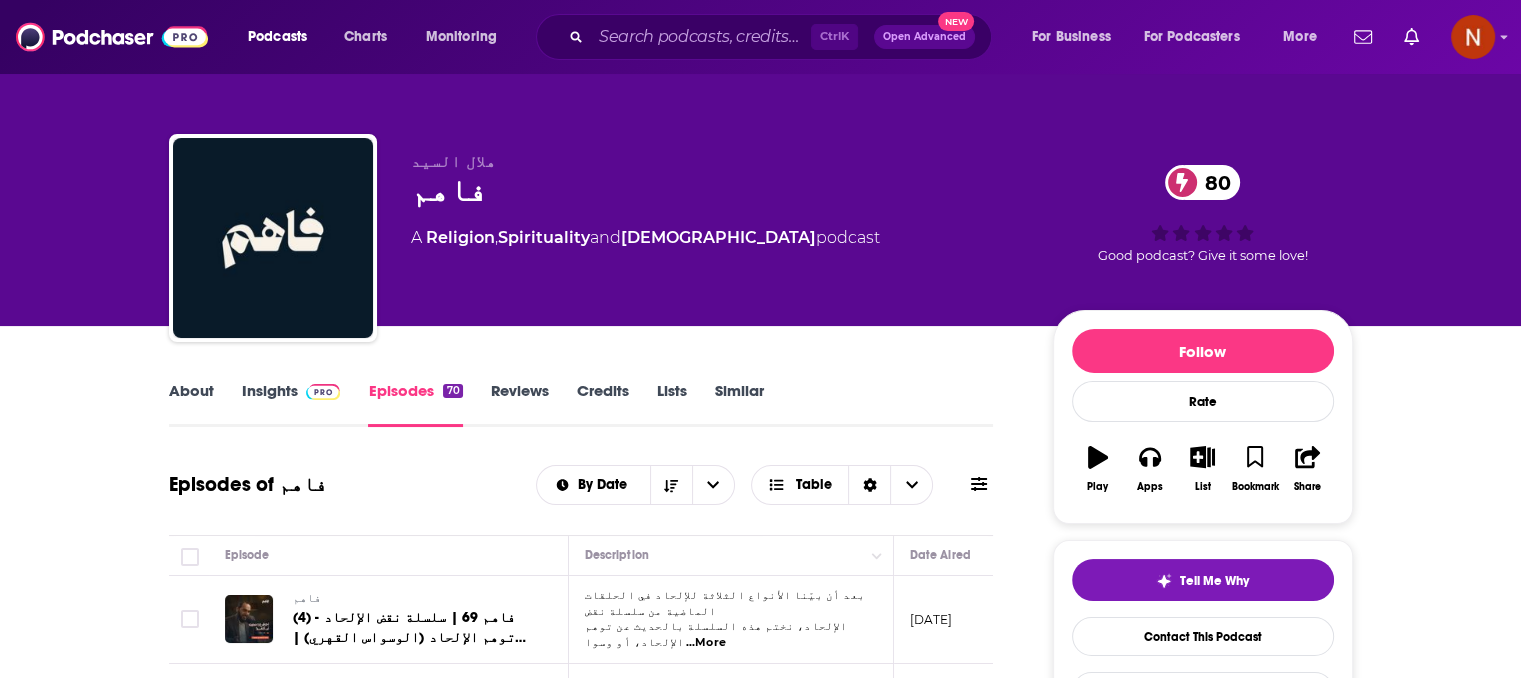 click on "فاهم 80" at bounding box center [716, 190] 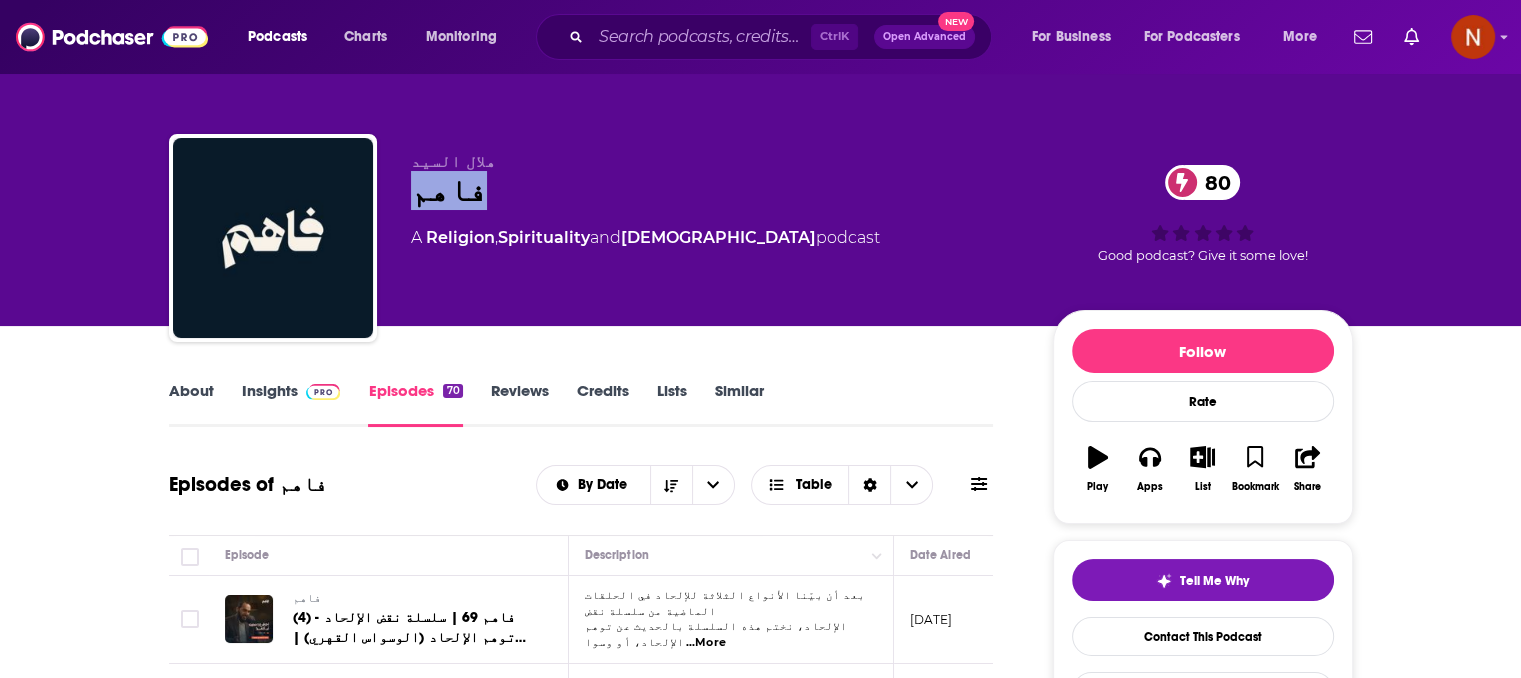 click on "فاهم 80" at bounding box center (716, 190) 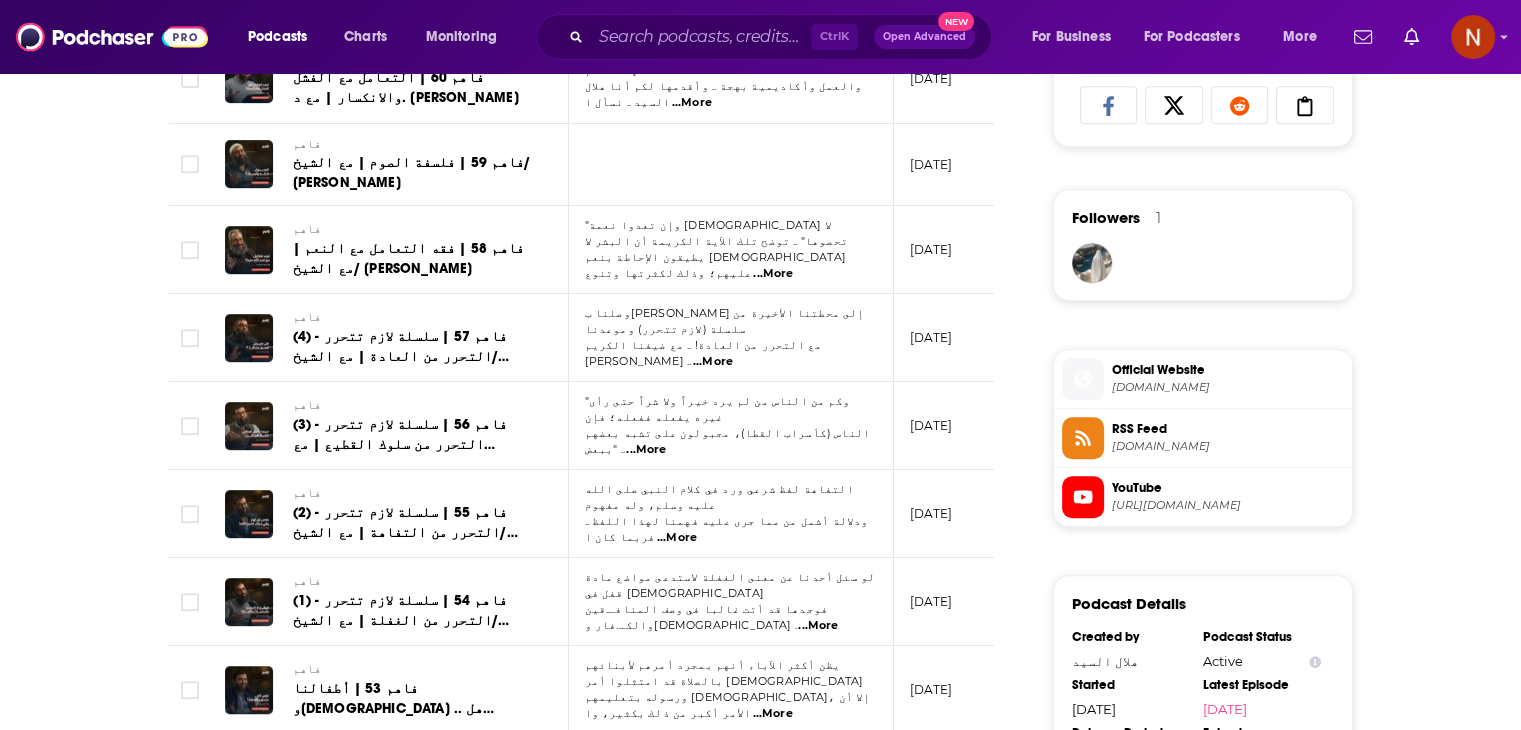 scroll, scrollTop: 1348, scrollLeft: 0, axis: vertical 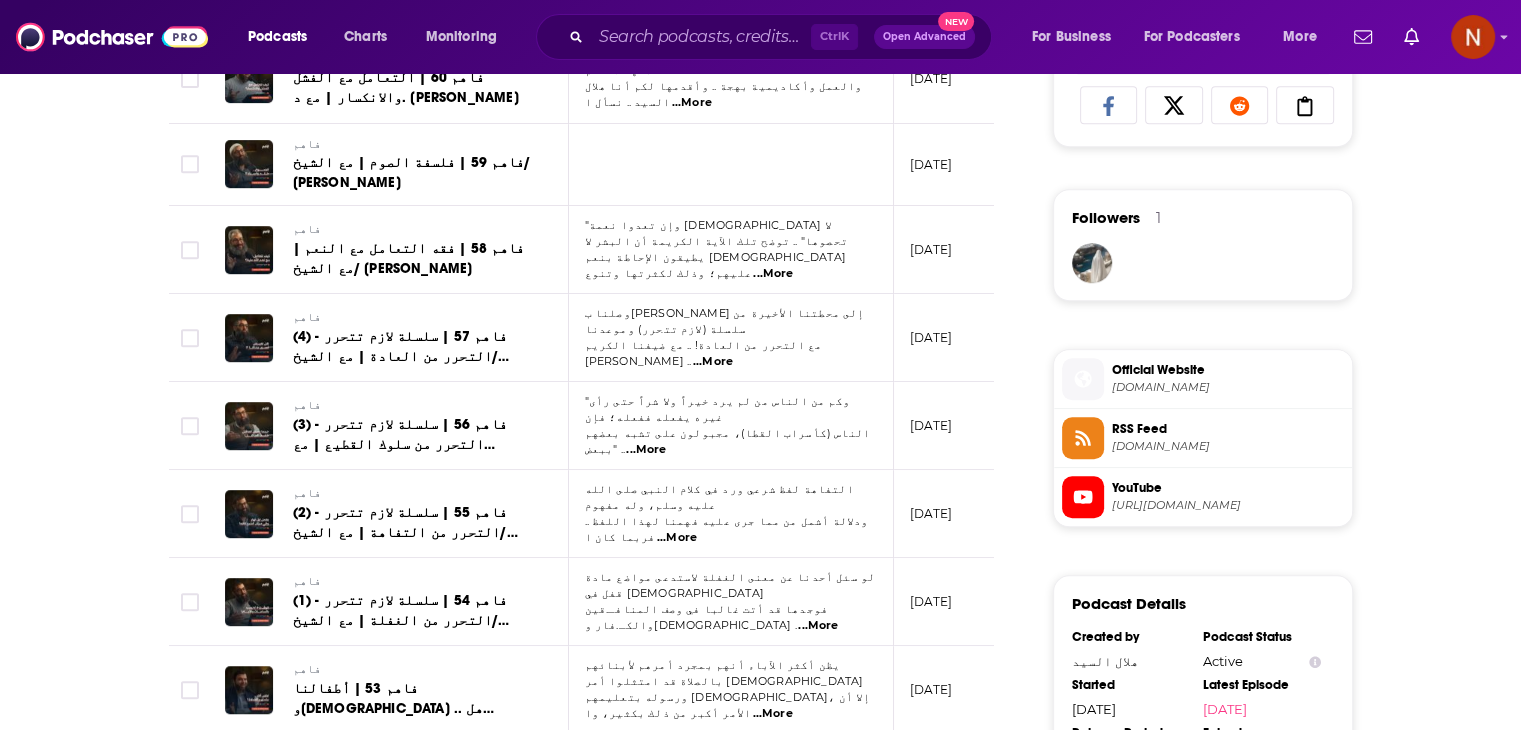click on "anchor.fm" at bounding box center (1228, 446) 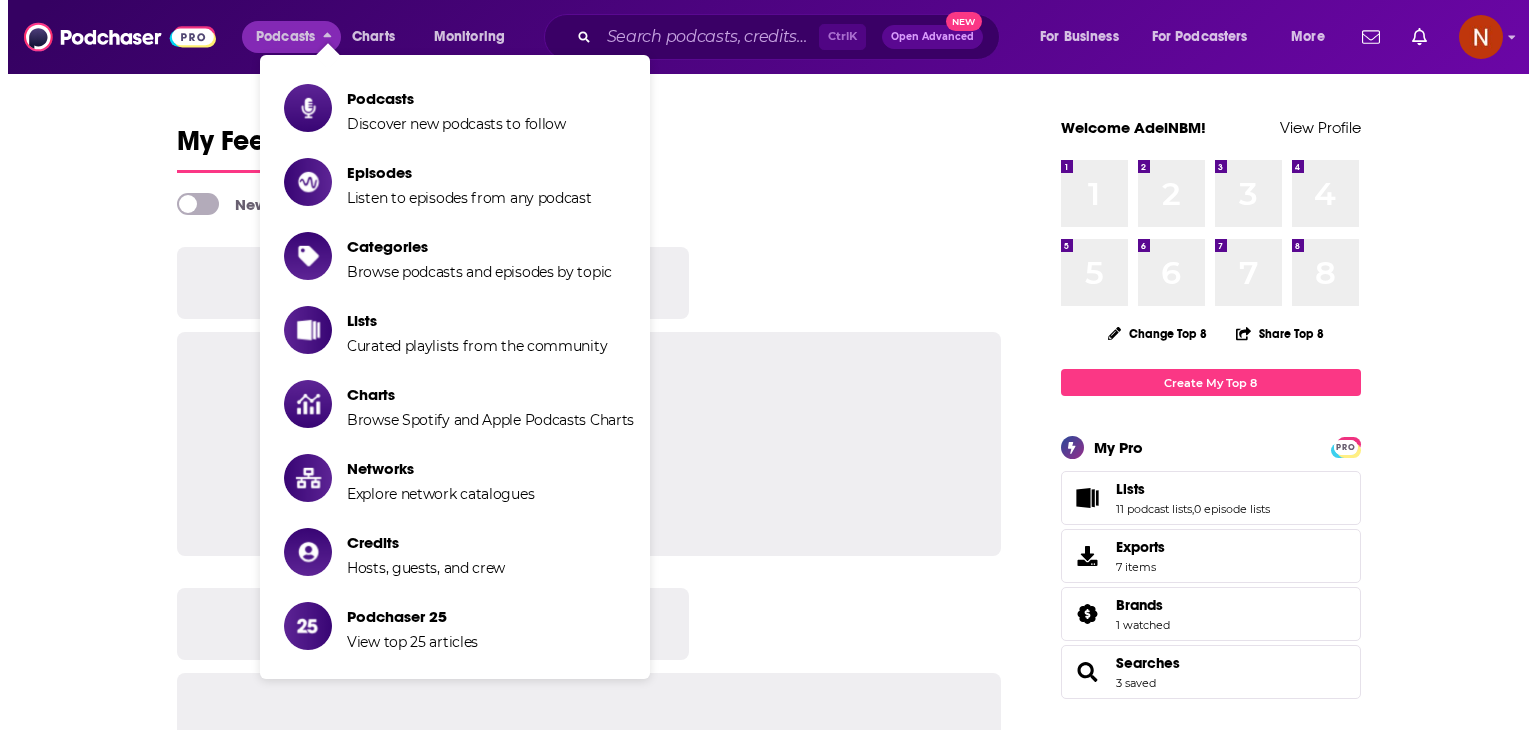 scroll, scrollTop: 0, scrollLeft: 0, axis: both 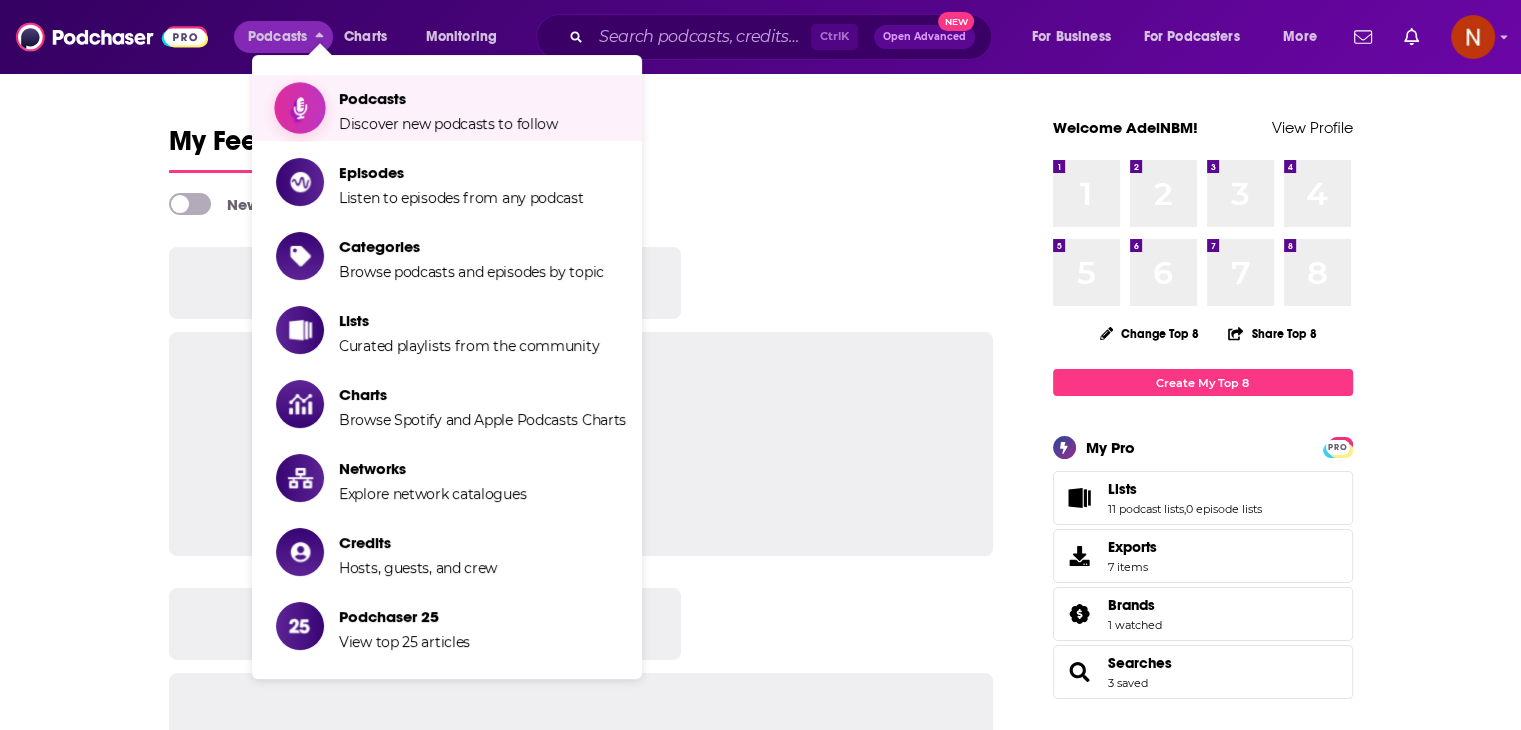 click on "Podcasts" at bounding box center [448, 98] 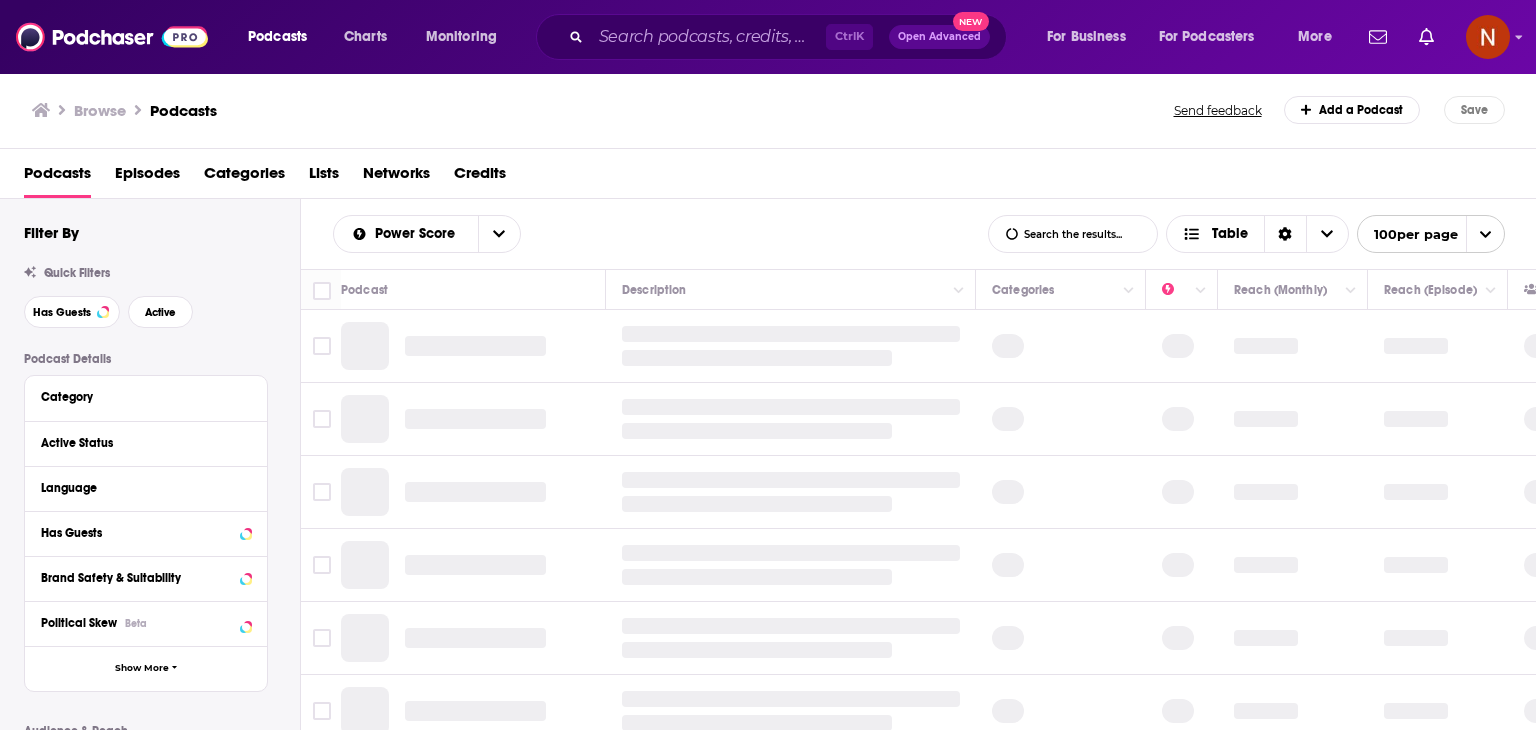 click on "Category" at bounding box center (146, 398) 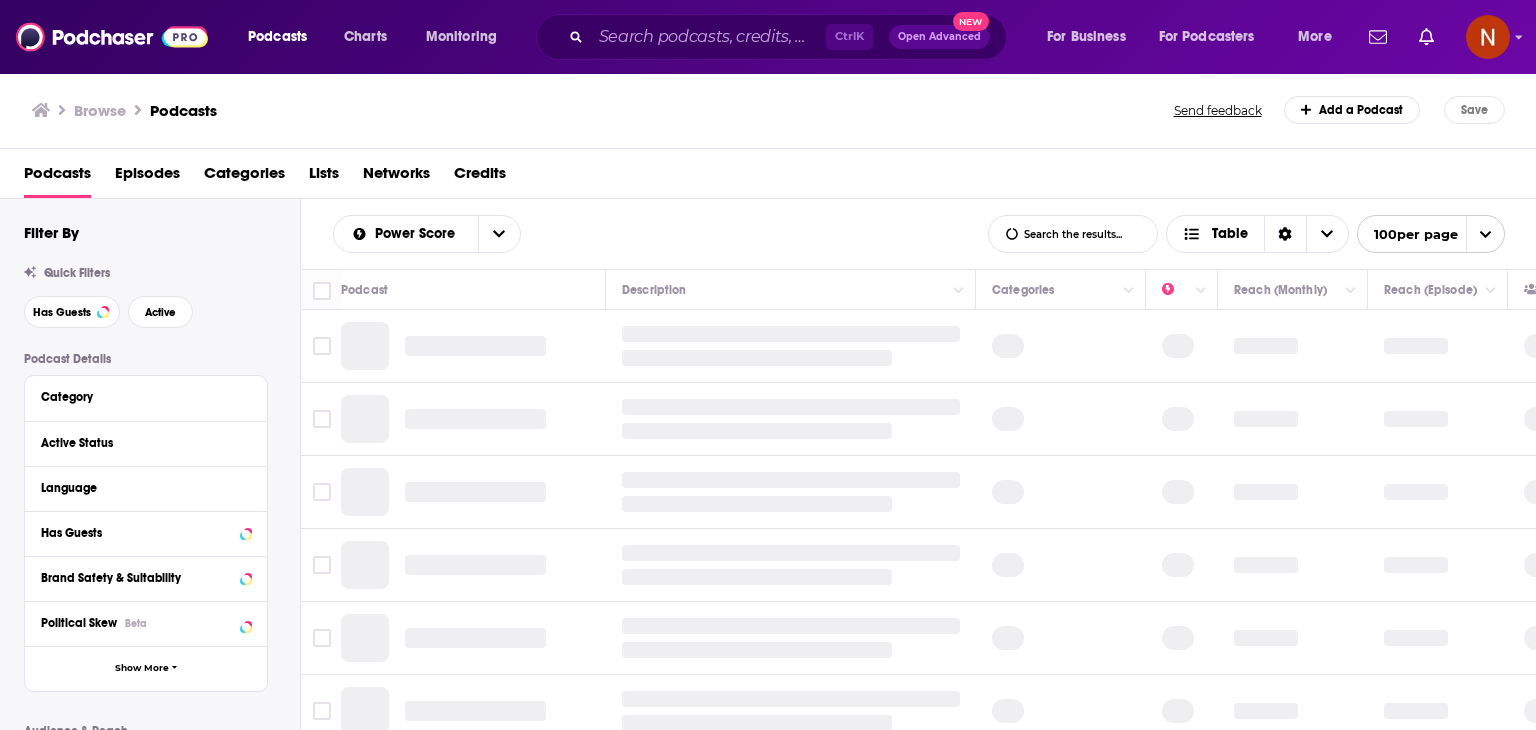 click on "Category" at bounding box center [139, 397] 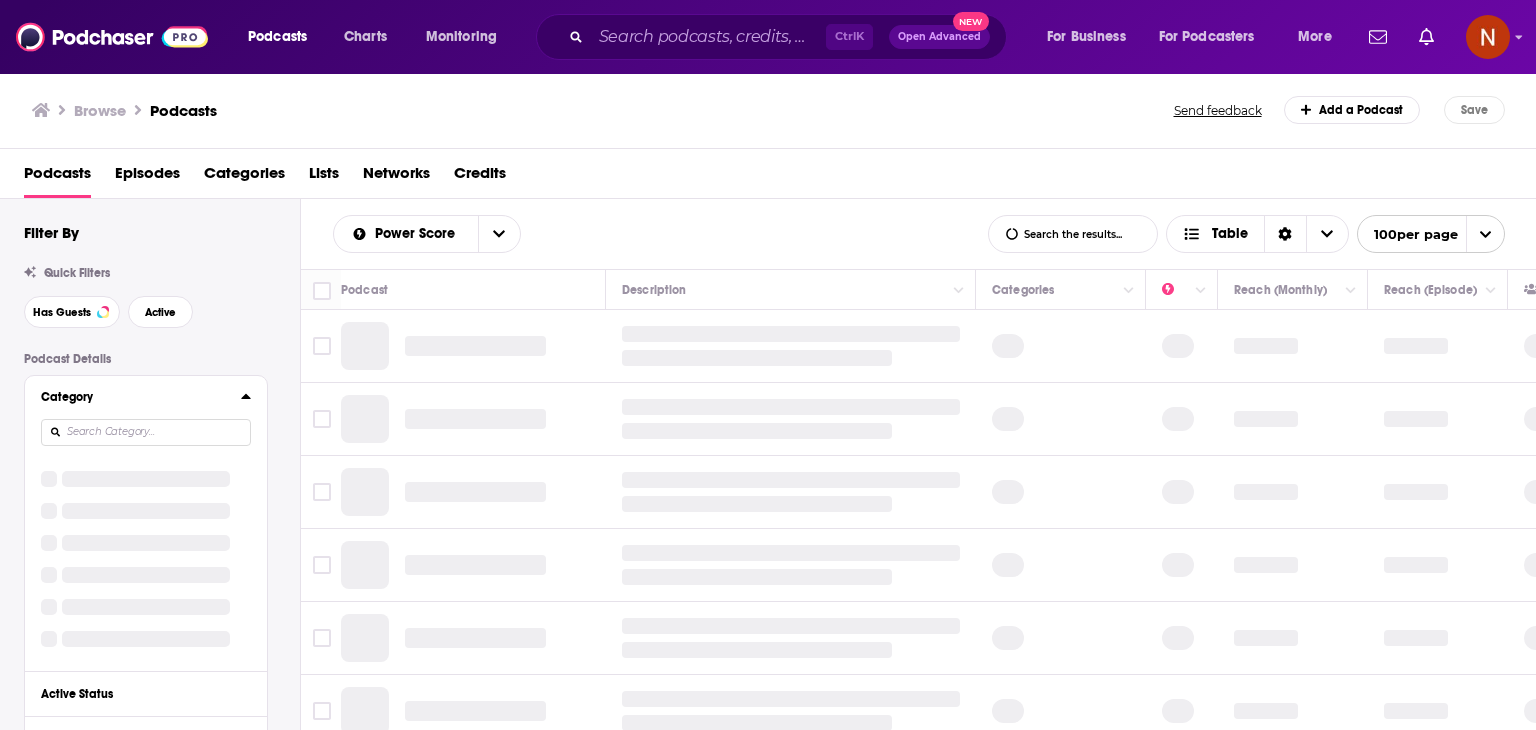 click at bounding box center (146, 432) 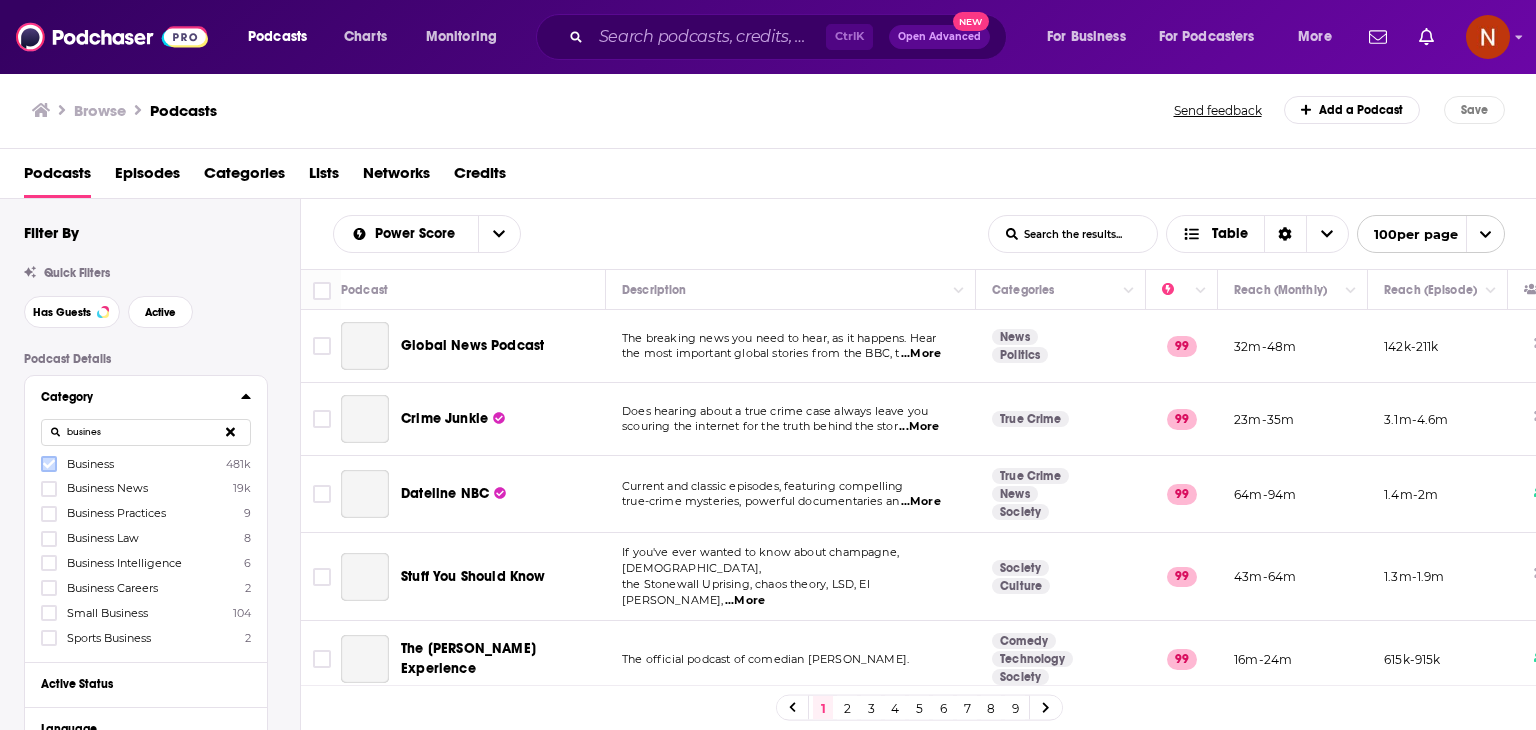 click 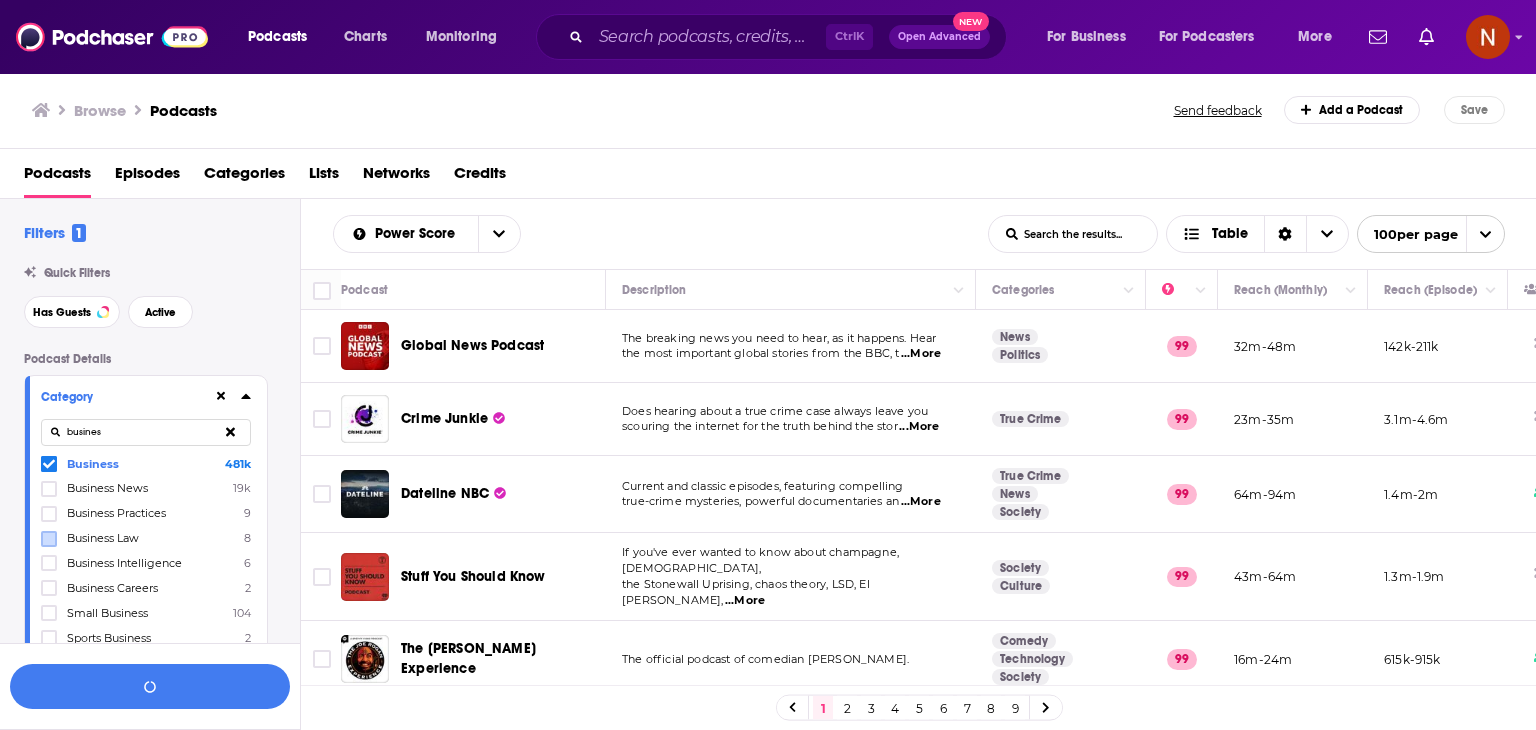 click 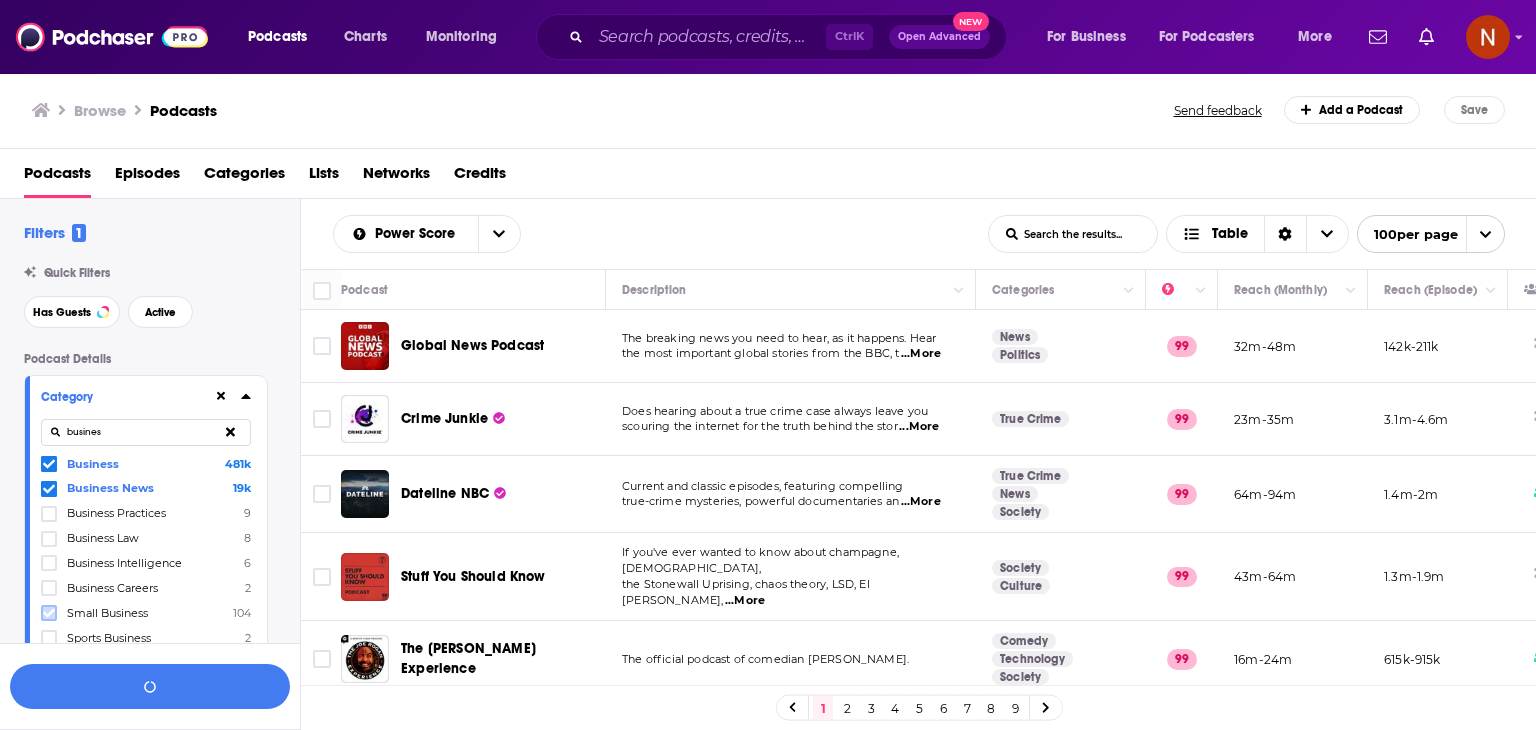 click at bounding box center (49, 613) 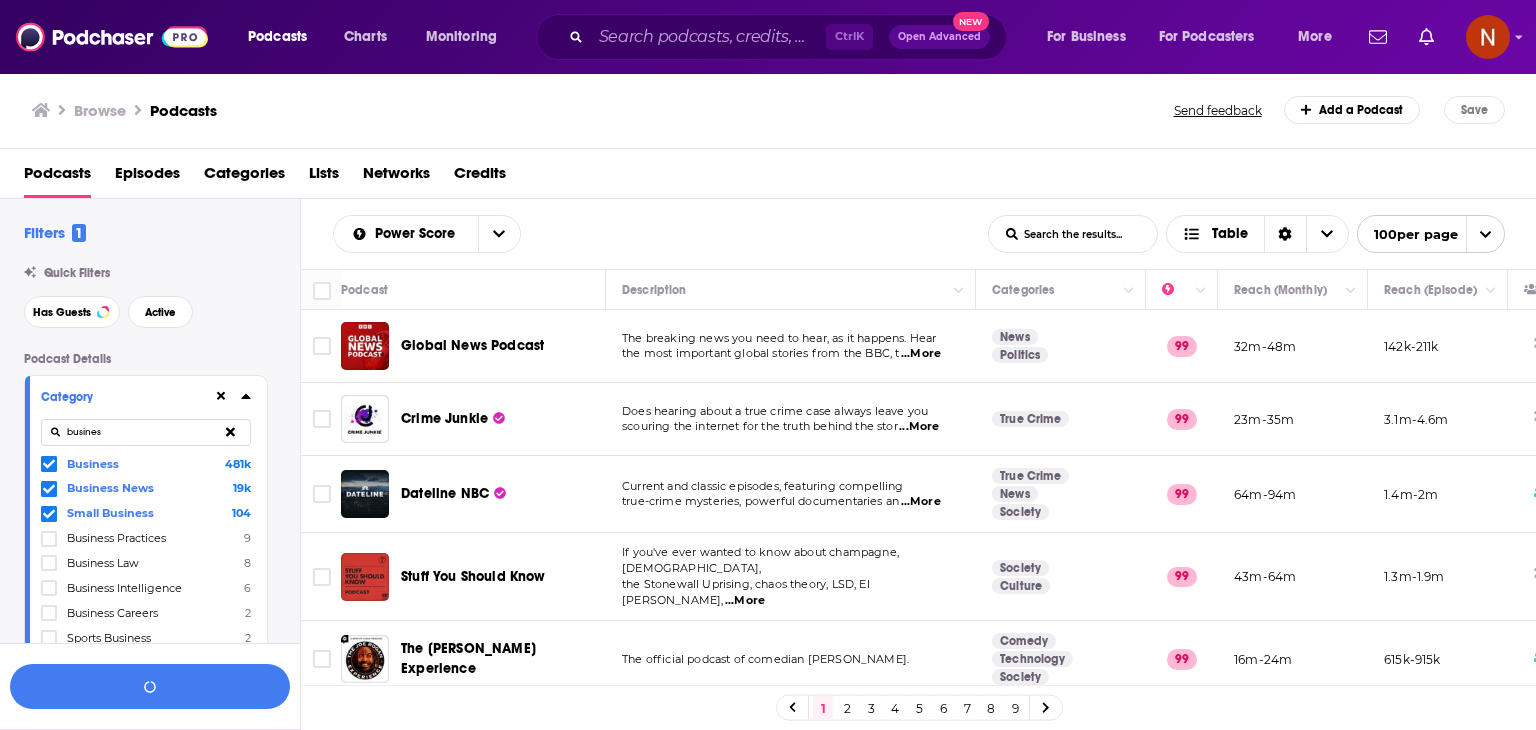 click on "busines" at bounding box center [146, 432] 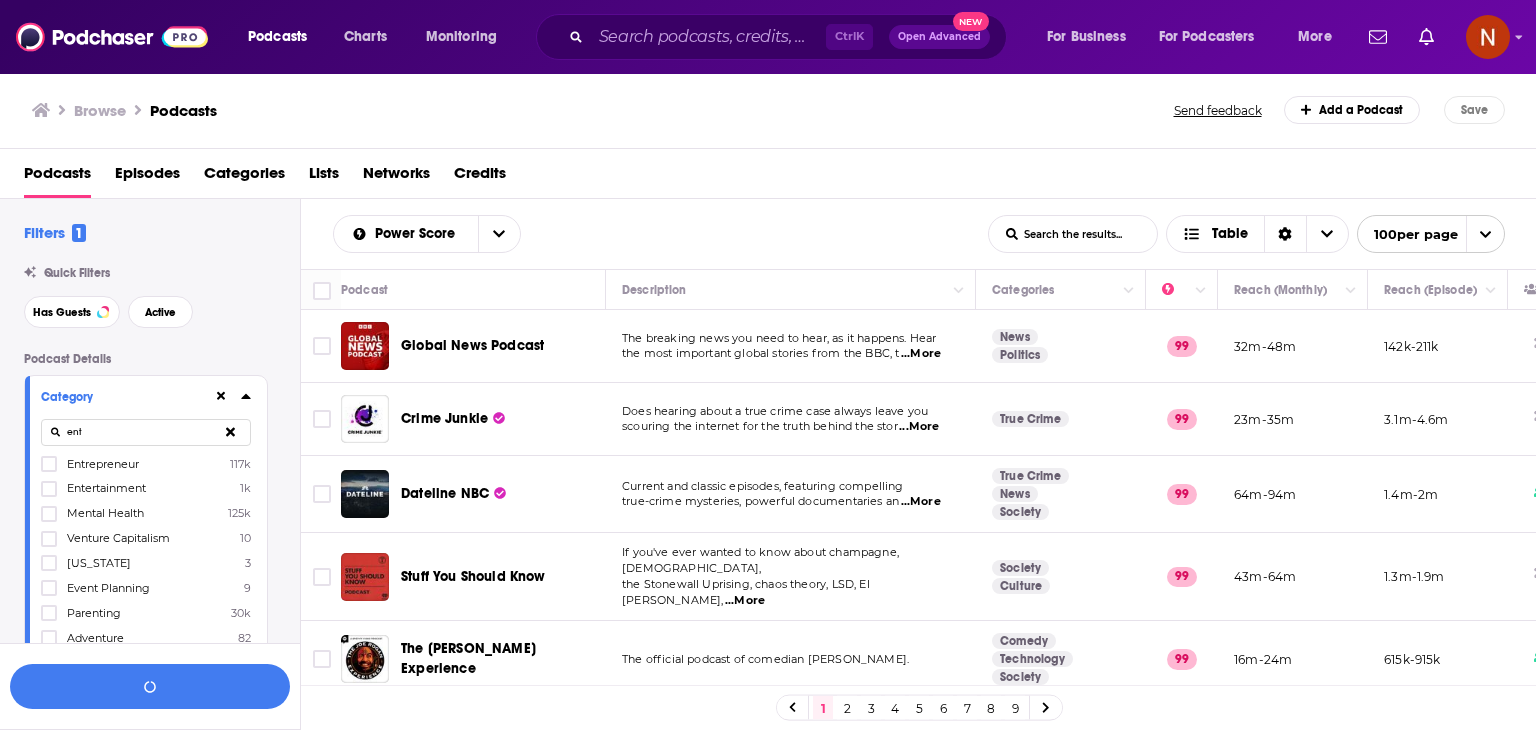 click 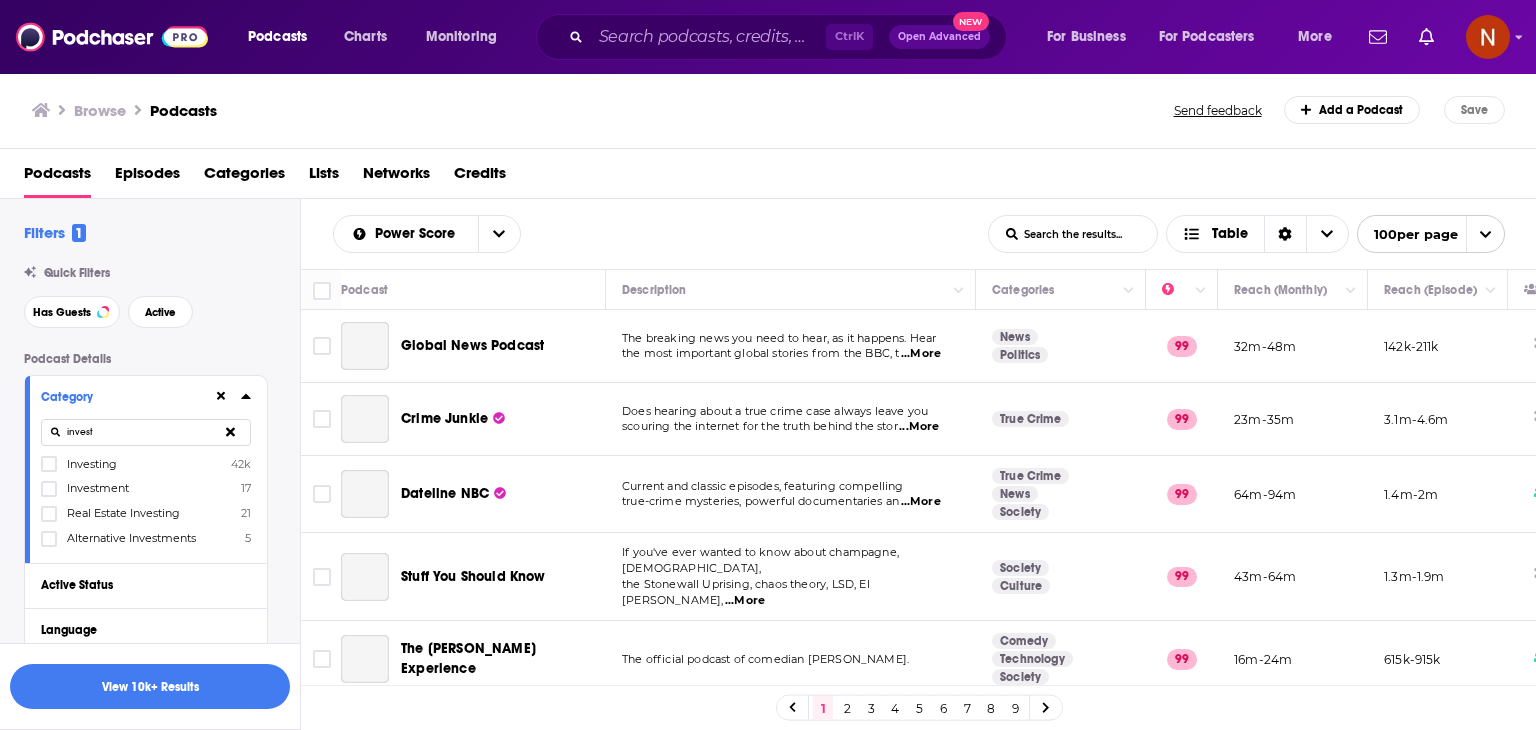 type on "invest" 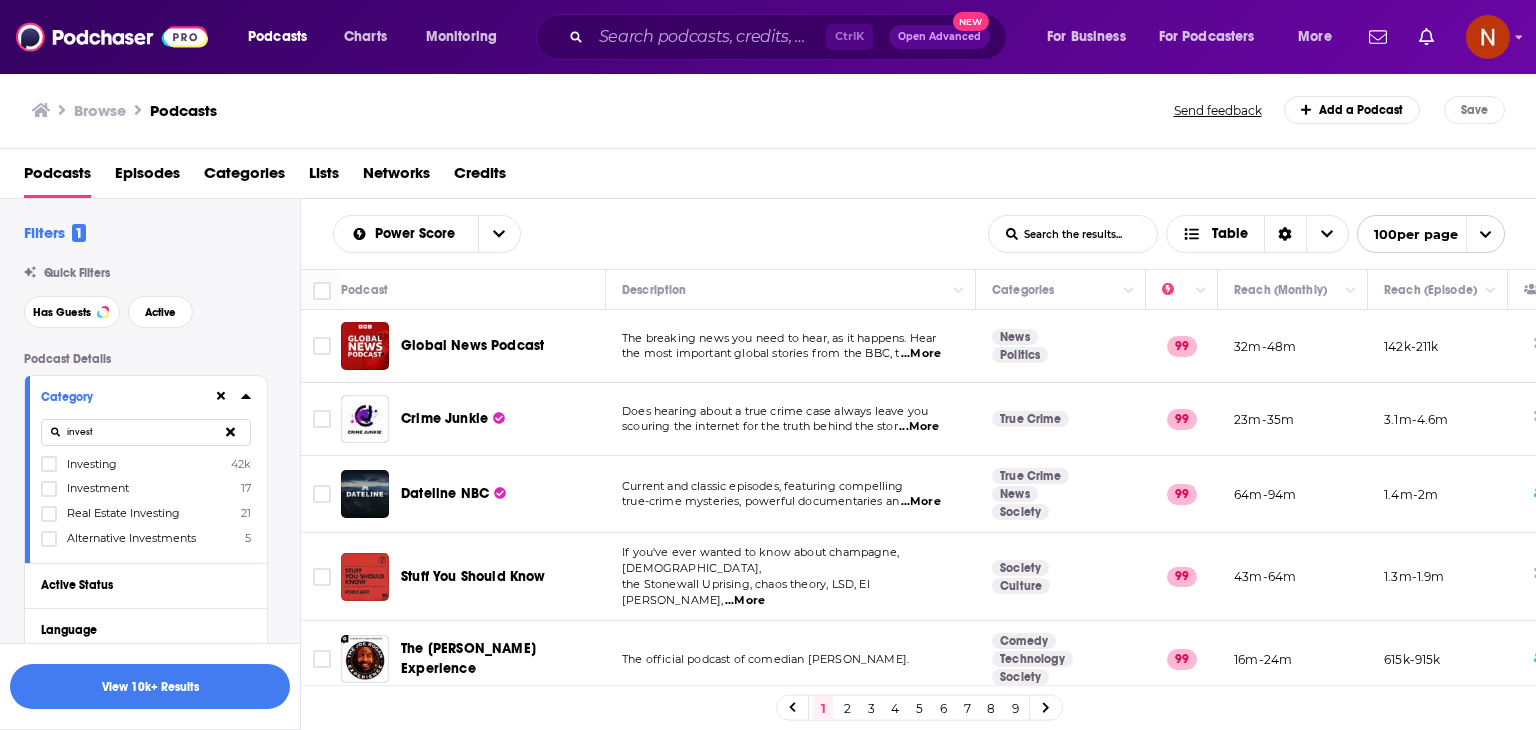 click on "Category invest Investing 42k Investment 17 Real Estate Investing 21 Alternative Investments 5" at bounding box center (146, 469) 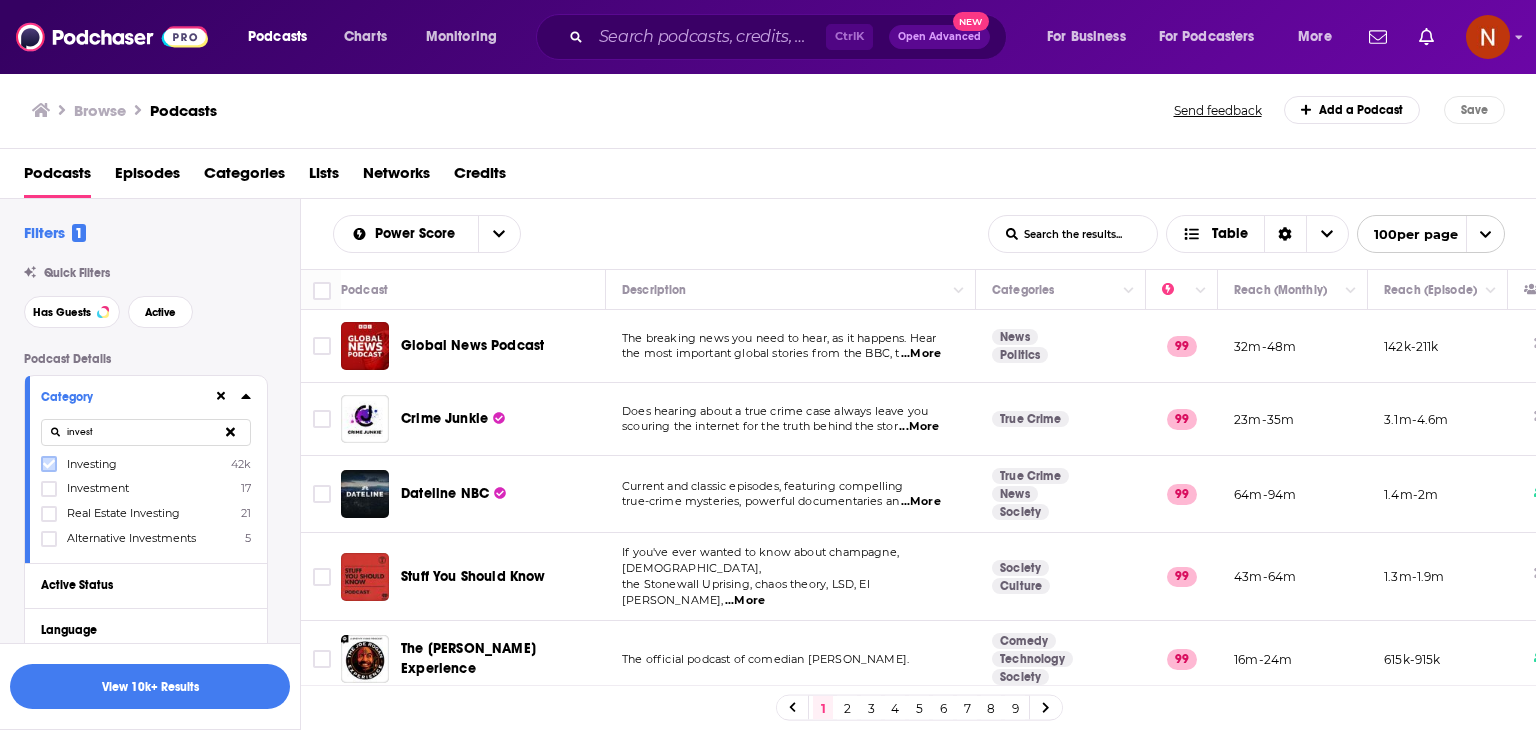click 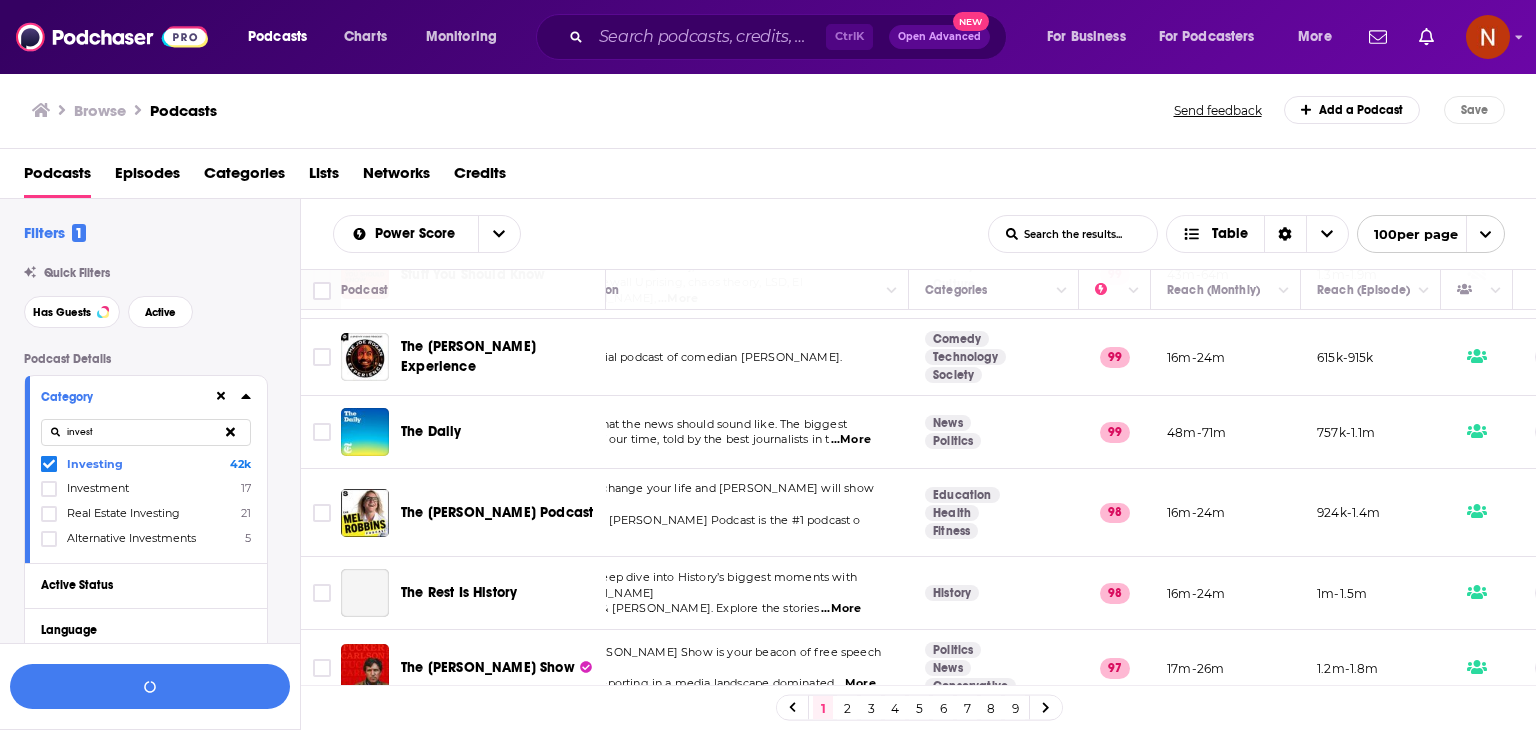 scroll, scrollTop: 310, scrollLeft: 68, axis: both 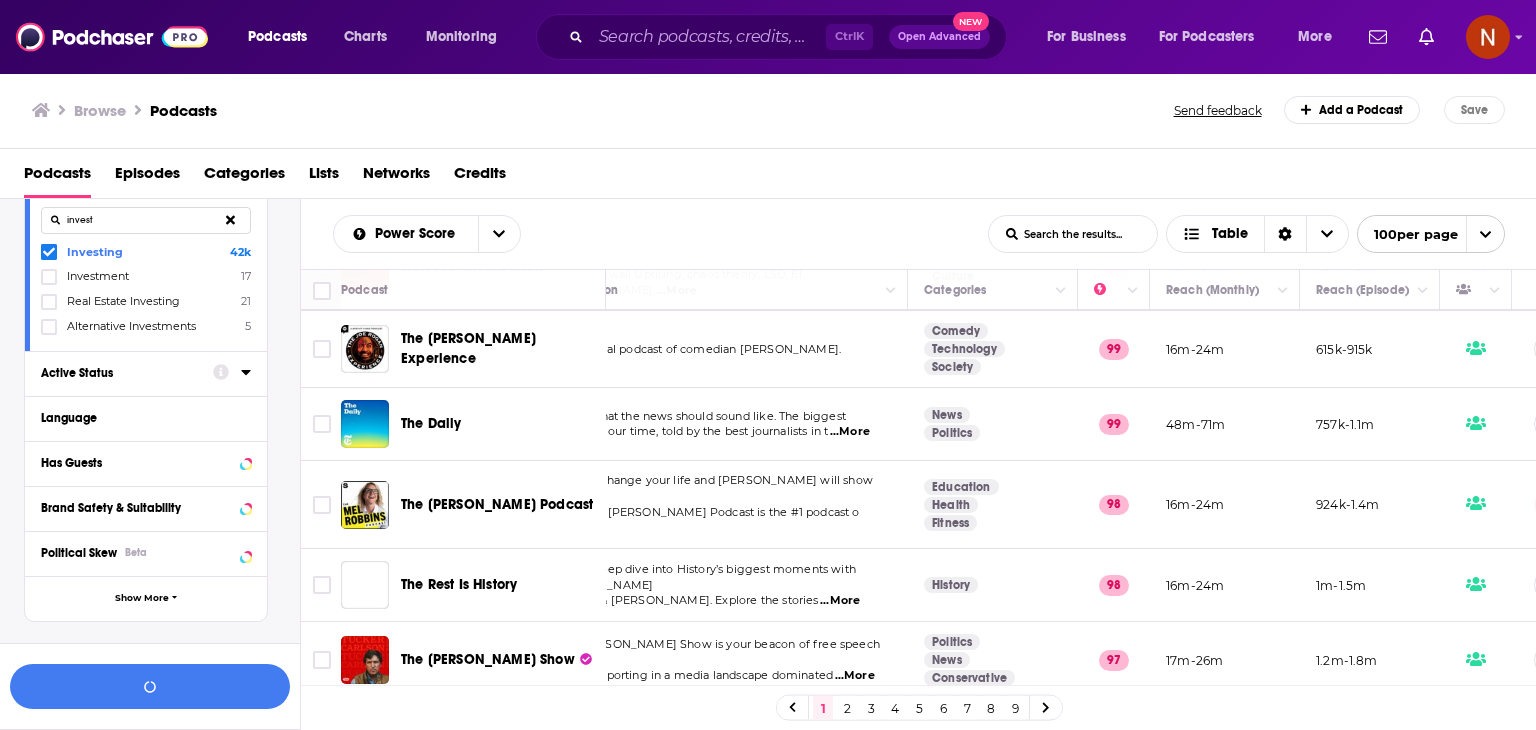 click on "Language" at bounding box center (139, 418) 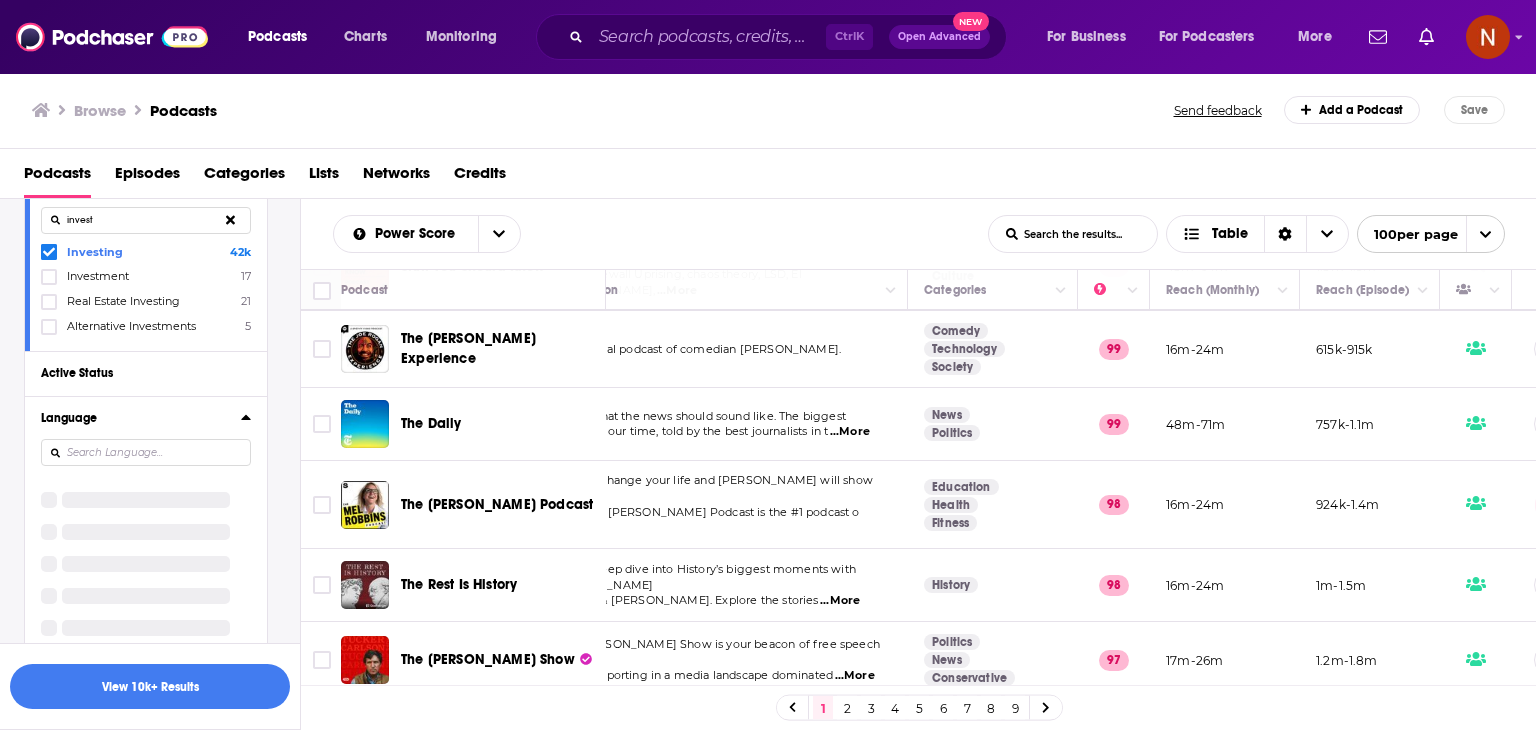 click on "Language" at bounding box center [146, 544] 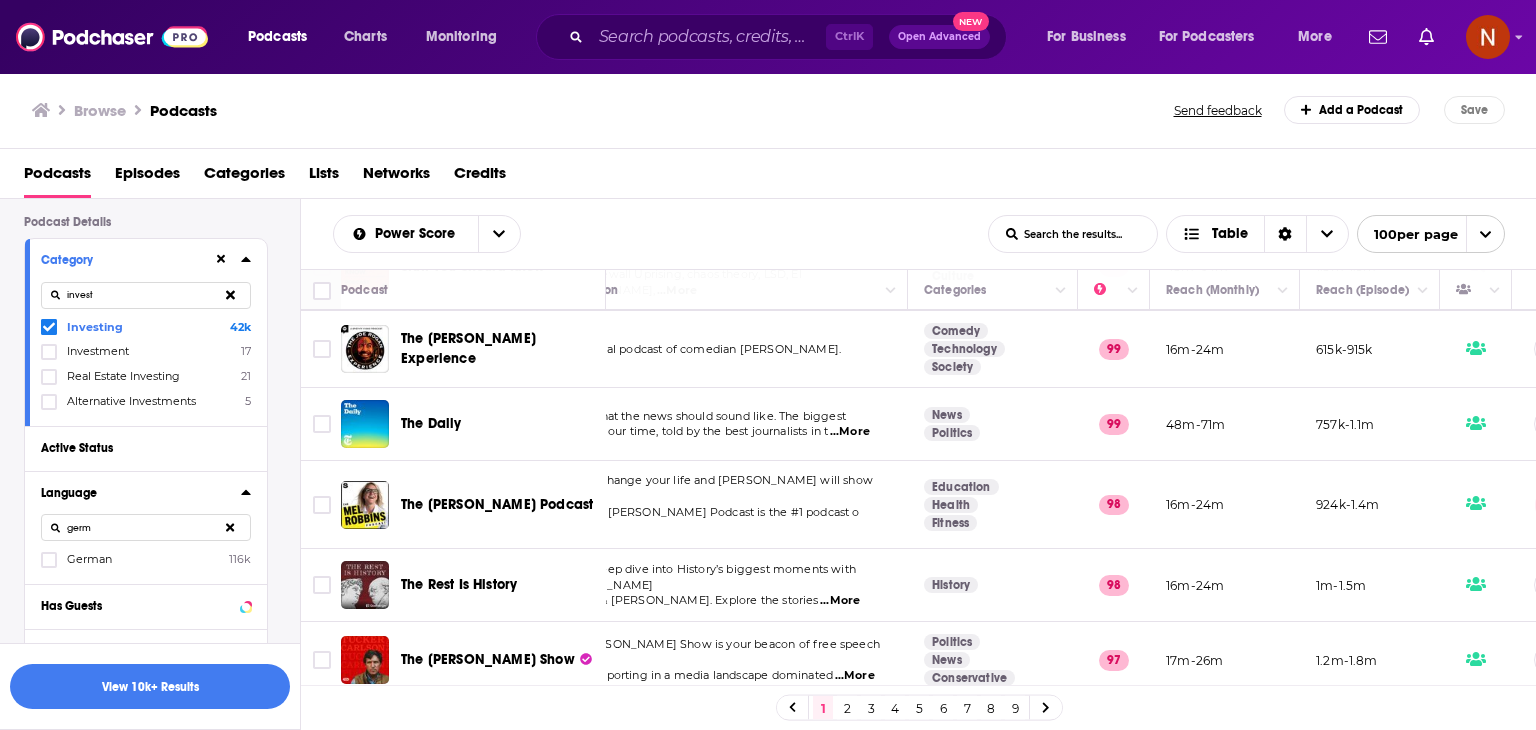 scroll, scrollTop: 328, scrollLeft: 0, axis: vertical 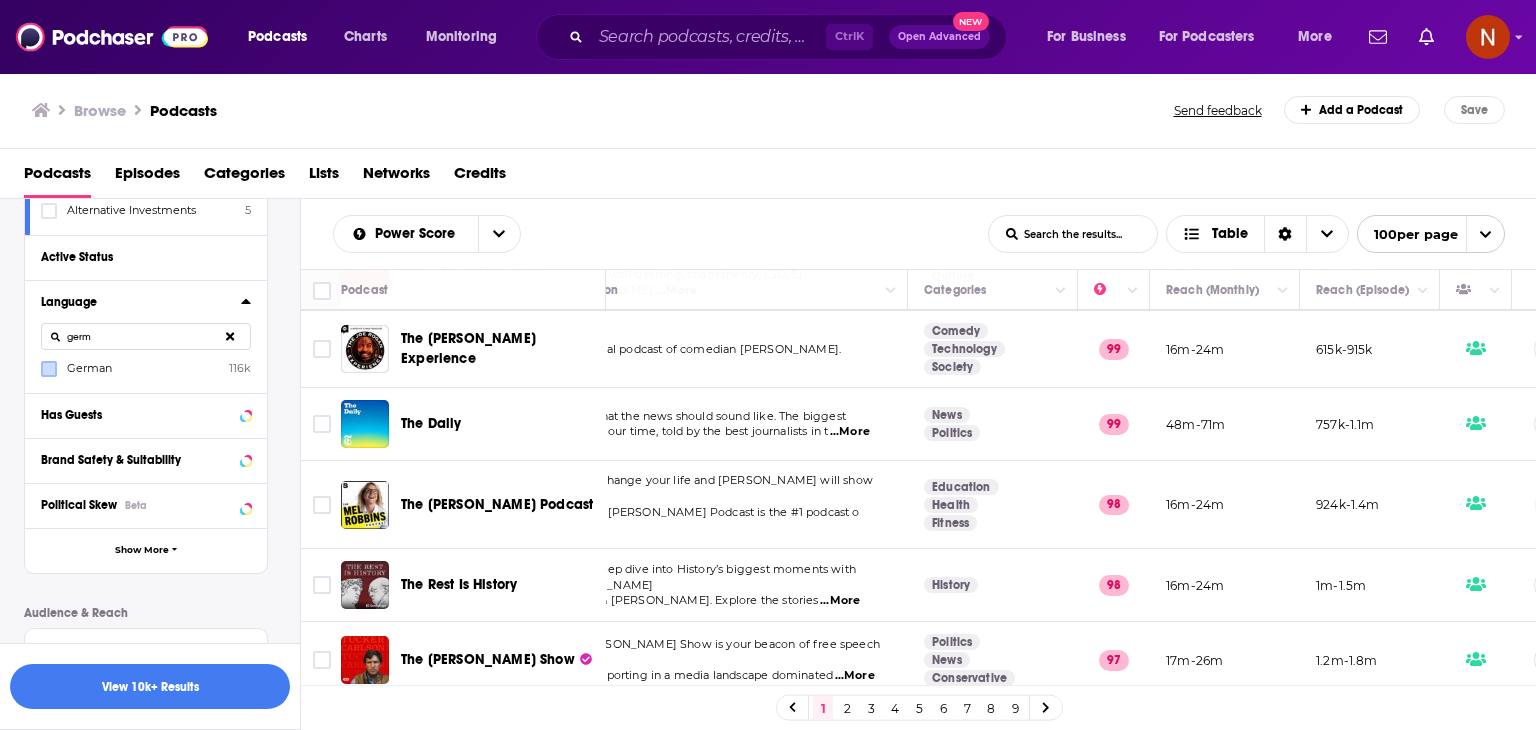 type on "germ" 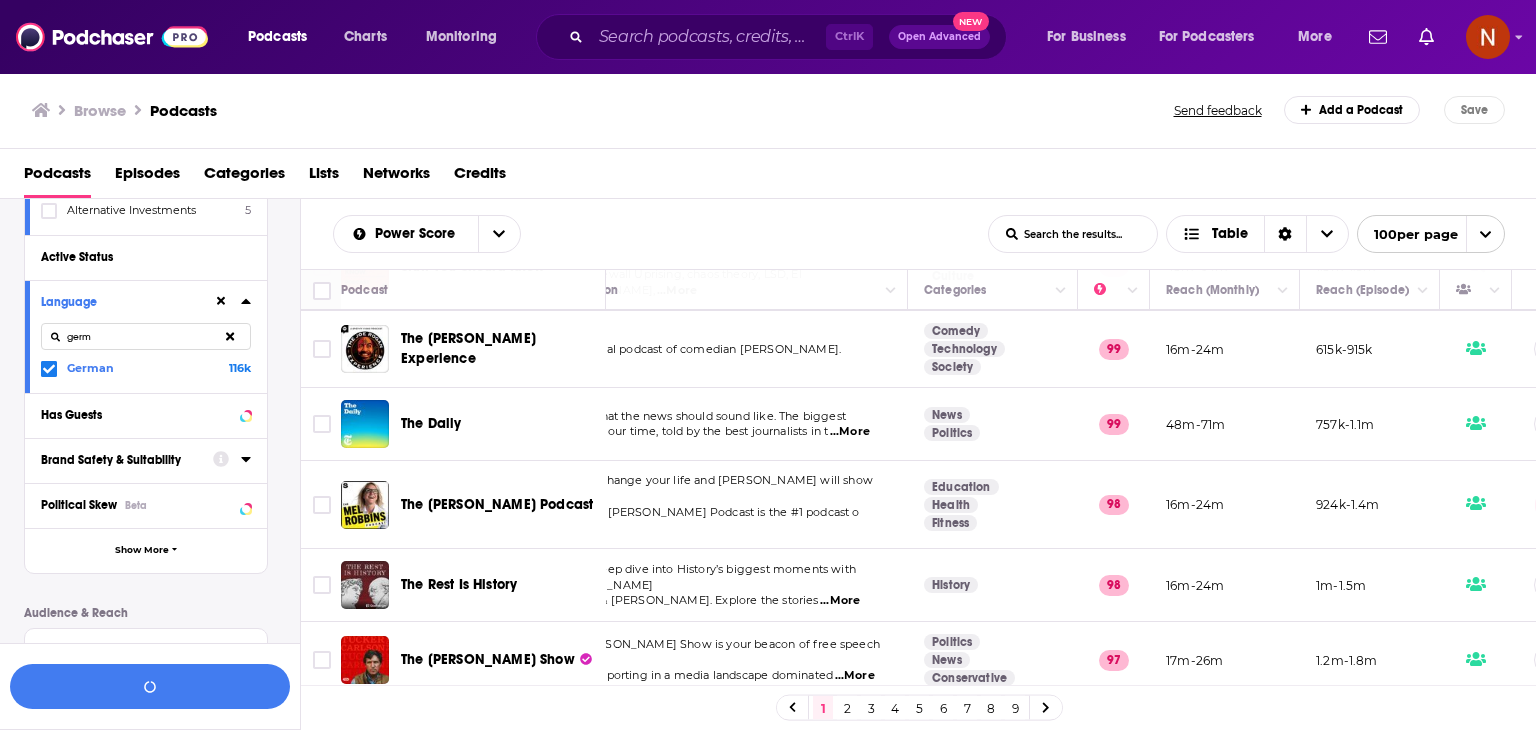scroll, scrollTop: 551, scrollLeft: 0, axis: vertical 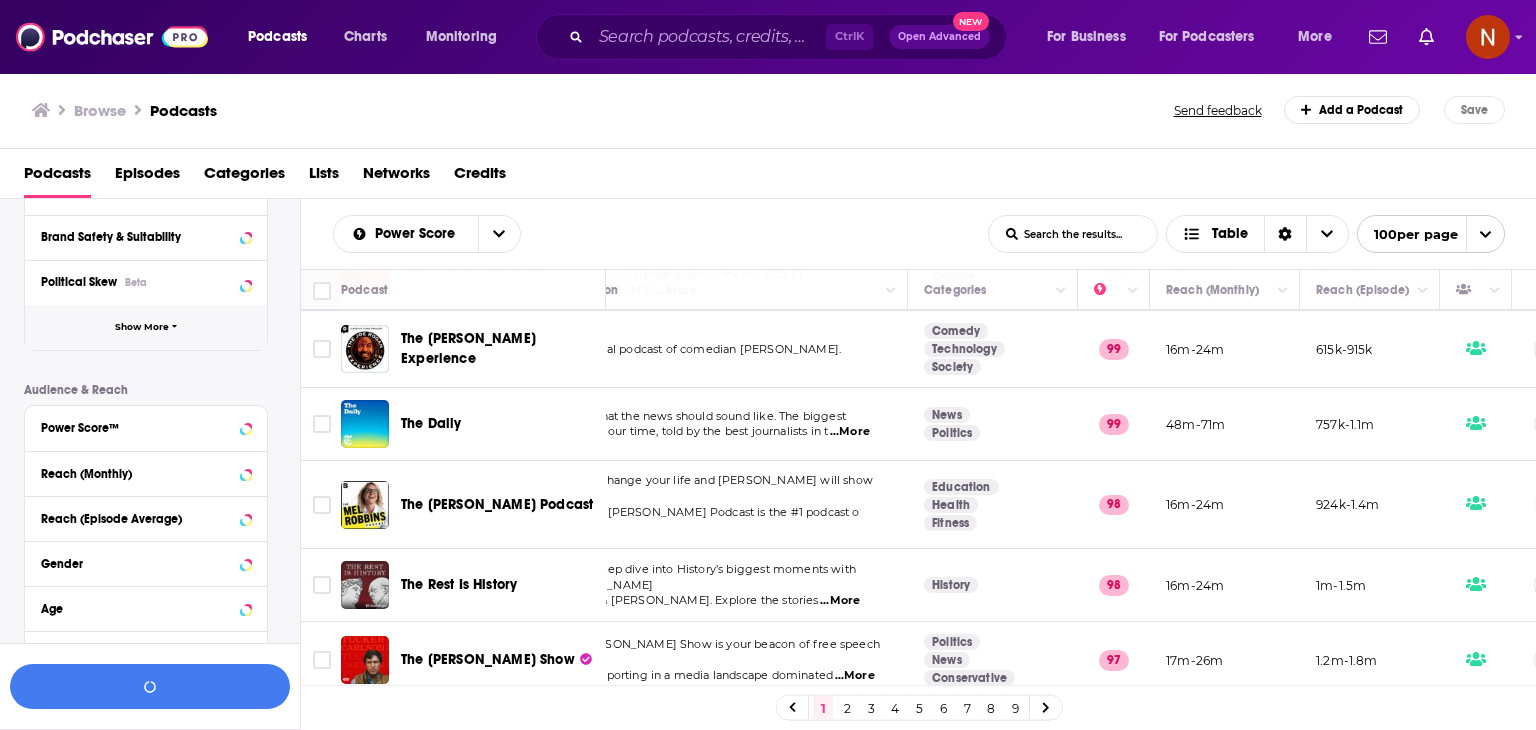 click on "Show More" at bounding box center (146, 327) 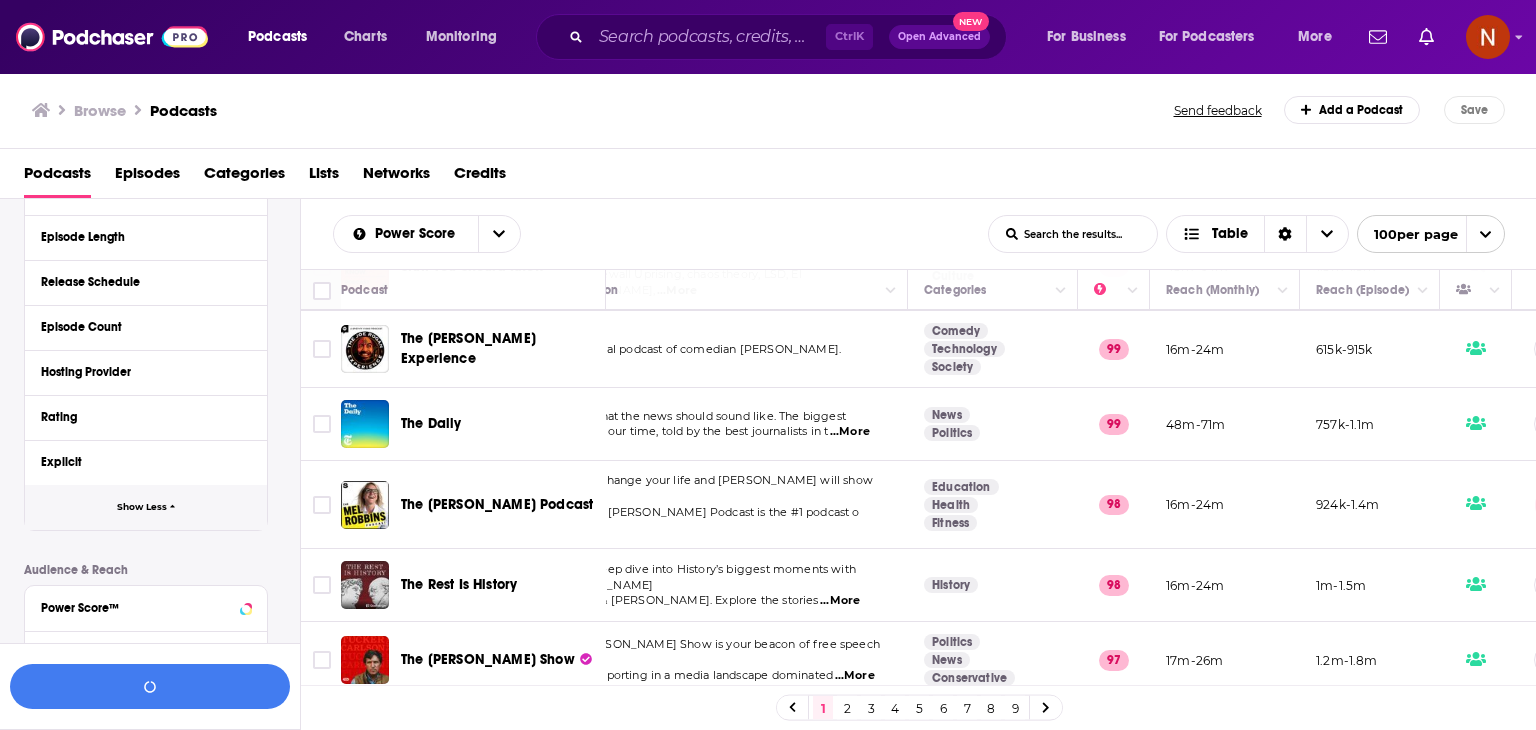 scroll, scrollTop: 785, scrollLeft: 0, axis: vertical 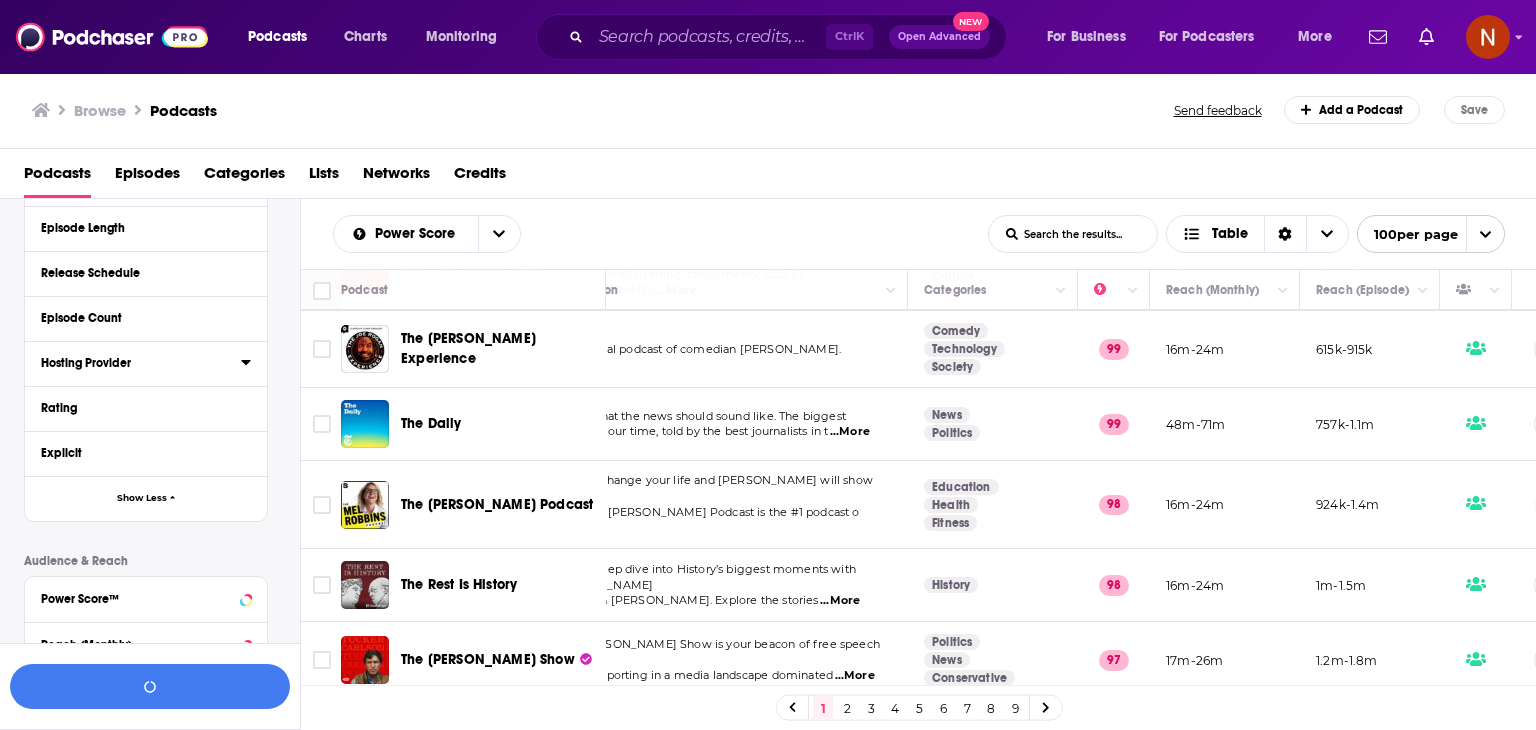 click on "Hosting Provider" at bounding box center [141, 362] 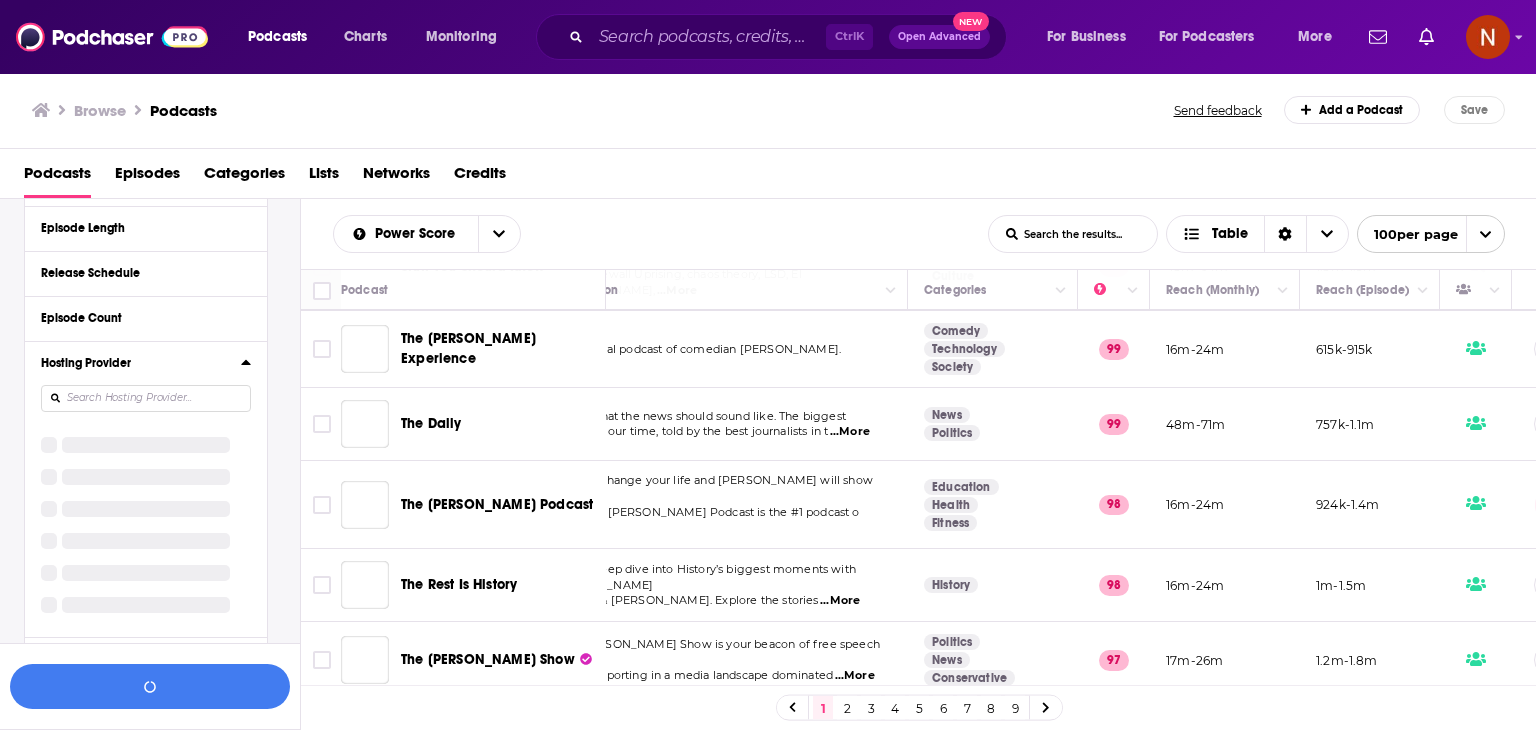 click on "Hosting Provider" at bounding box center (134, 363) 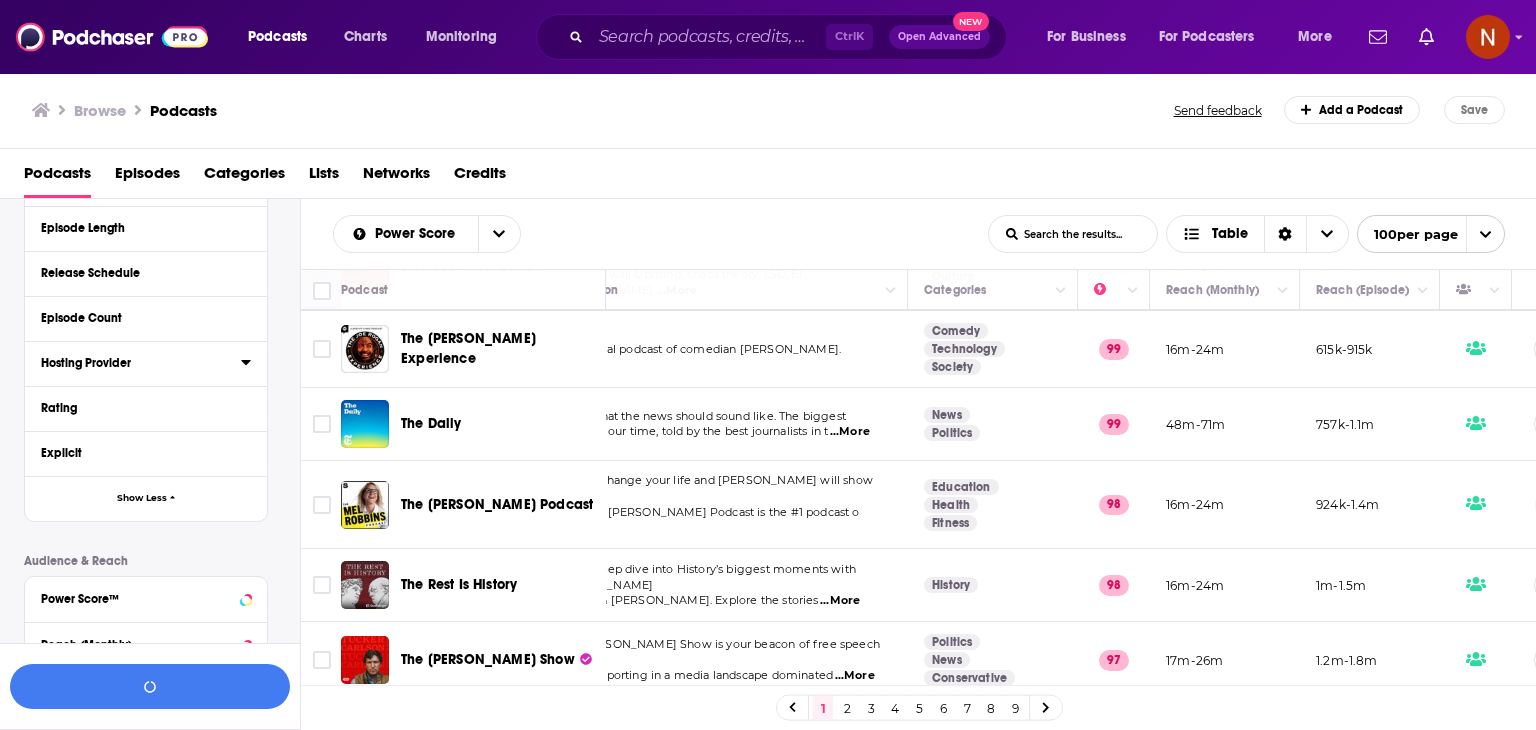click on "Hosting Provider" at bounding box center (134, 363) 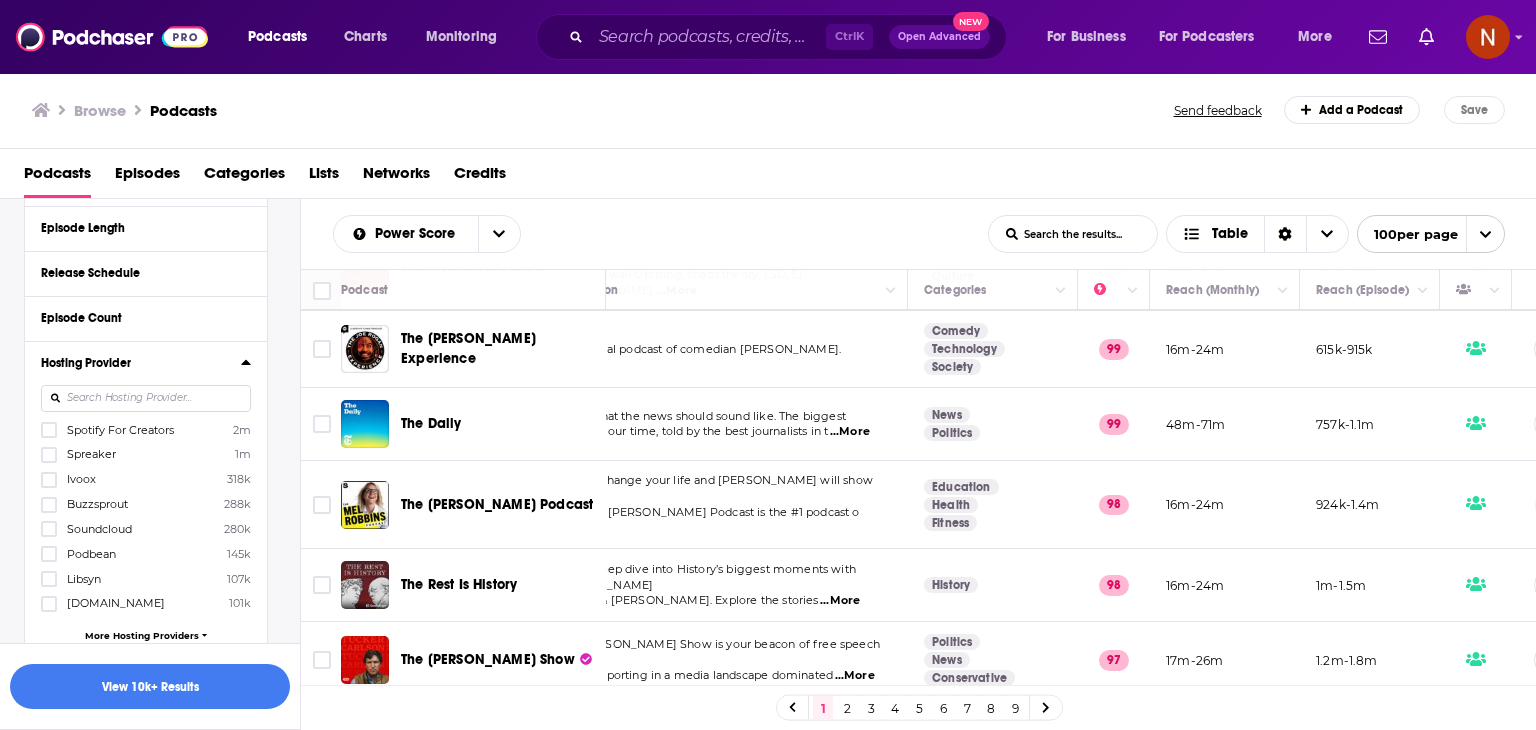 scroll, scrollTop: 896, scrollLeft: 0, axis: vertical 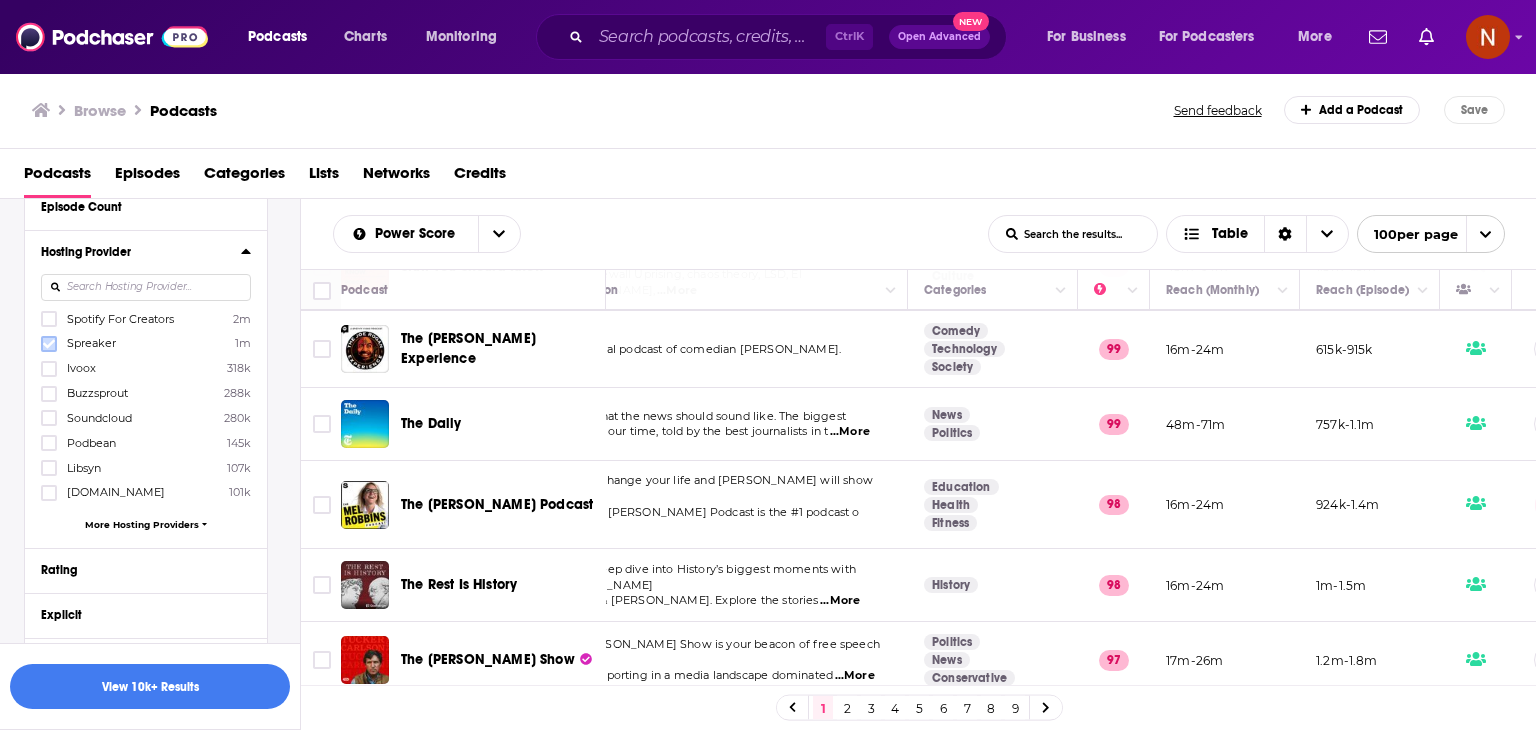 click 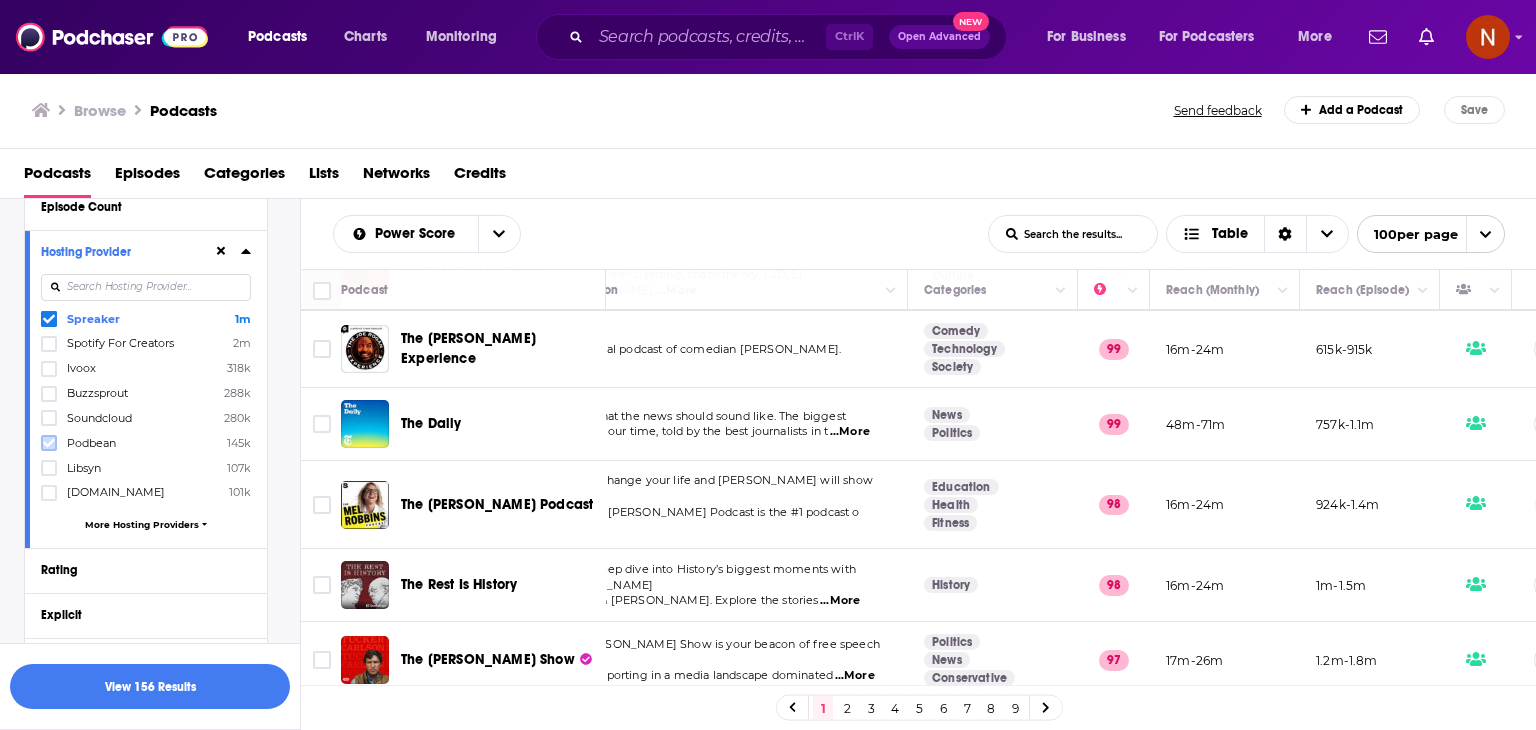 click 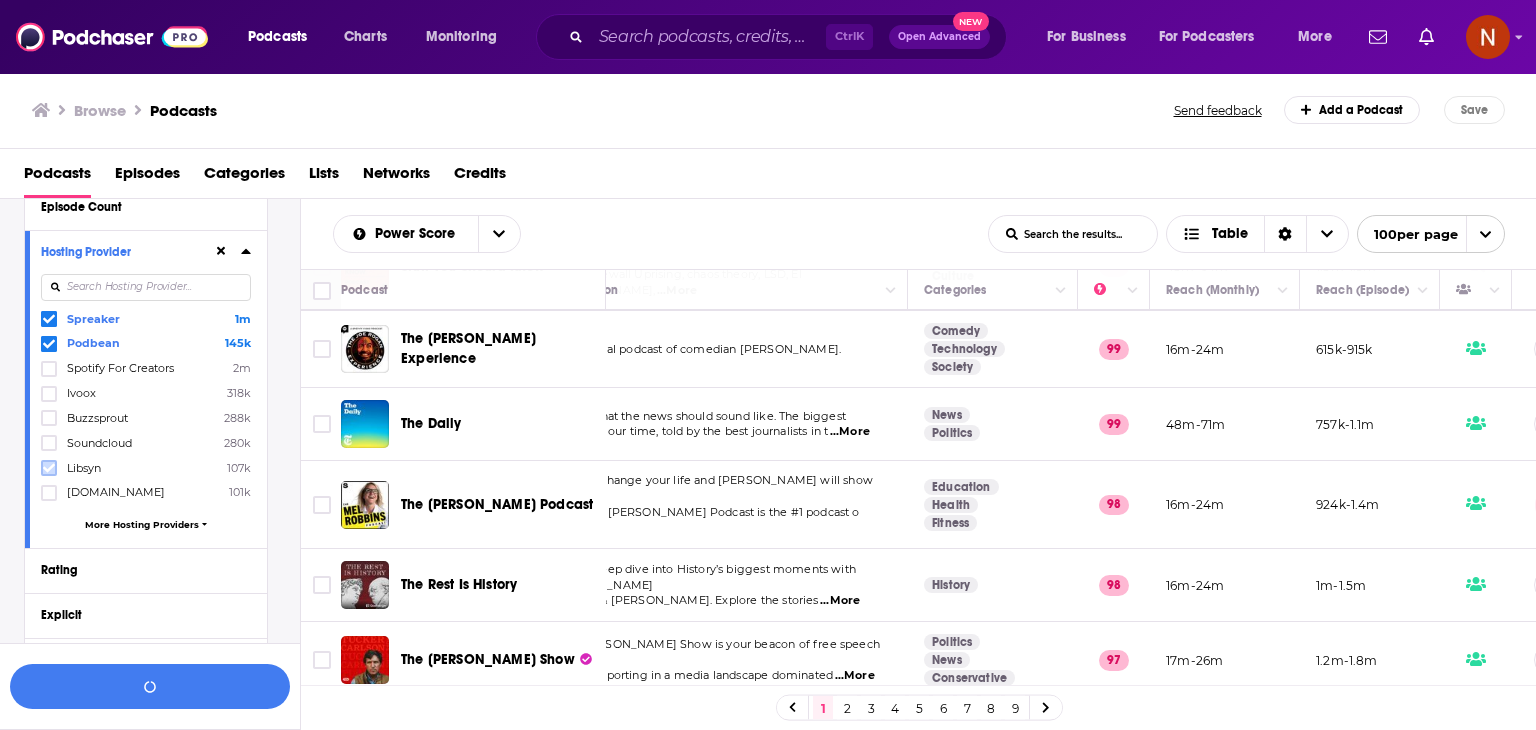 click 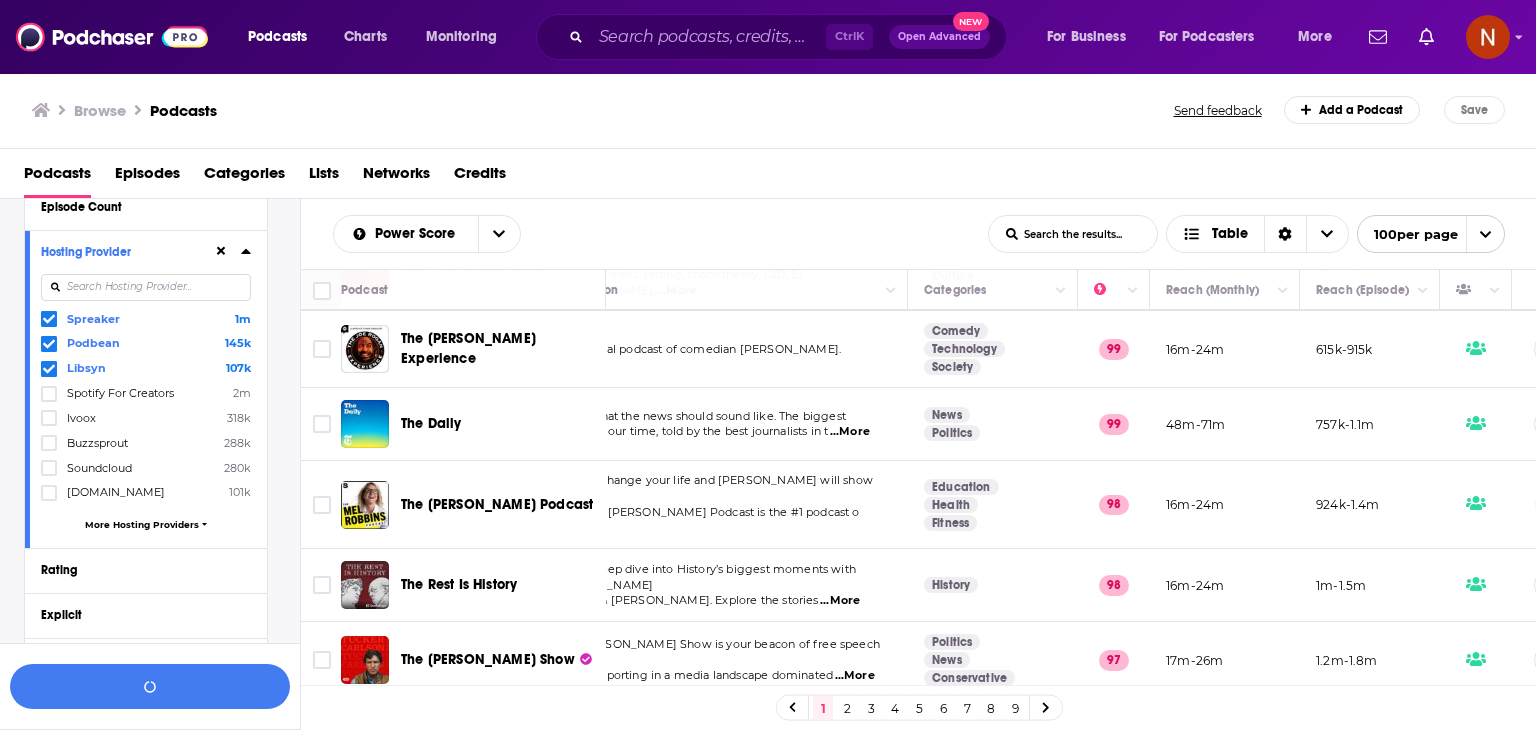 click on "More Hosting Providers" at bounding box center (142, 524) 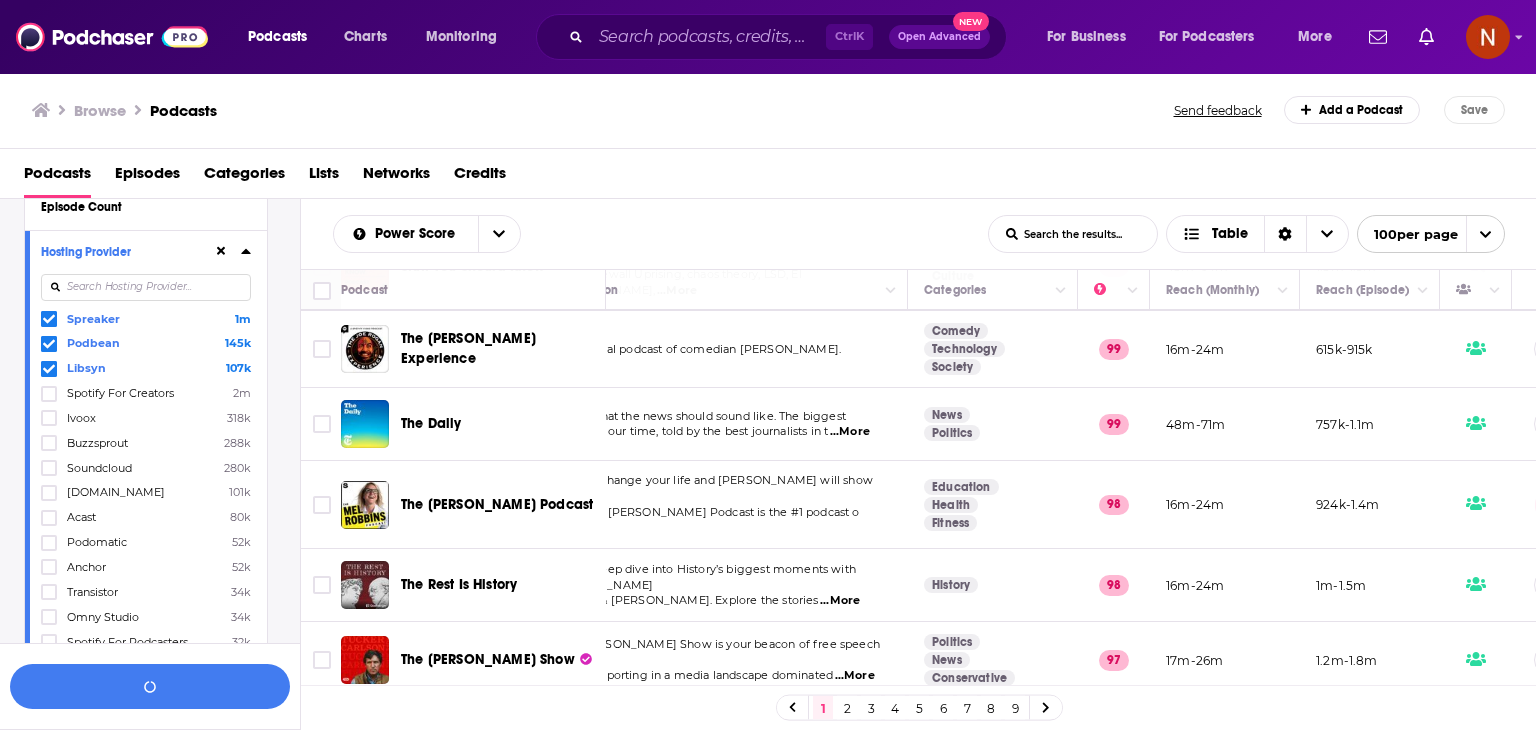 scroll, scrollTop: 932, scrollLeft: 0, axis: vertical 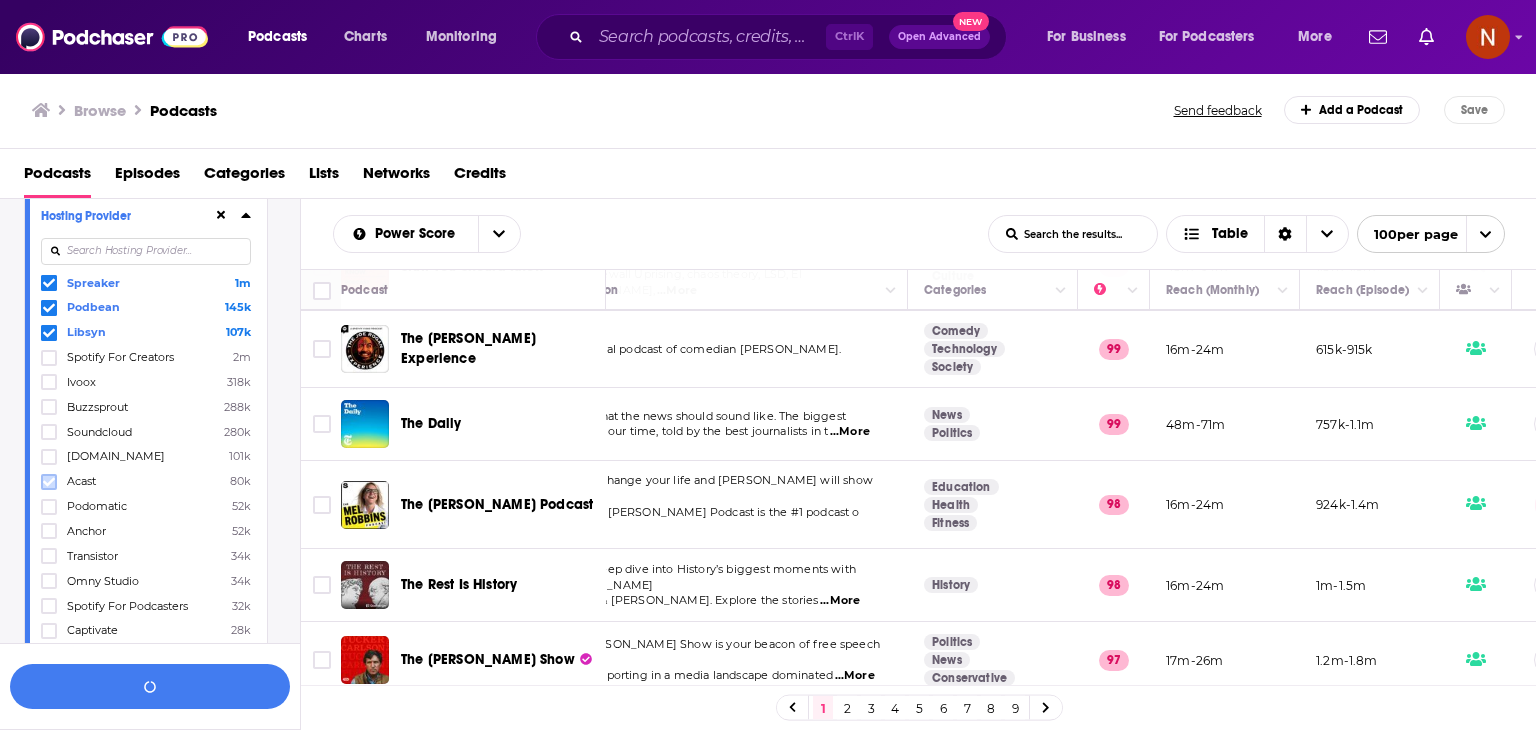 click 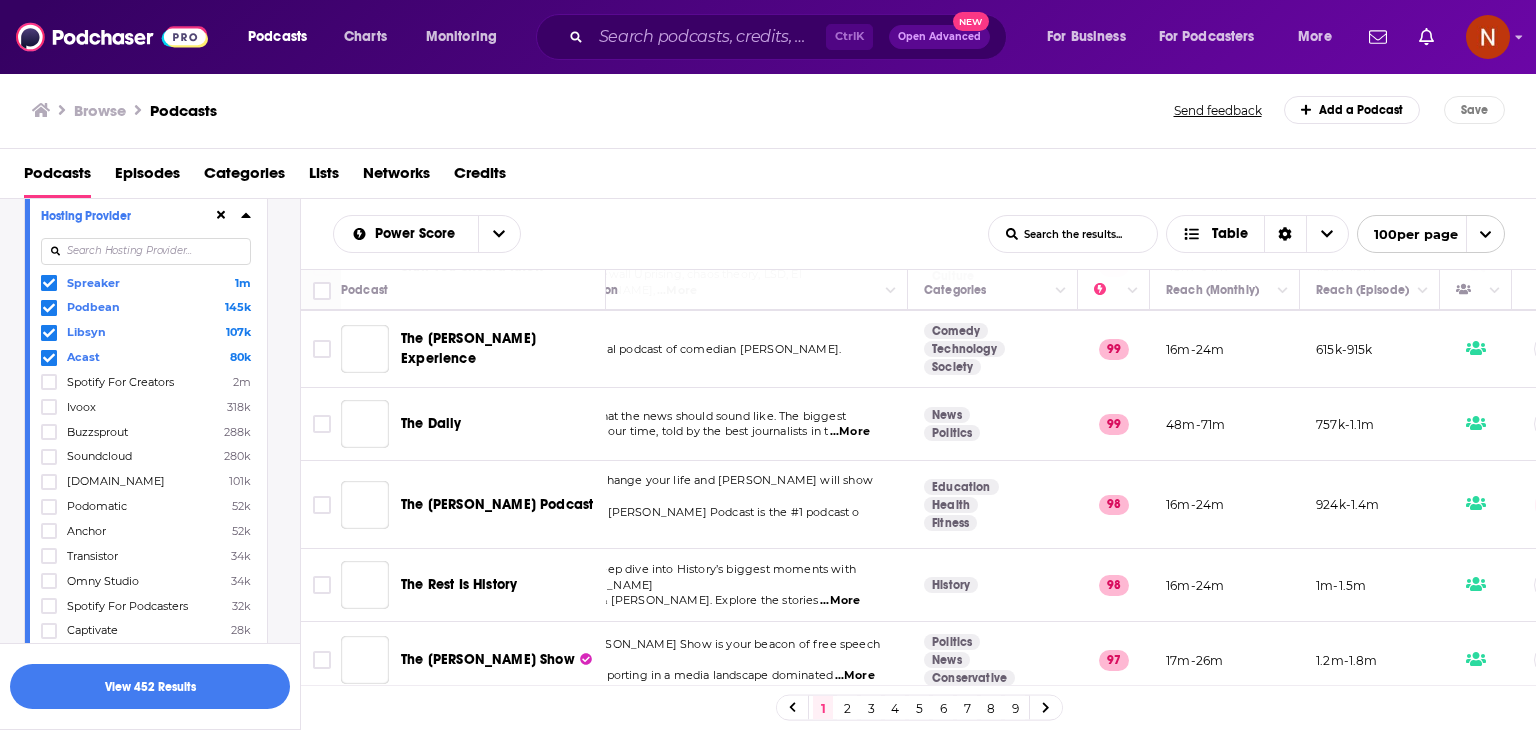scroll, scrollTop: 1101, scrollLeft: 0, axis: vertical 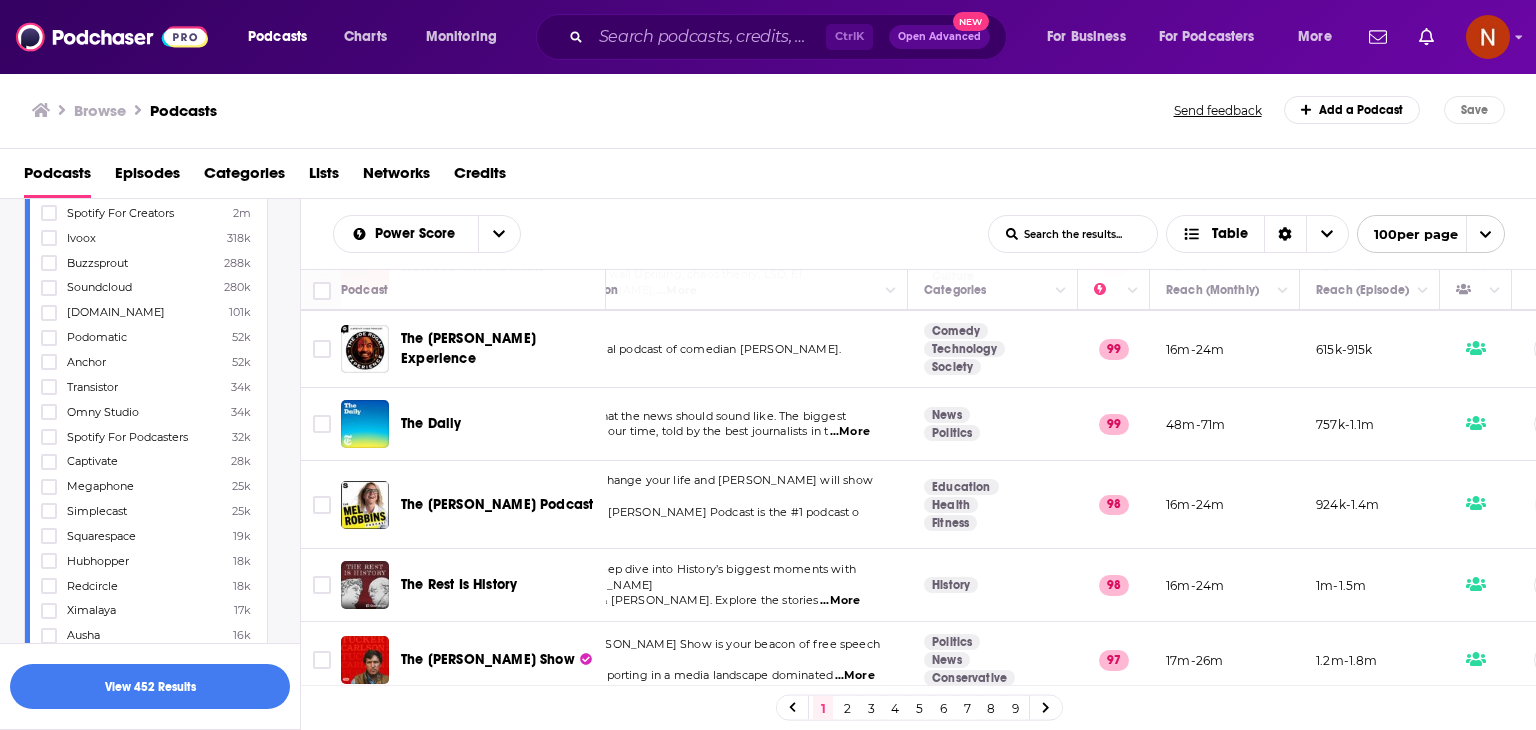 click 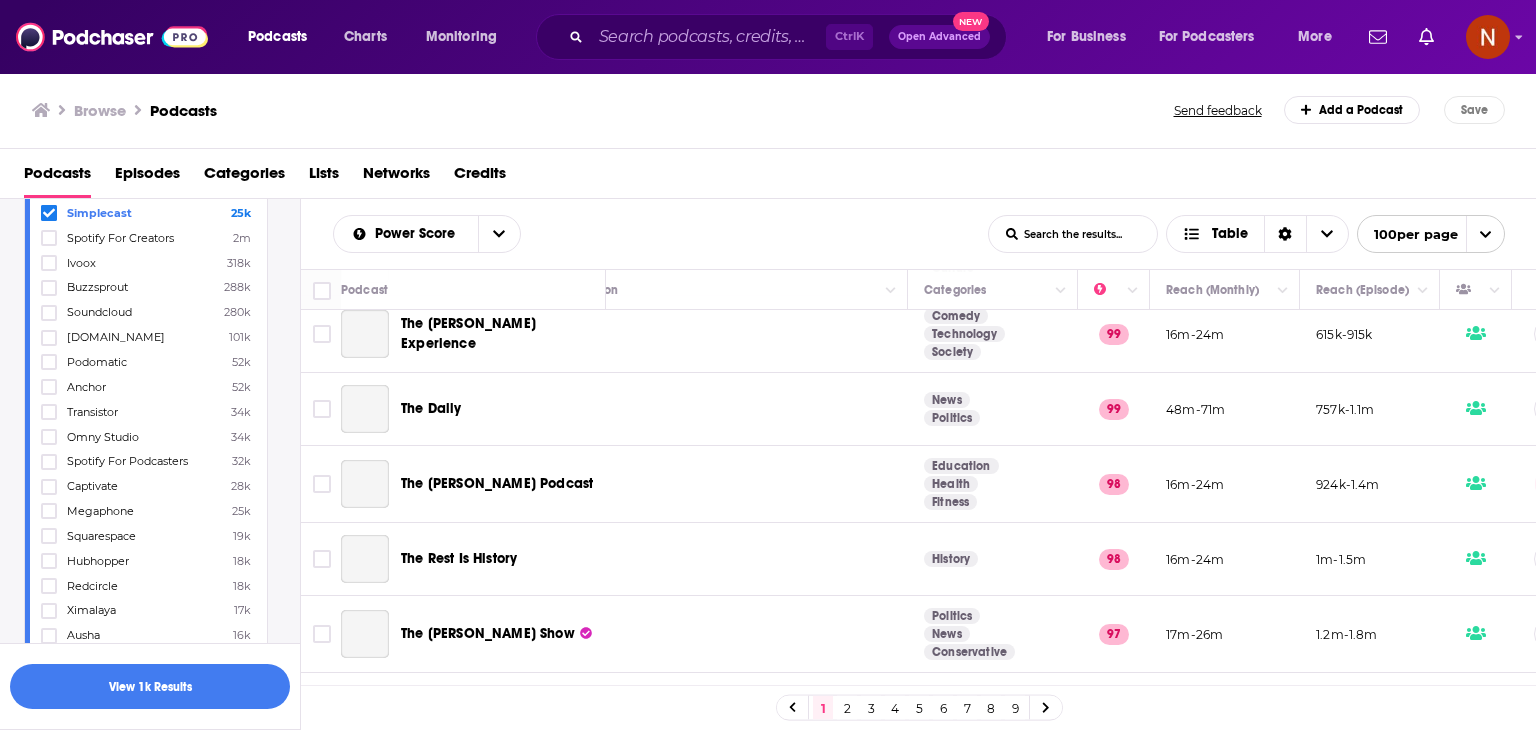 click 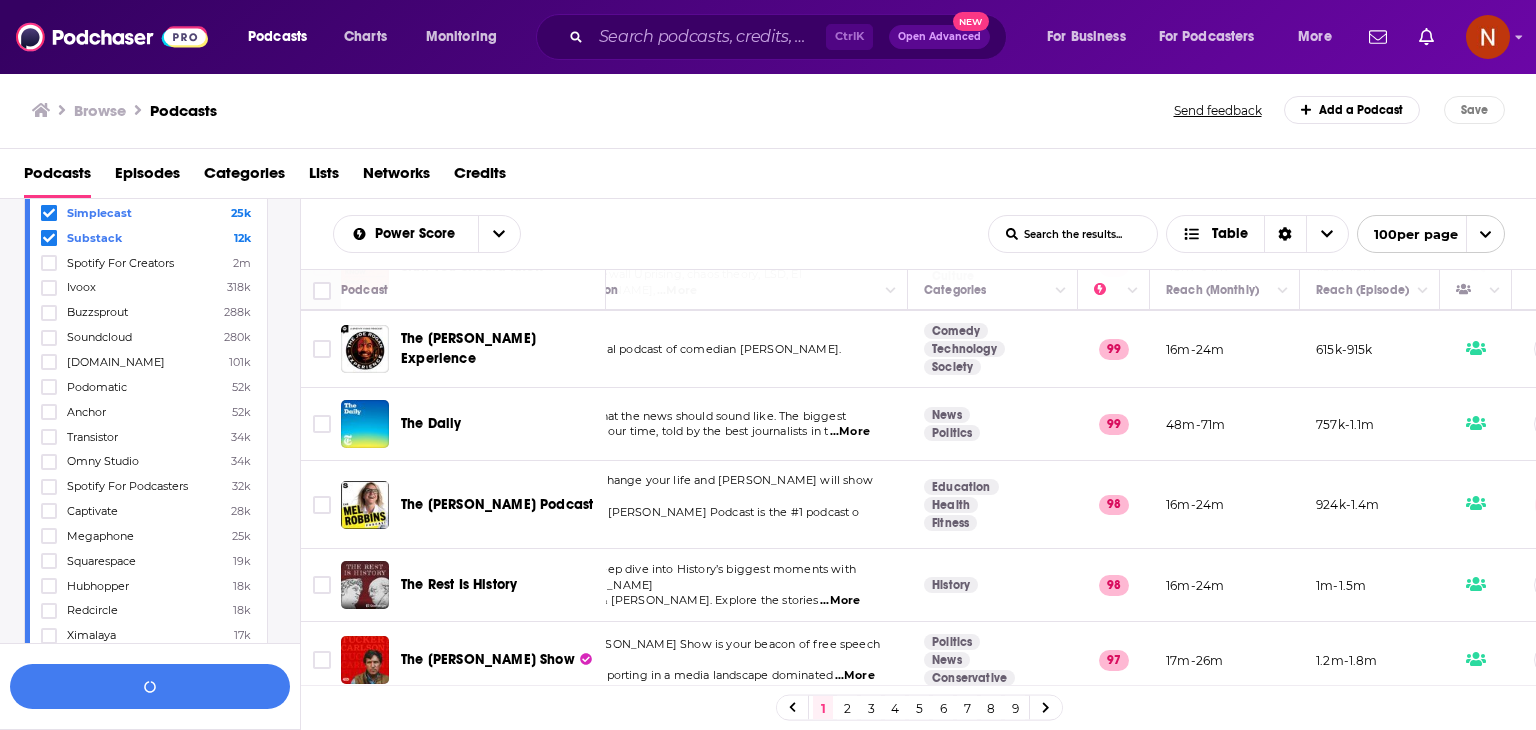 scroll, scrollTop: 1265, scrollLeft: 0, axis: vertical 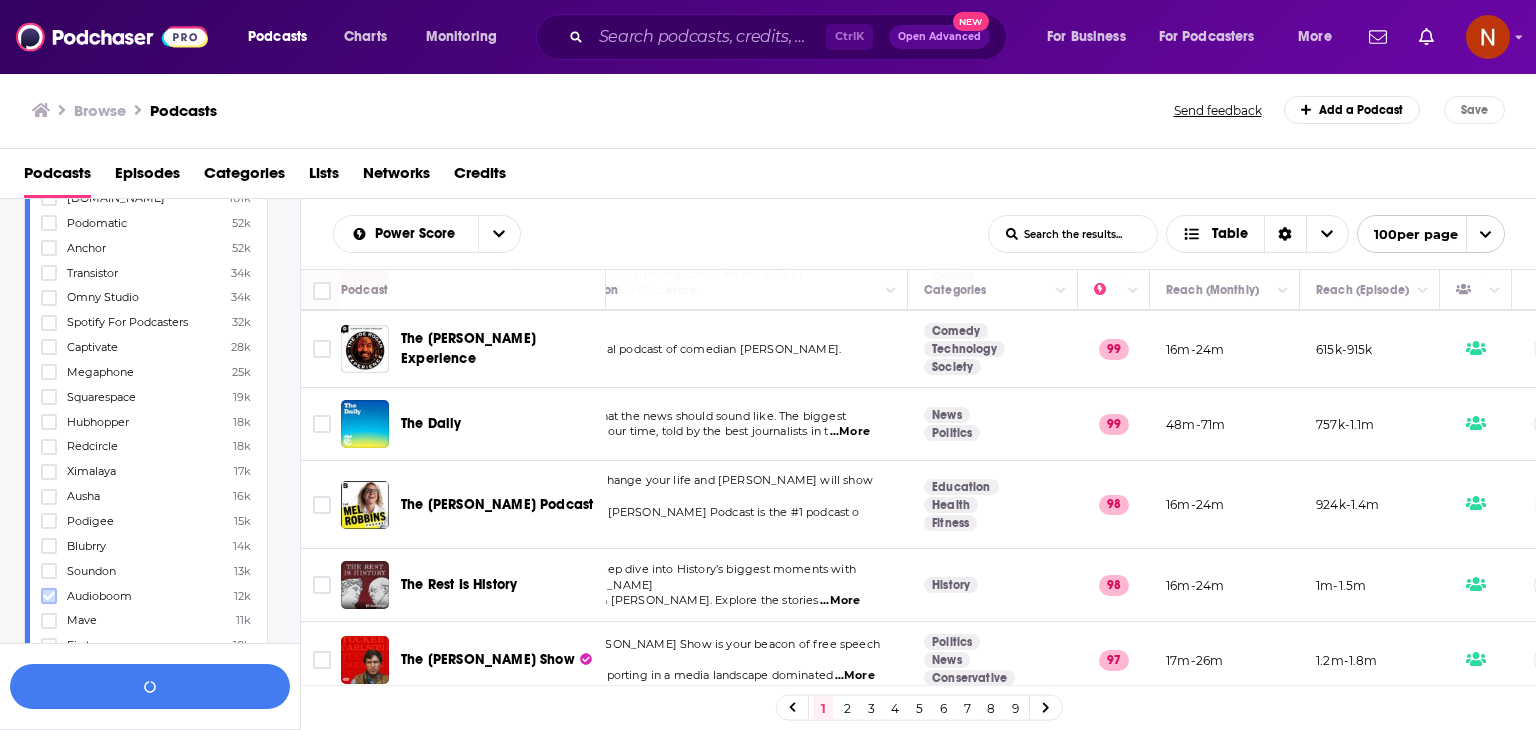click 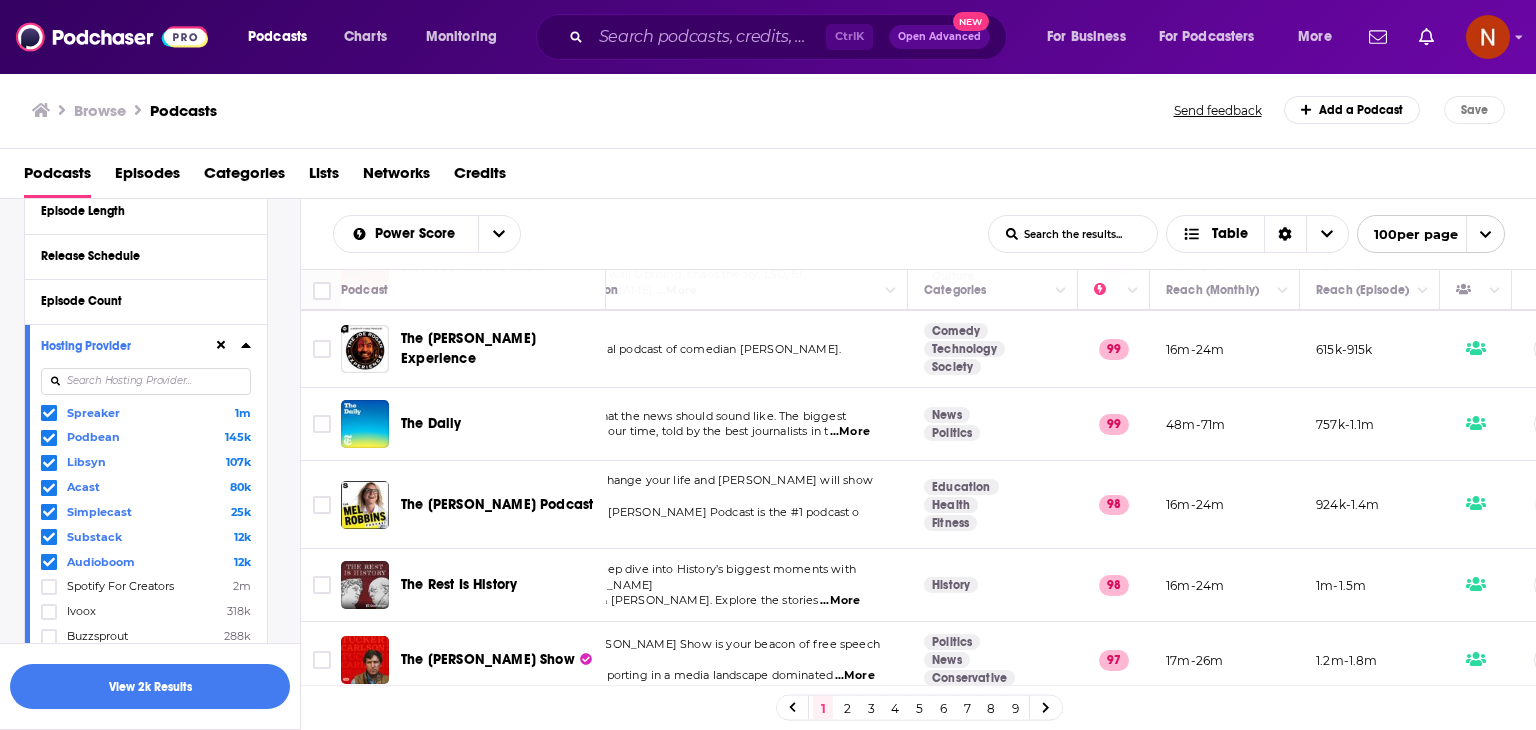 scroll, scrollTop: 892, scrollLeft: 0, axis: vertical 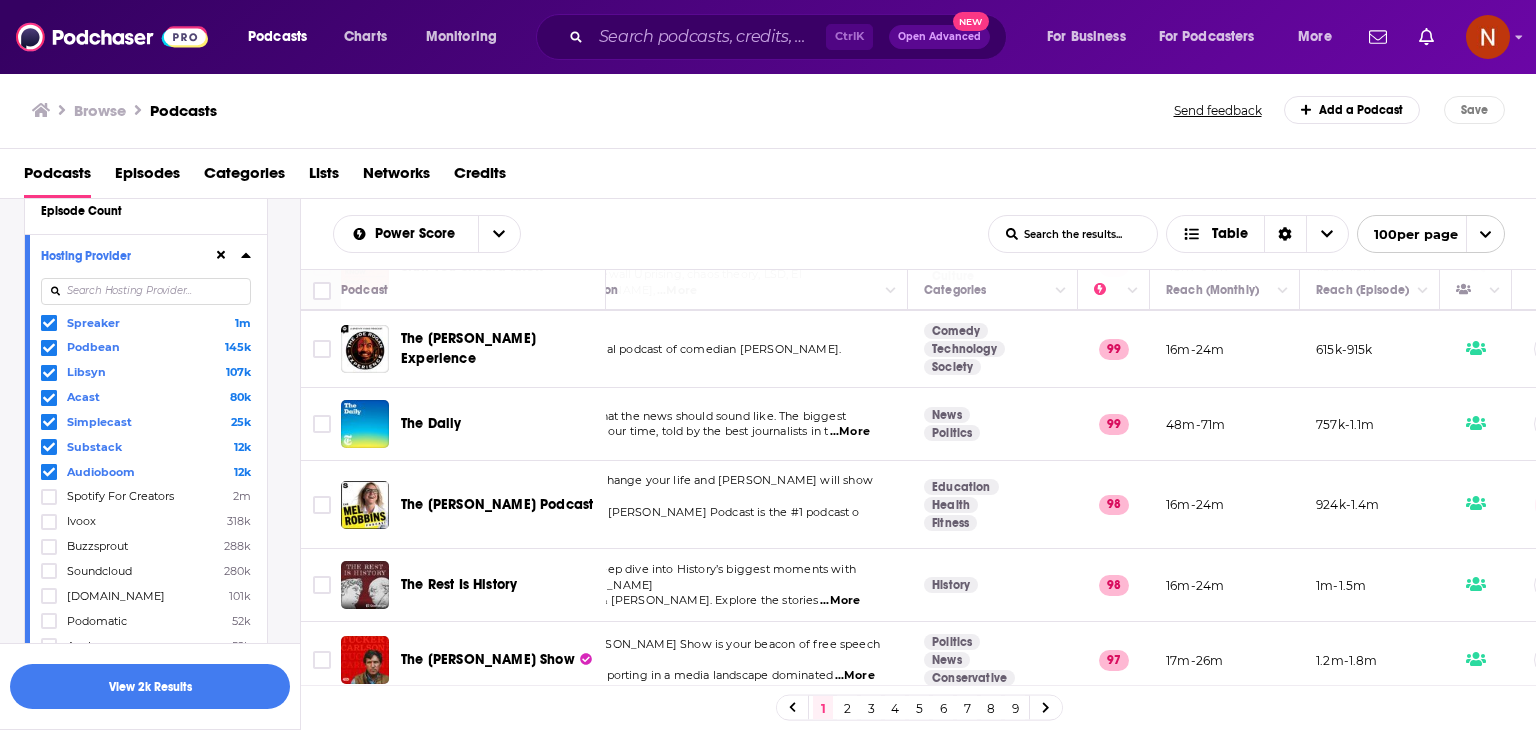 click 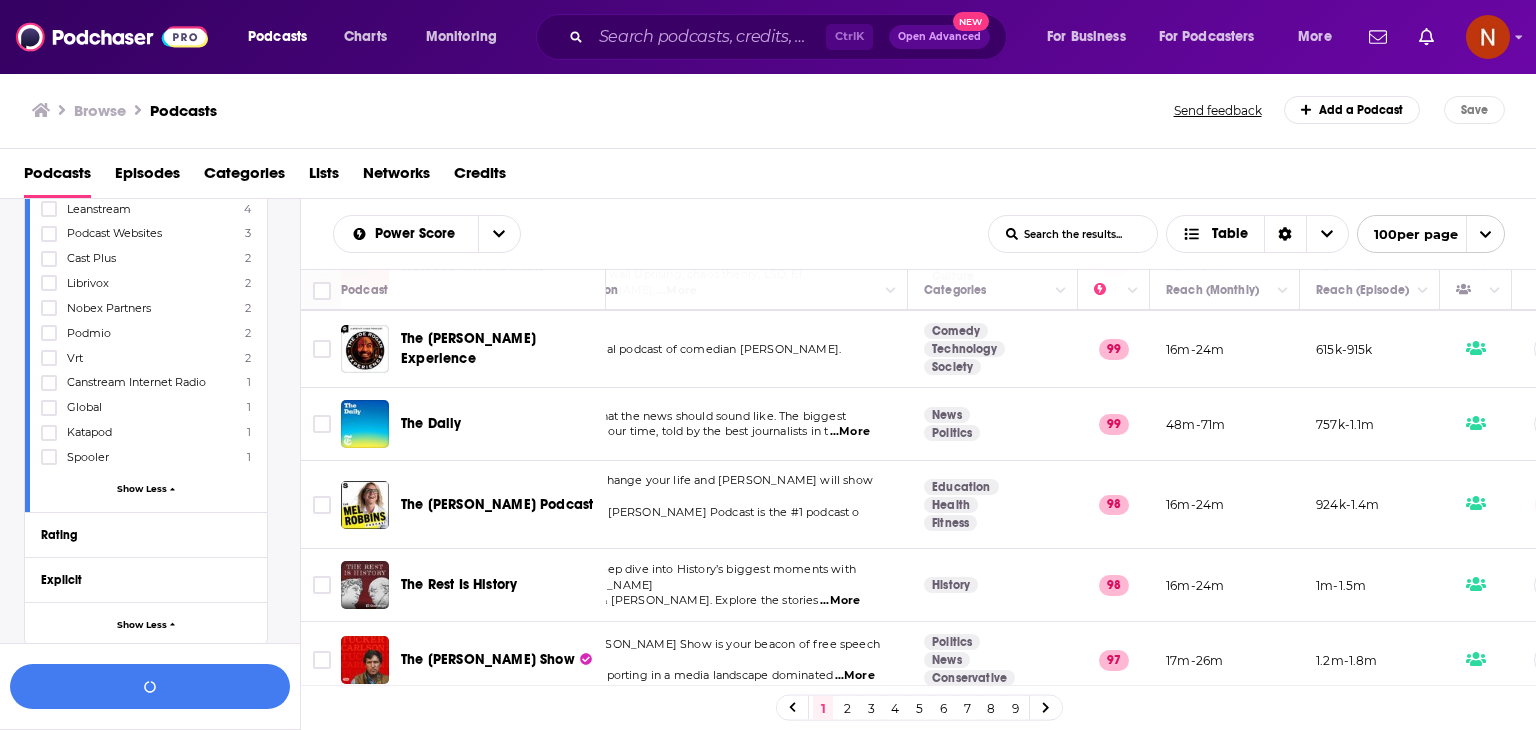 scroll, scrollTop: 5448, scrollLeft: 0, axis: vertical 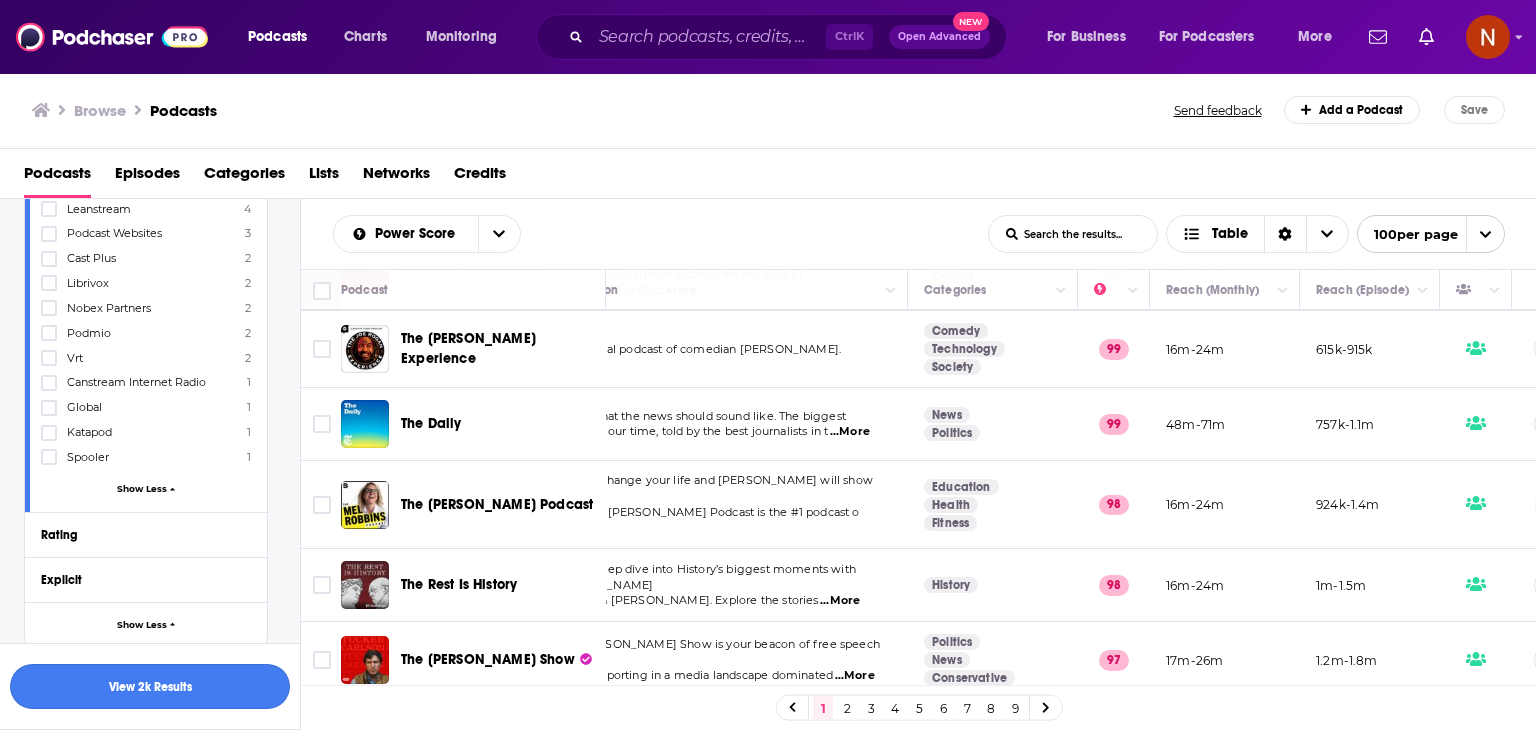 click on "View 2k Results" at bounding box center (150, 686) 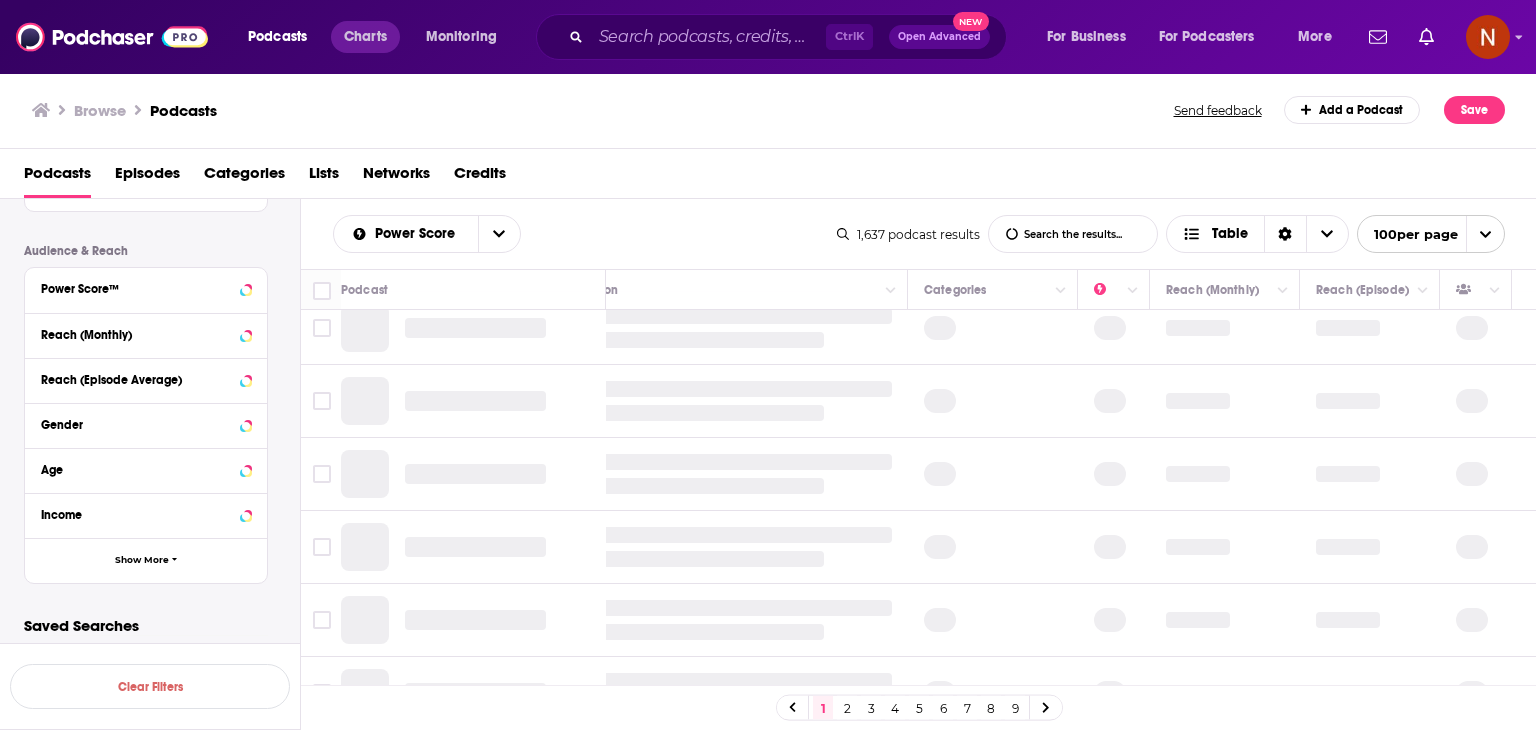 scroll, scrollTop: 1290, scrollLeft: 0, axis: vertical 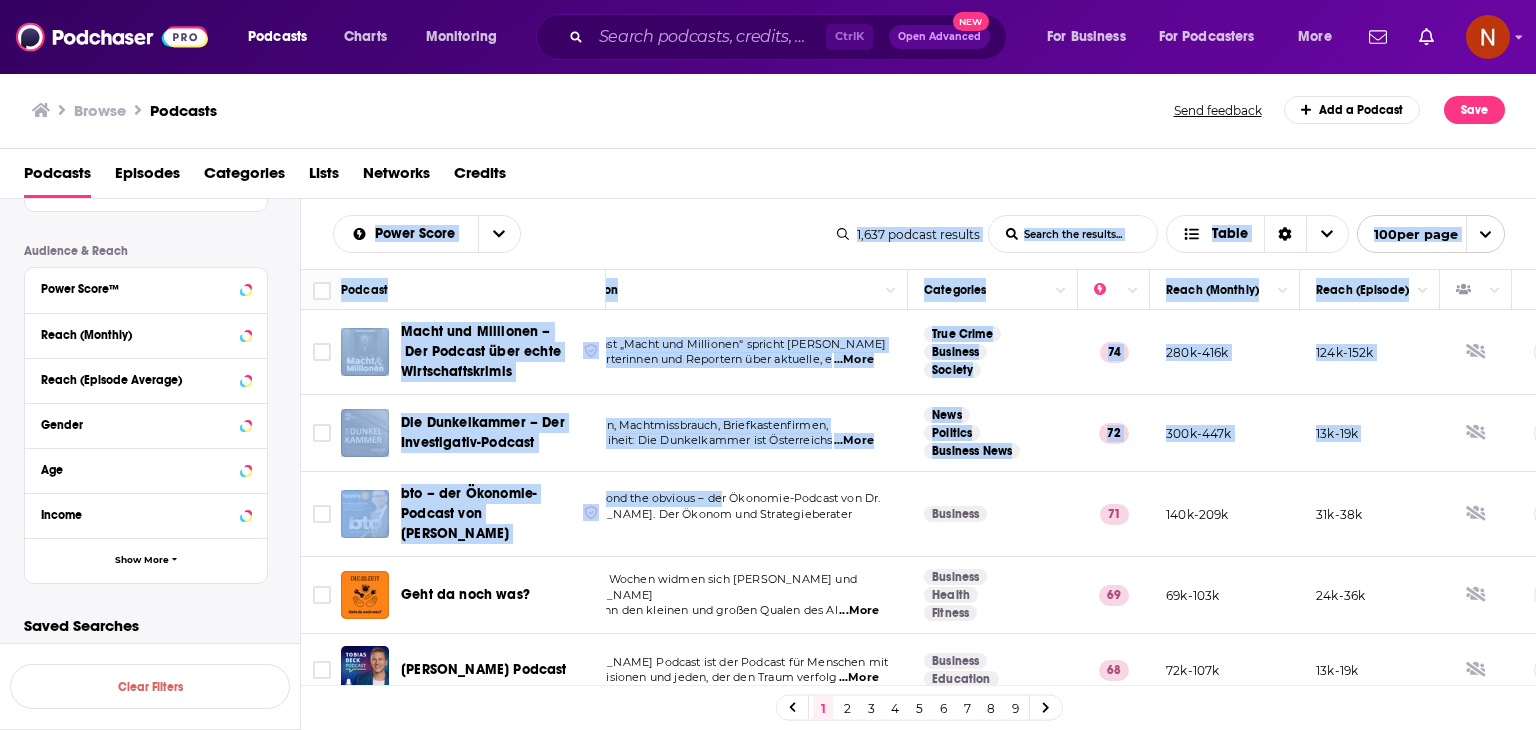 drag, startPoint x: 303, startPoint y: 260, endPoint x: 783, endPoint y: 502, distance: 537.5537 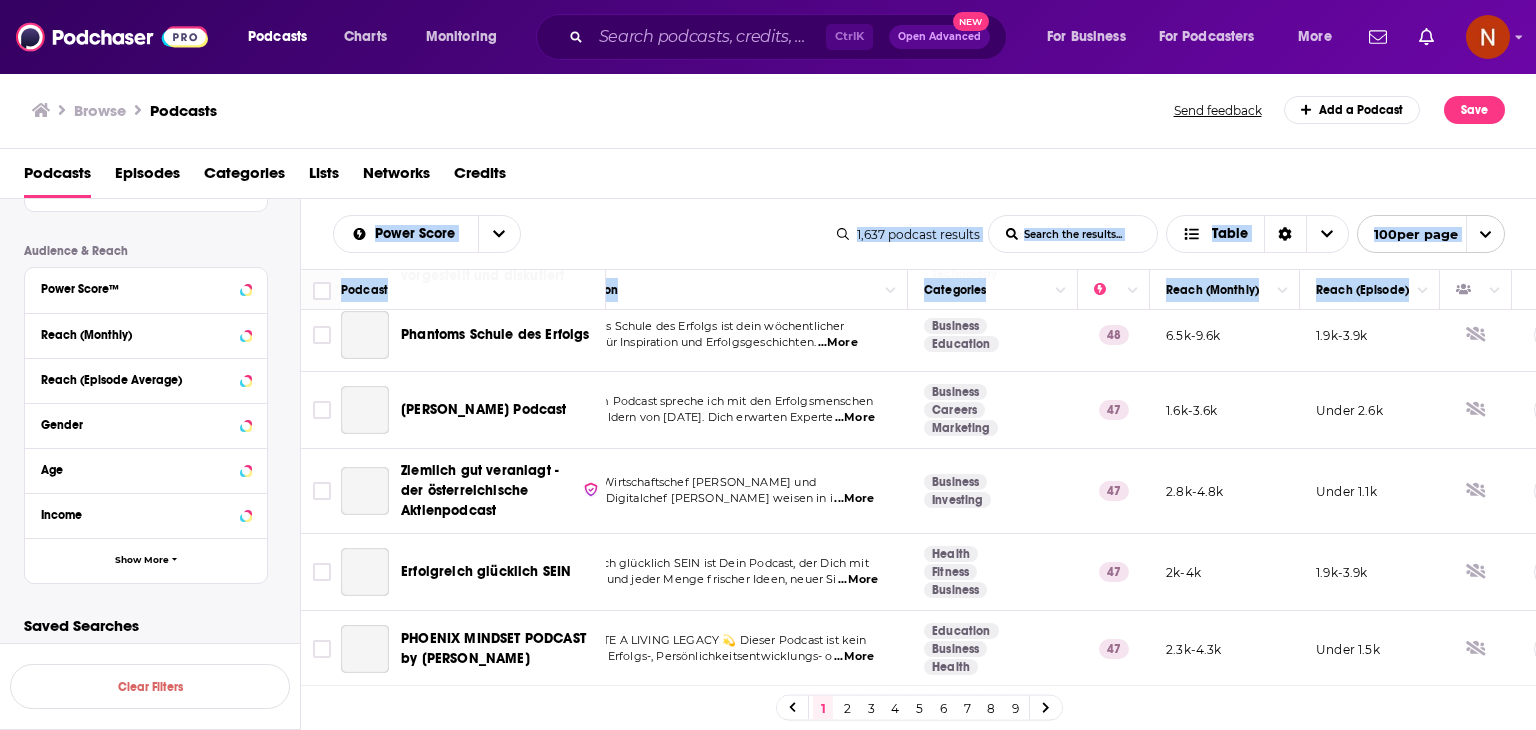 scroll, scrollTop: 7941, scrollLeft: 68, axis: both 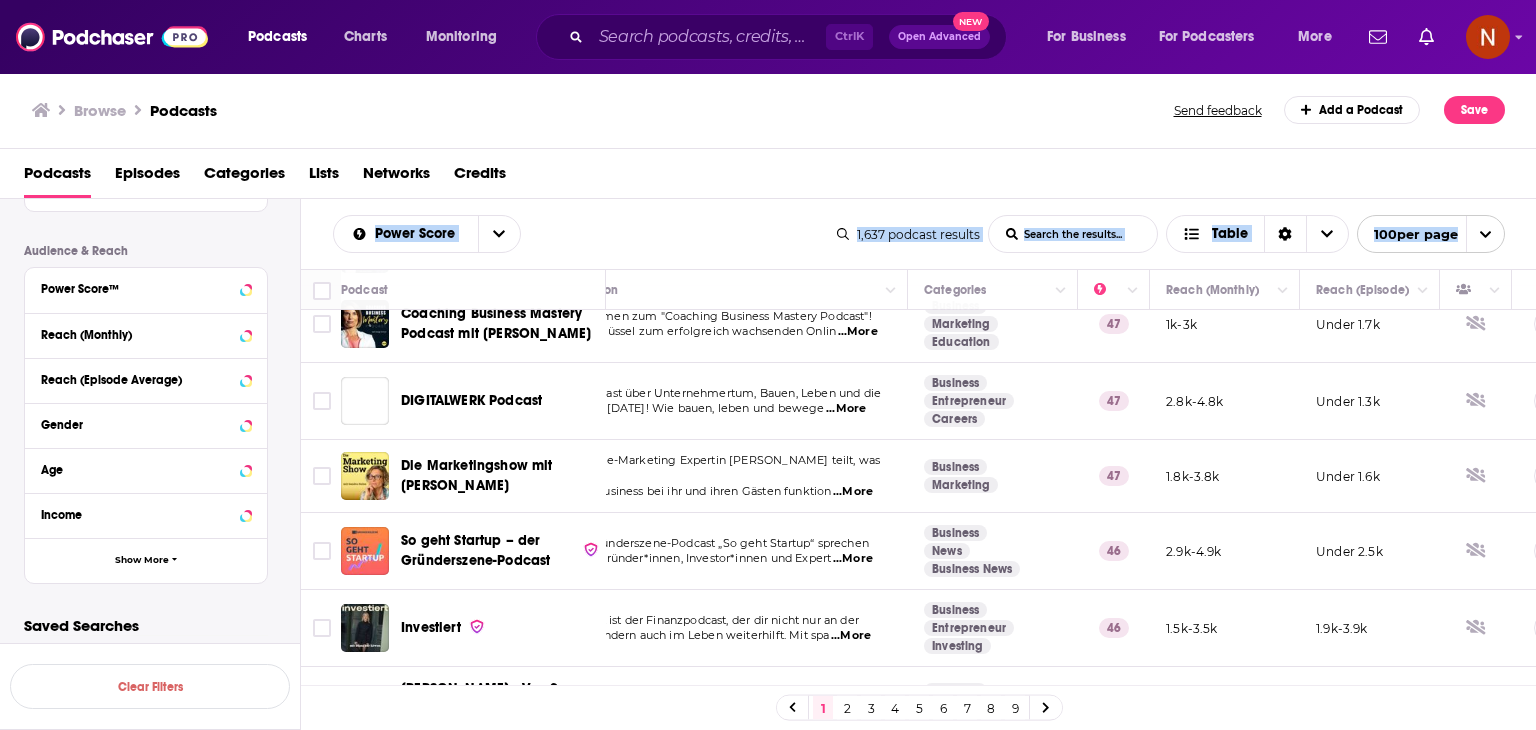 click at bounding box center [1476, 709] 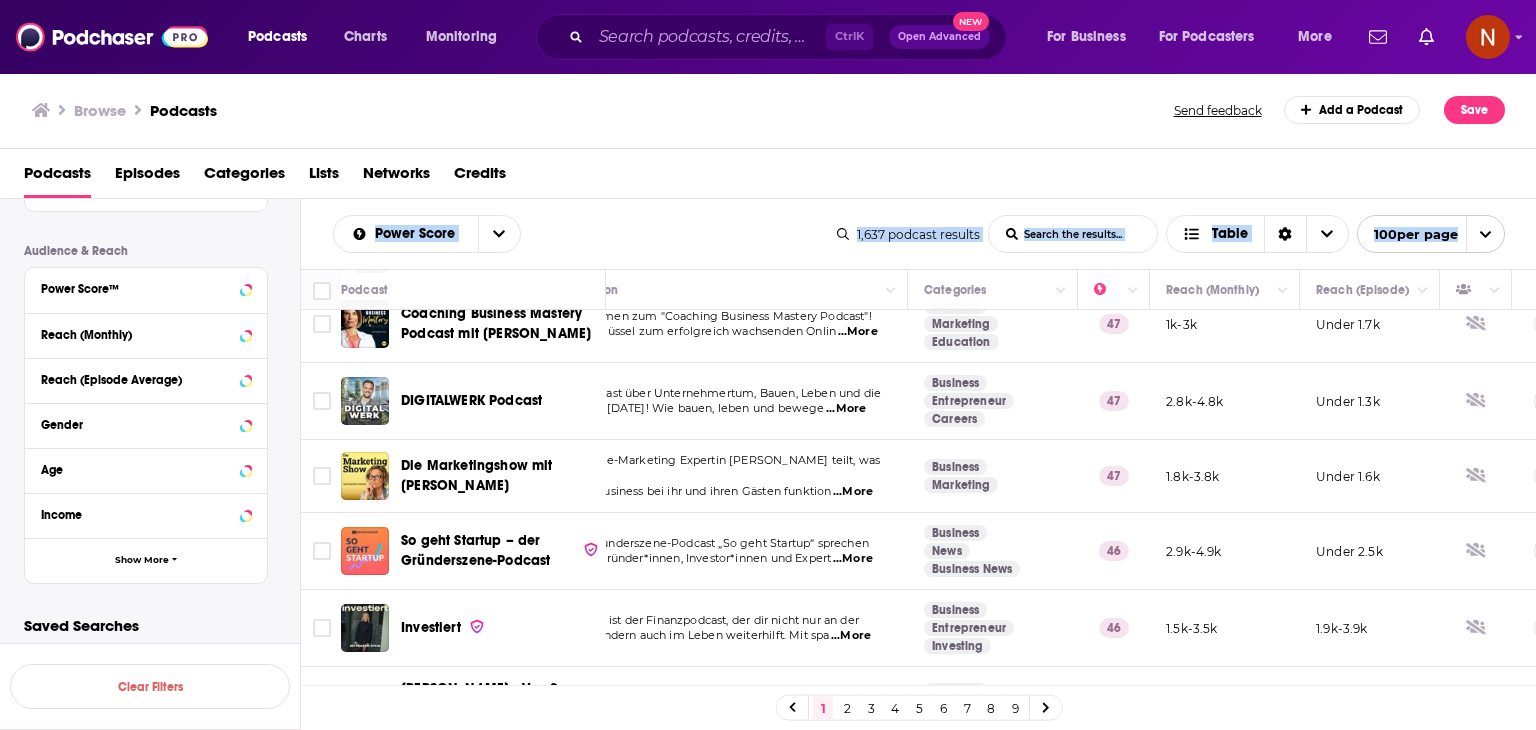 copy on "Power Score List Search Input Search the results... Table 1,637   podcast   results List Search Input Search the results... Table 100  per page" 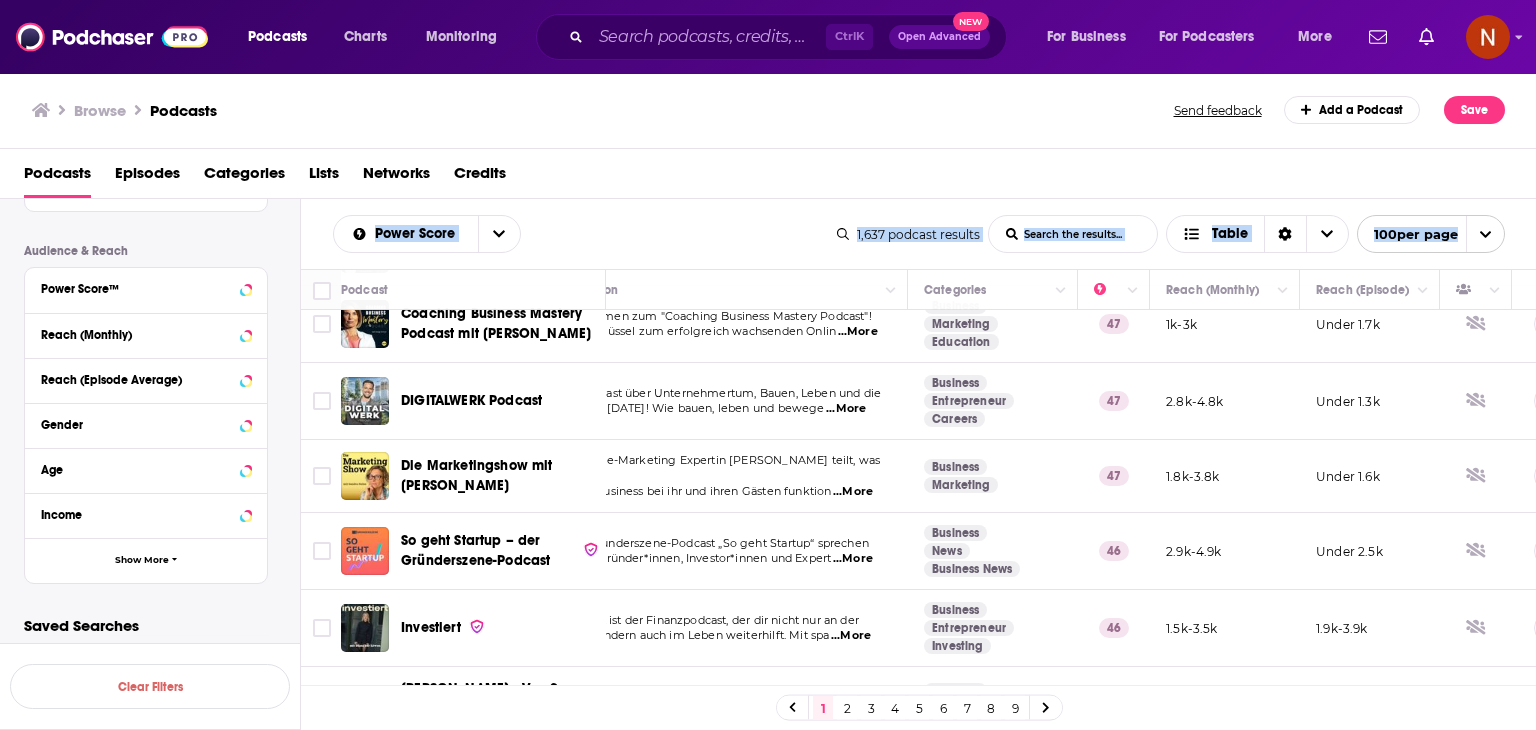 click on "2" at bounding box center (847, 708) 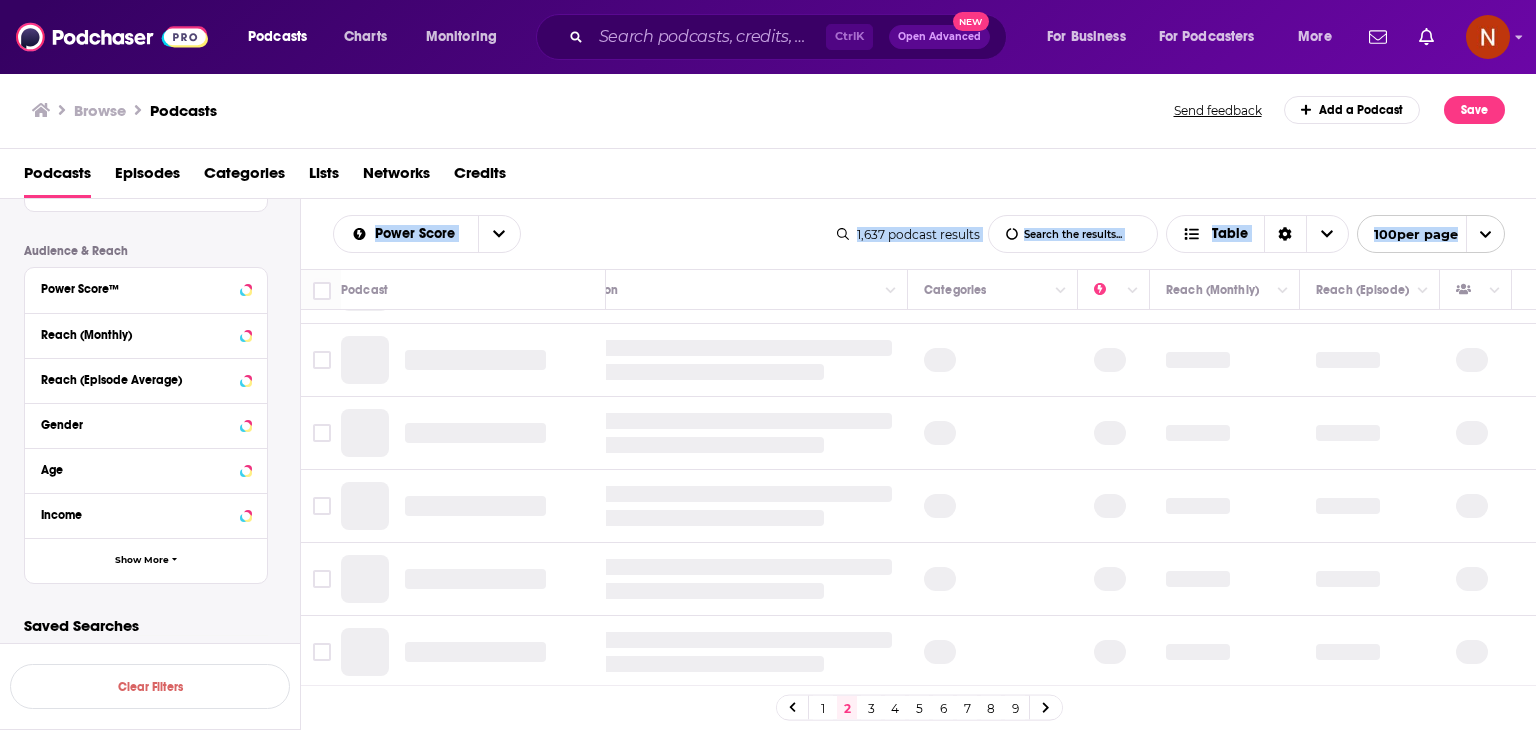 scroll, scrollTop: 1441, scrollLeft: 68, axis: both 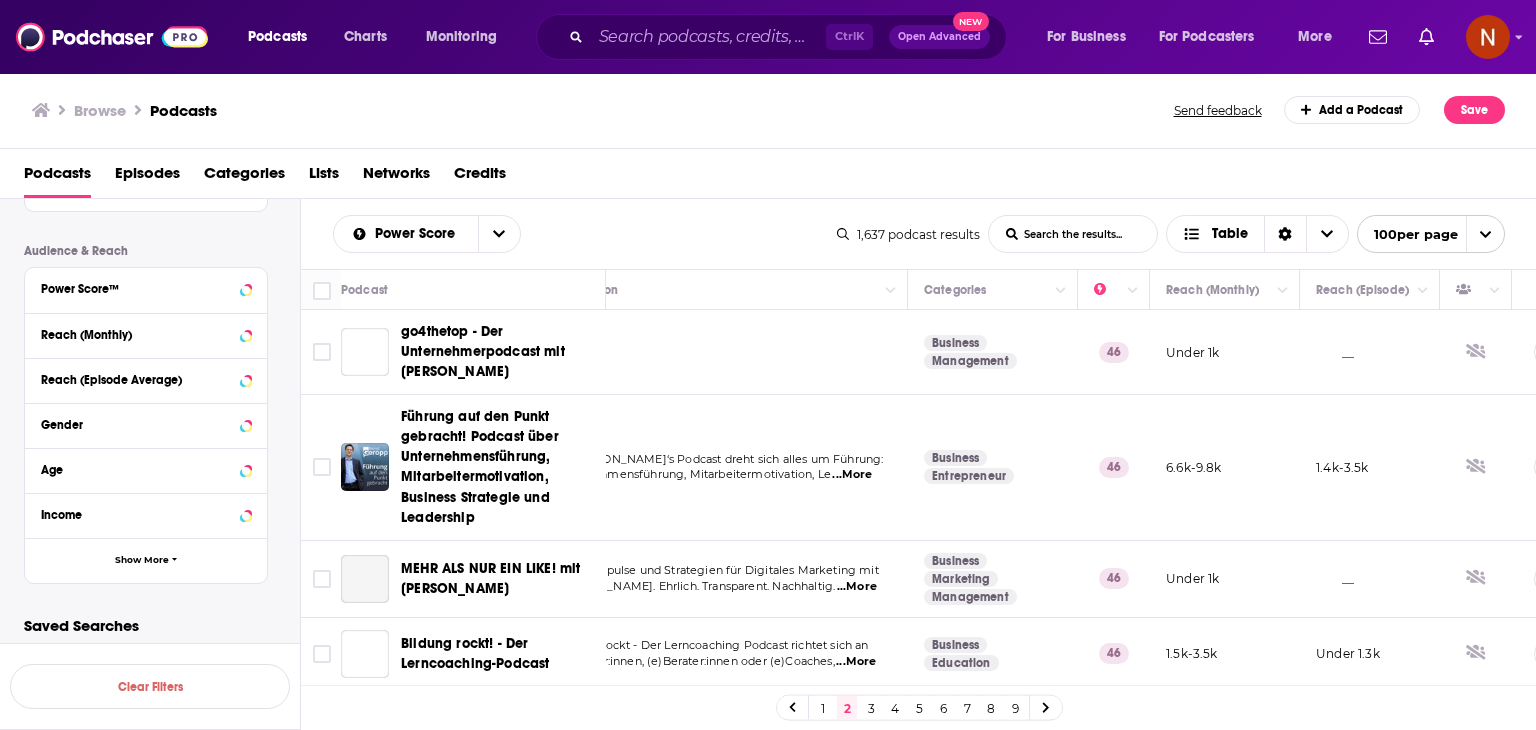 click on "Power Score List Search Input Search the results... Table 1,637   podcast   results List Search Input Search the results... Table 100  per page" at bounding box center [919, 234] 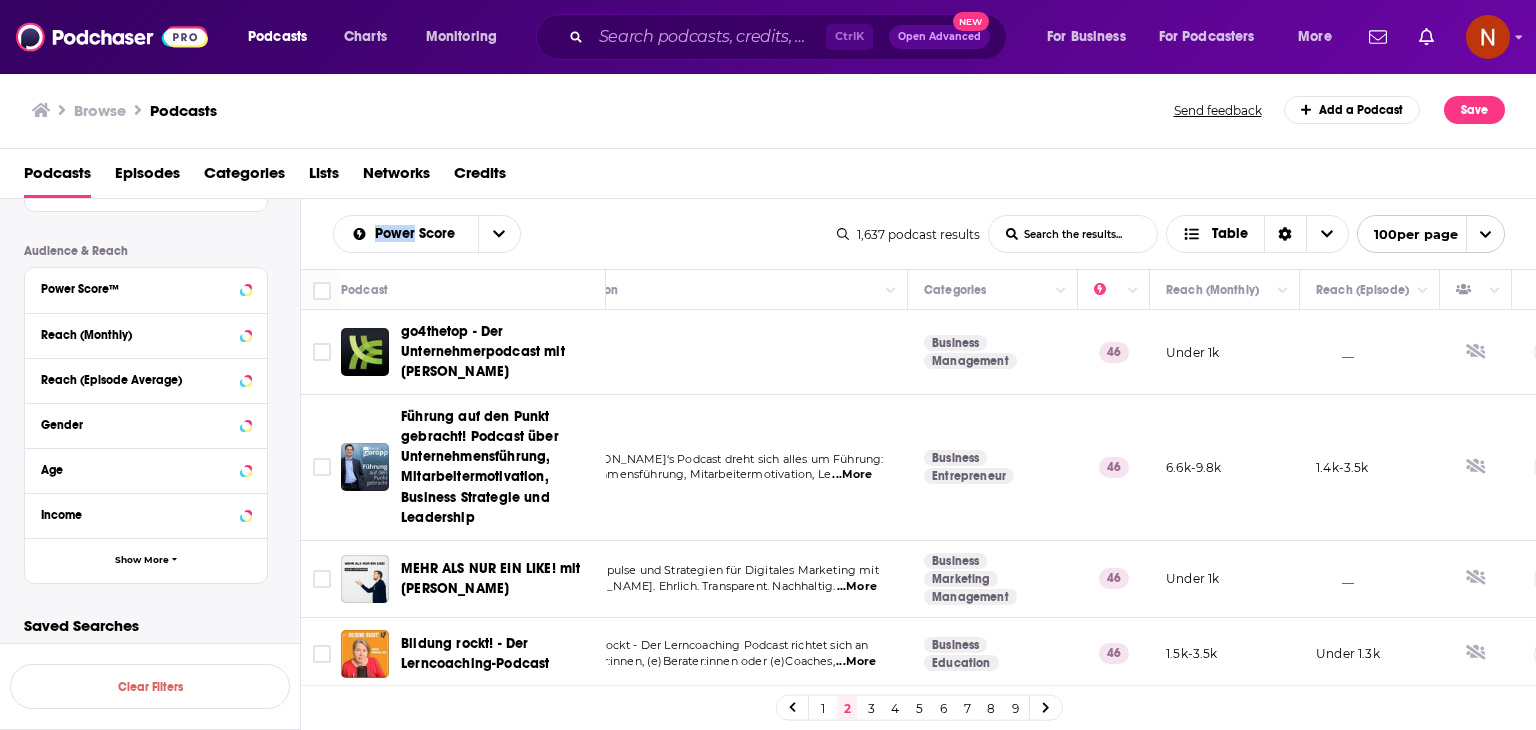drag, startPoint x: 323, startPoint y: 229, endPoint x: 829, endPoint y: 426, distance: 542.99634 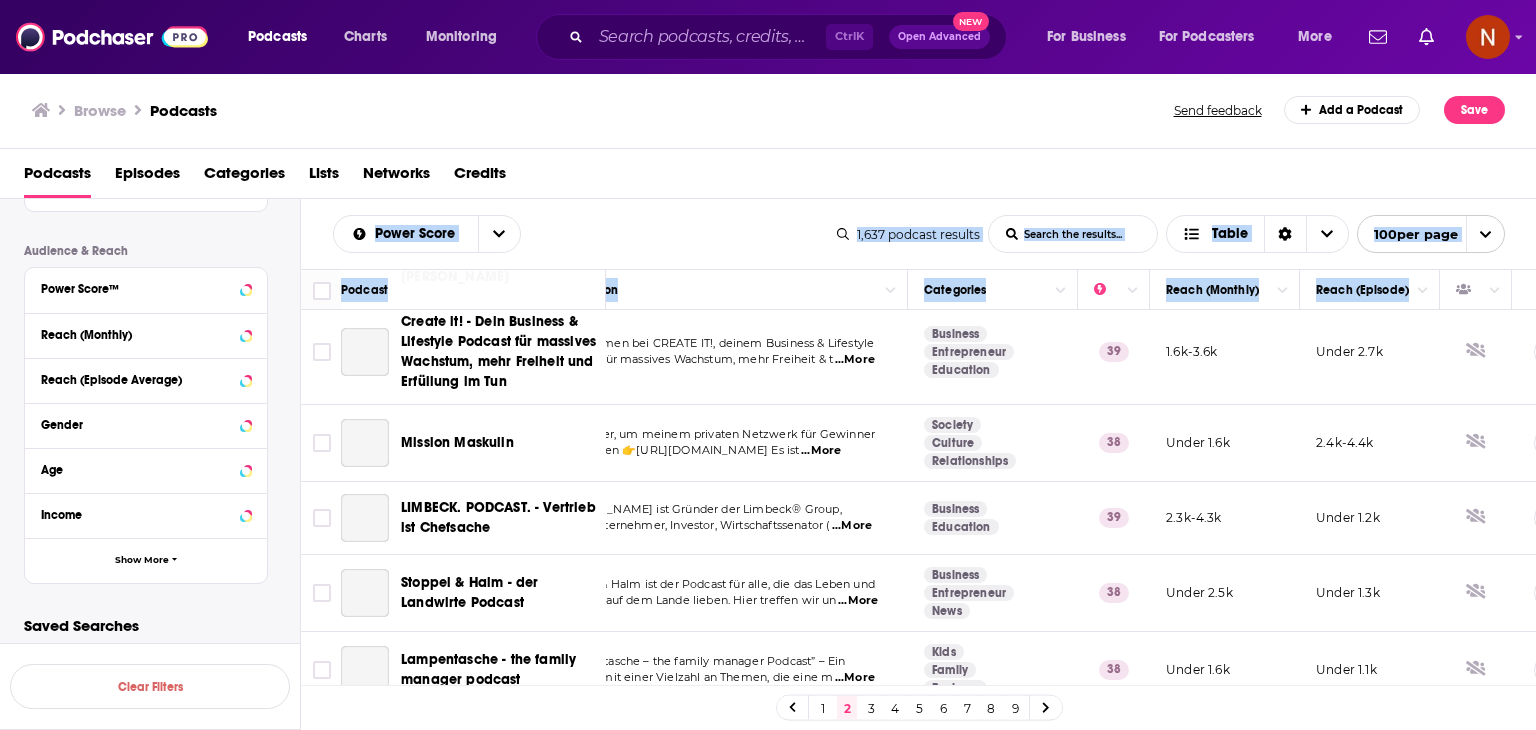 scroll, scrollTop: 7721, scrollLeft: 68, axis: both 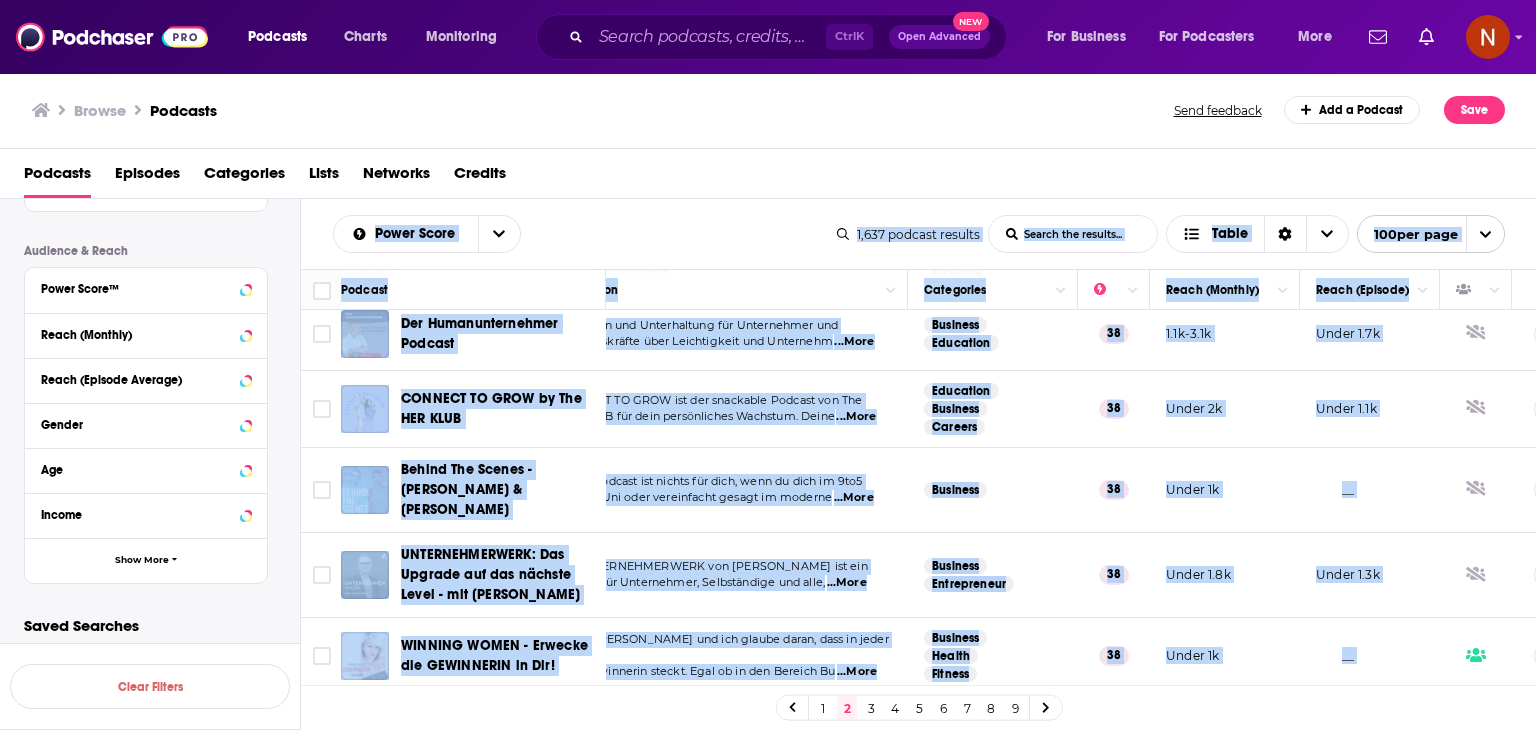 click at bounding box center (1476, 810) 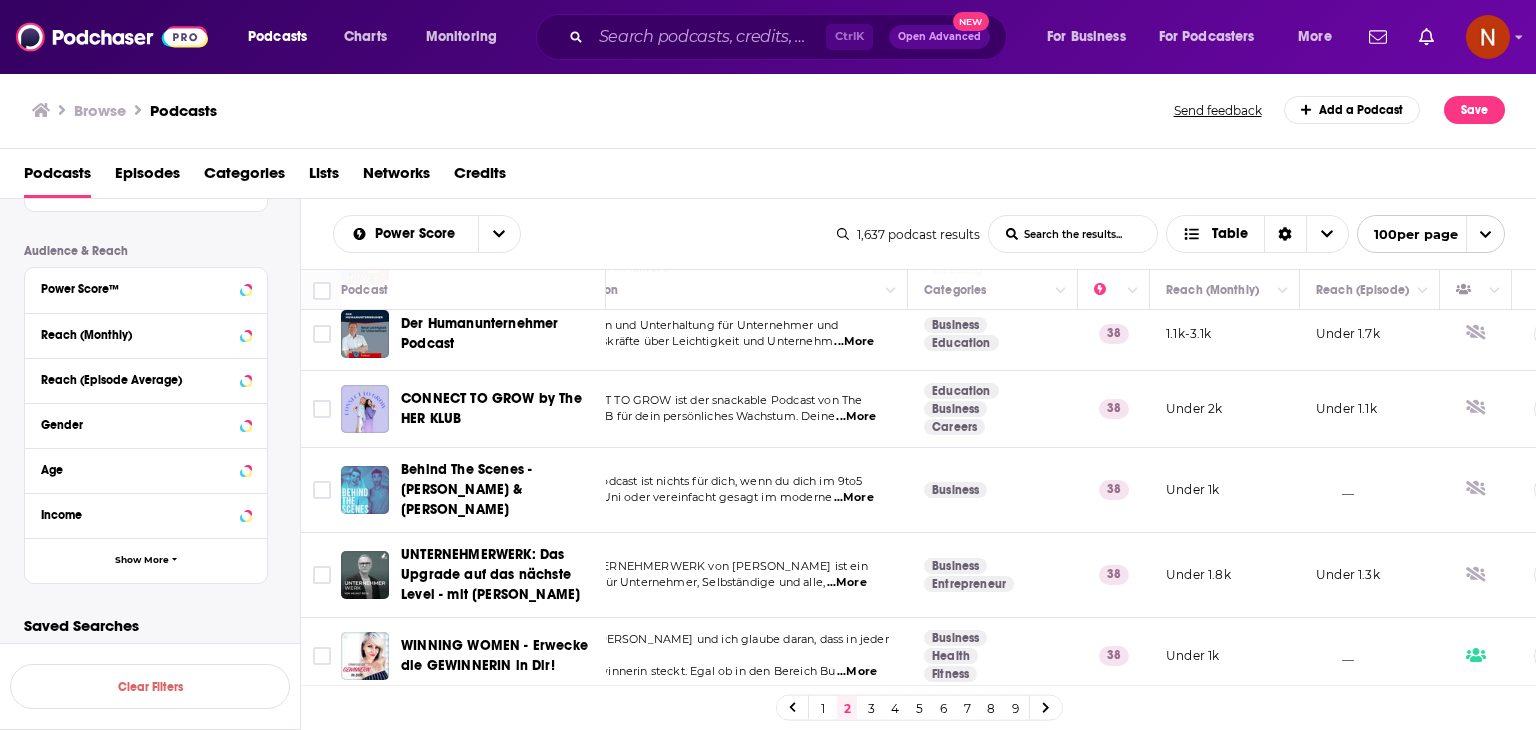 click on "1 2 3 4 5 6 7 8 9" at bounding box center (919, 708) 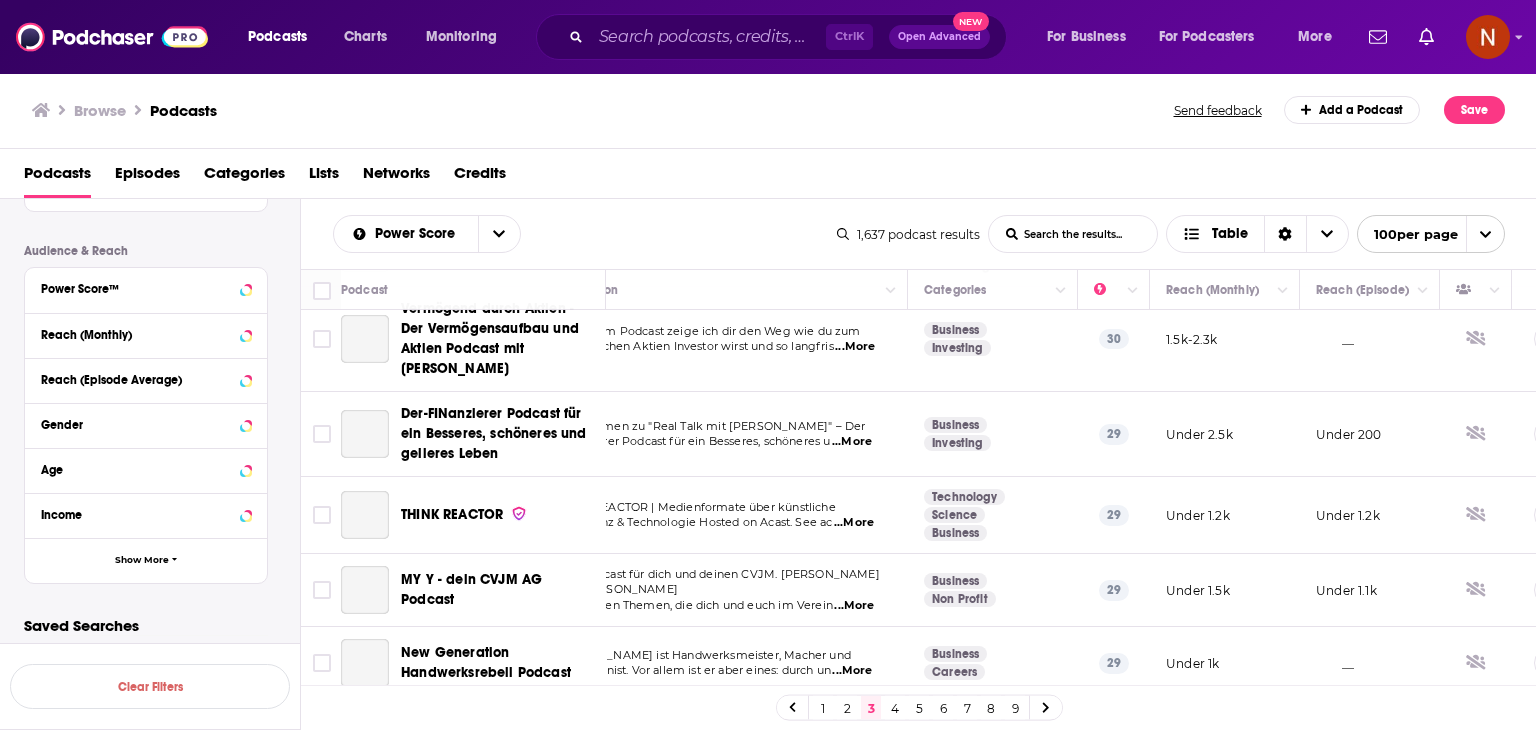 scroll, scrollTop: 3059, scrollLeft: 68, axis: both 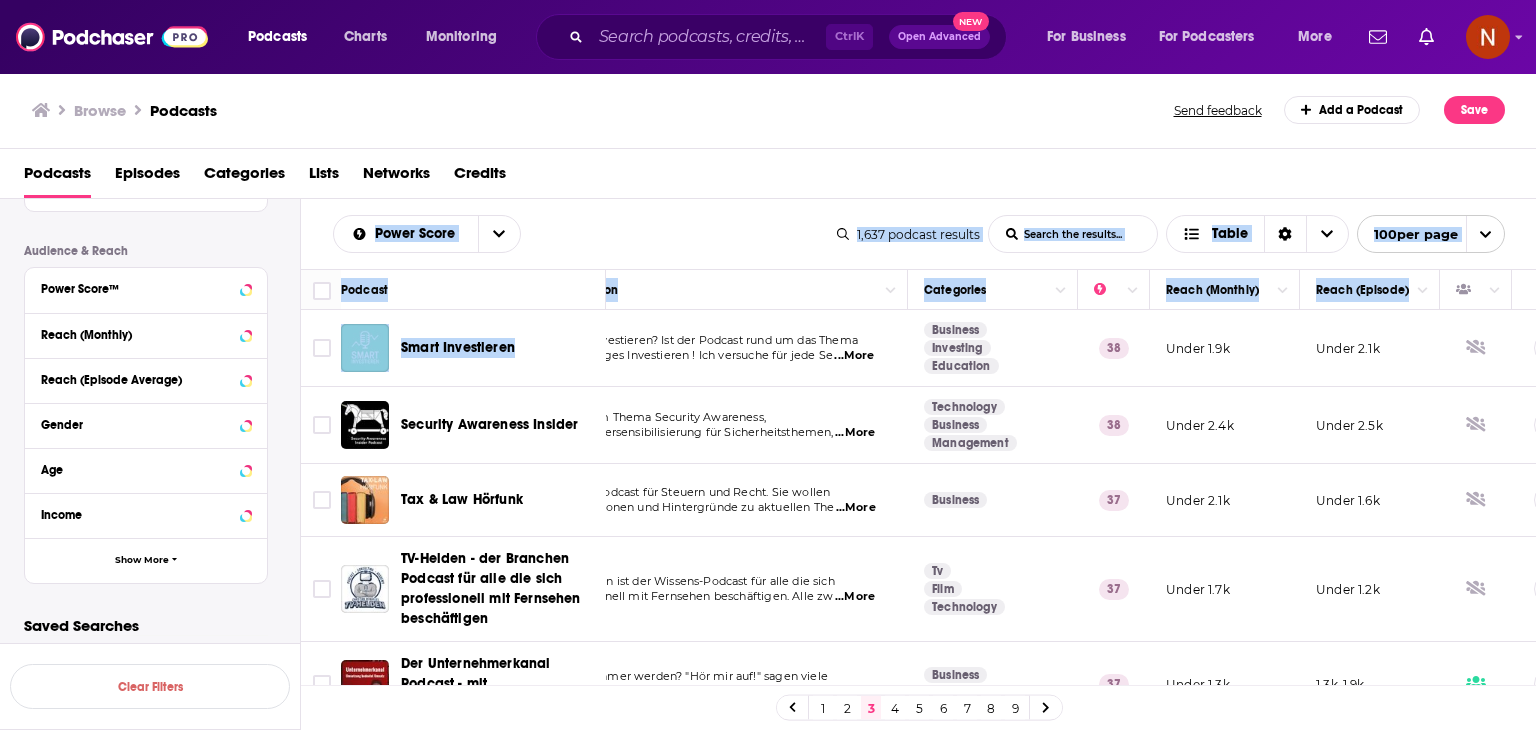 drag, startPoint x: 300, startPoint y: 245, endPoint x: 584, endPoint y: 351, distance: 303.13693 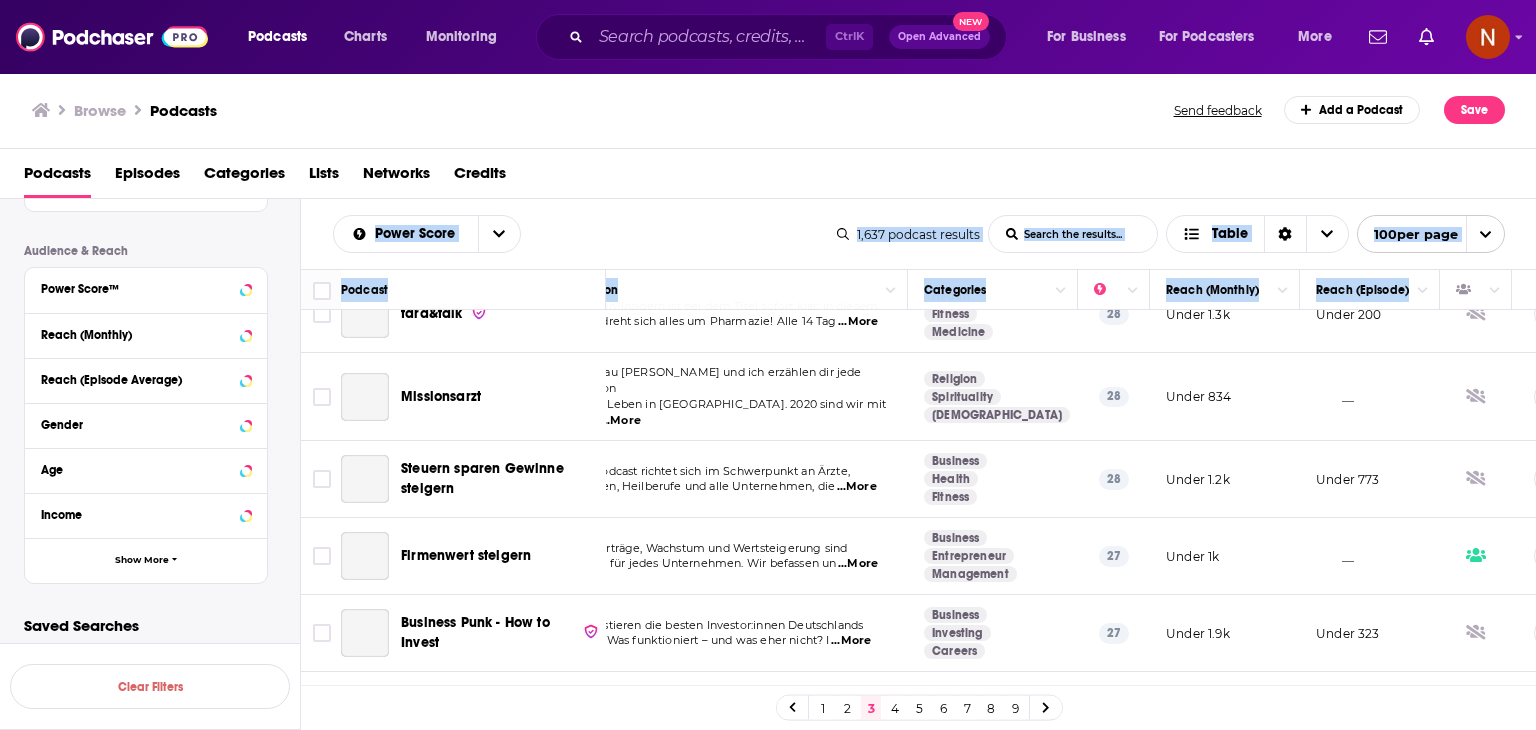 scroll, scrollTop: 7572, scrollLeft: 68, axis: both 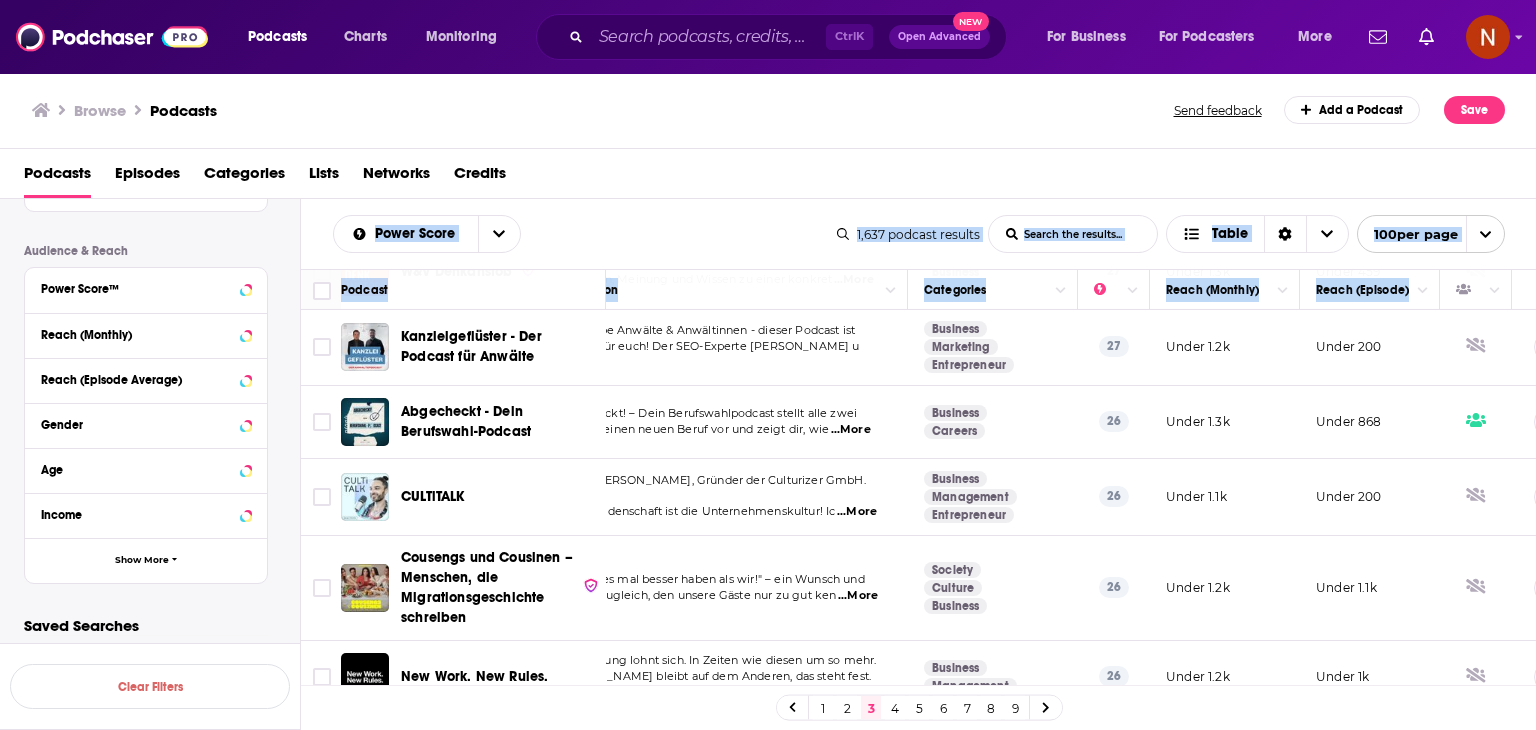 click at bounding box center [1476, 750] 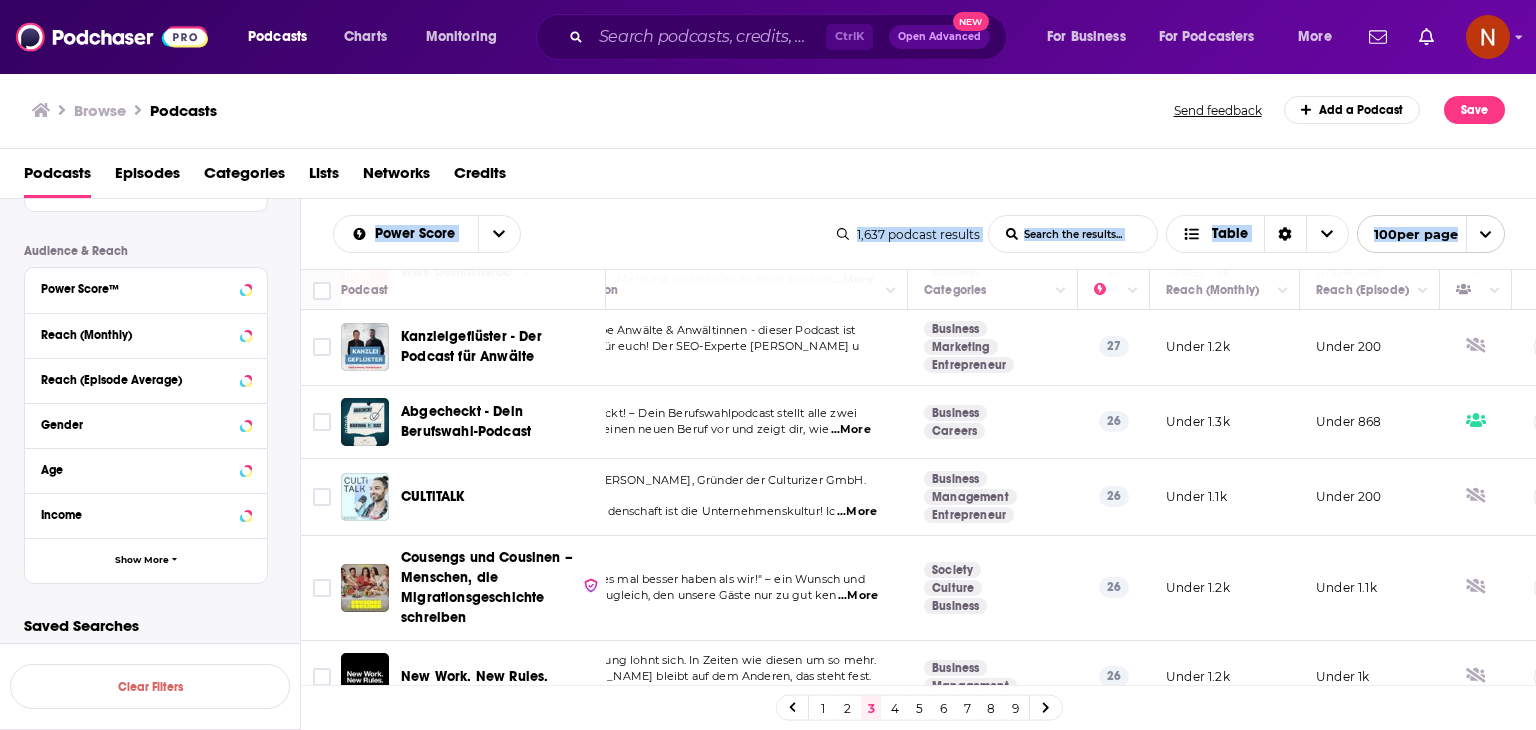 copy on "Power Score List Search Input Search the results... Table 1,637   podcast   results List Search Input Search the results... Table 100  per page" 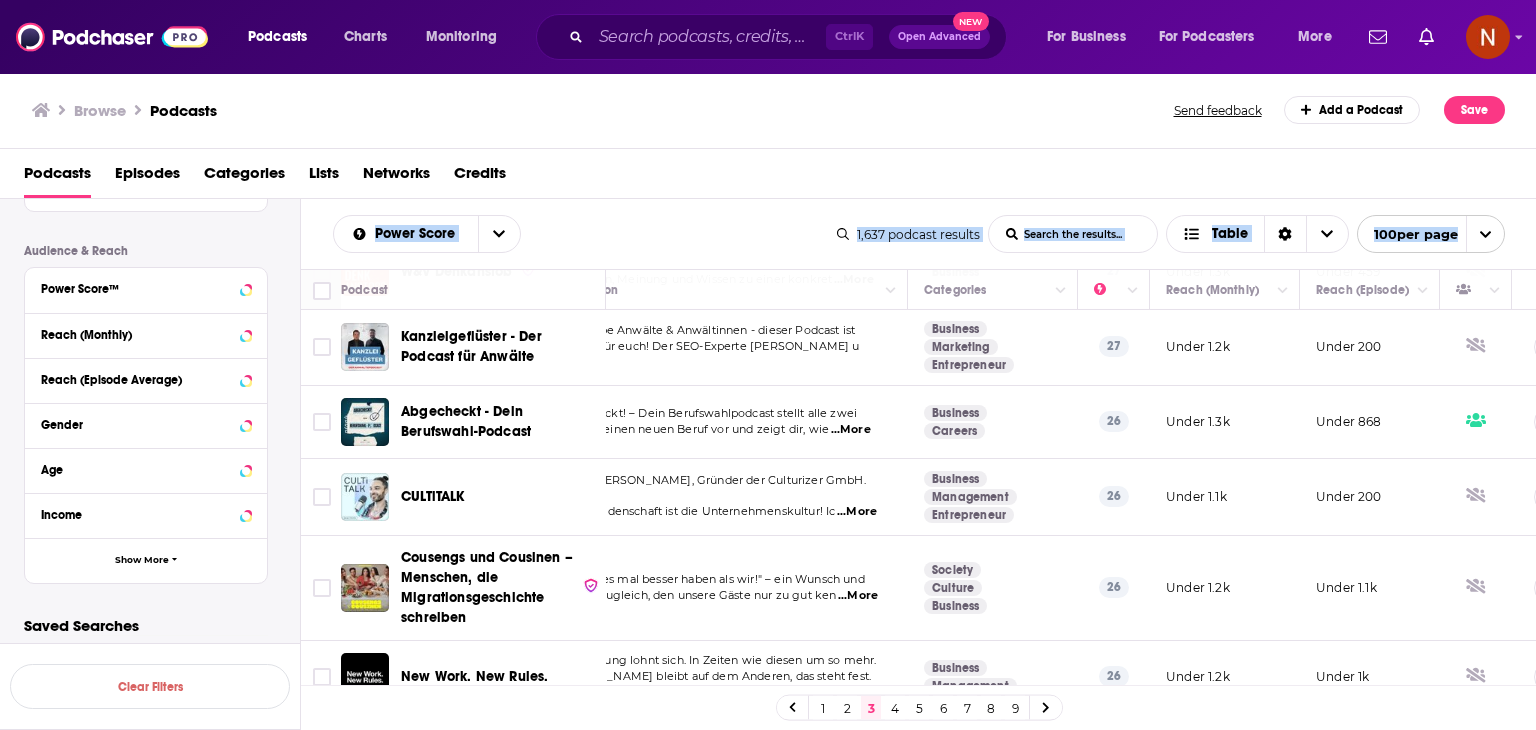 click on "4" at bounding box center (895, 708) 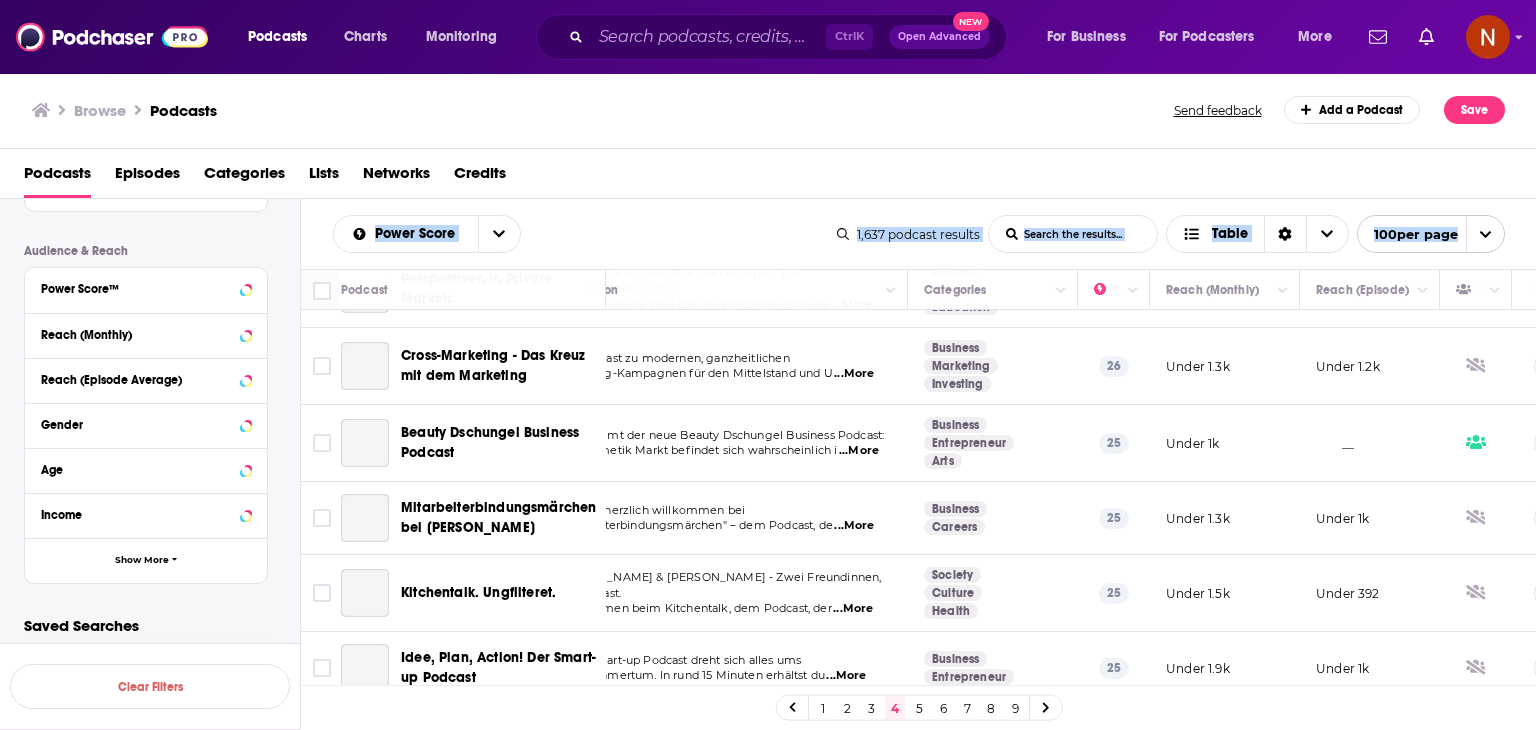 scroll, scrollTop: 0, scrollLeft: 68, axis: horizontal 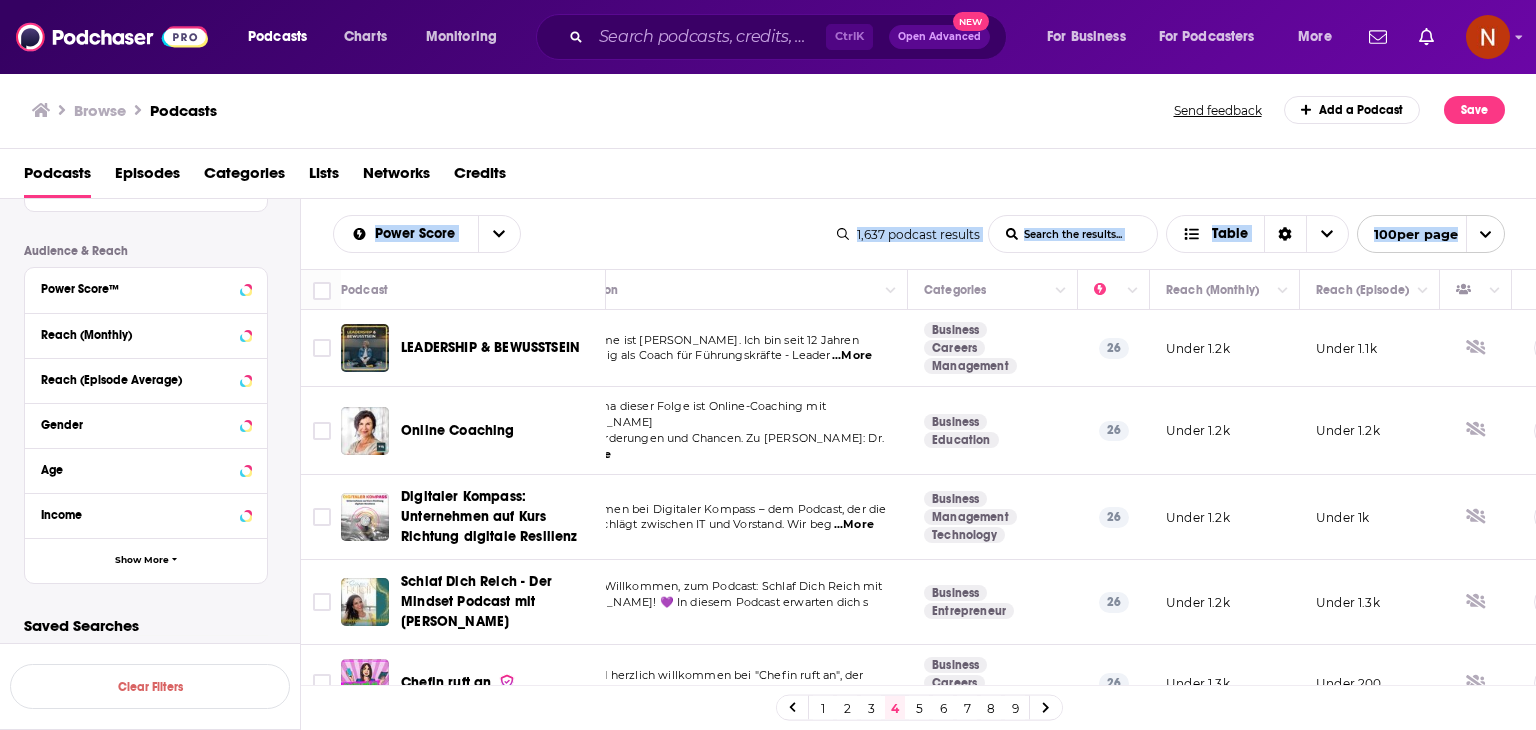 click on "5" at bounding box center [919, 708] 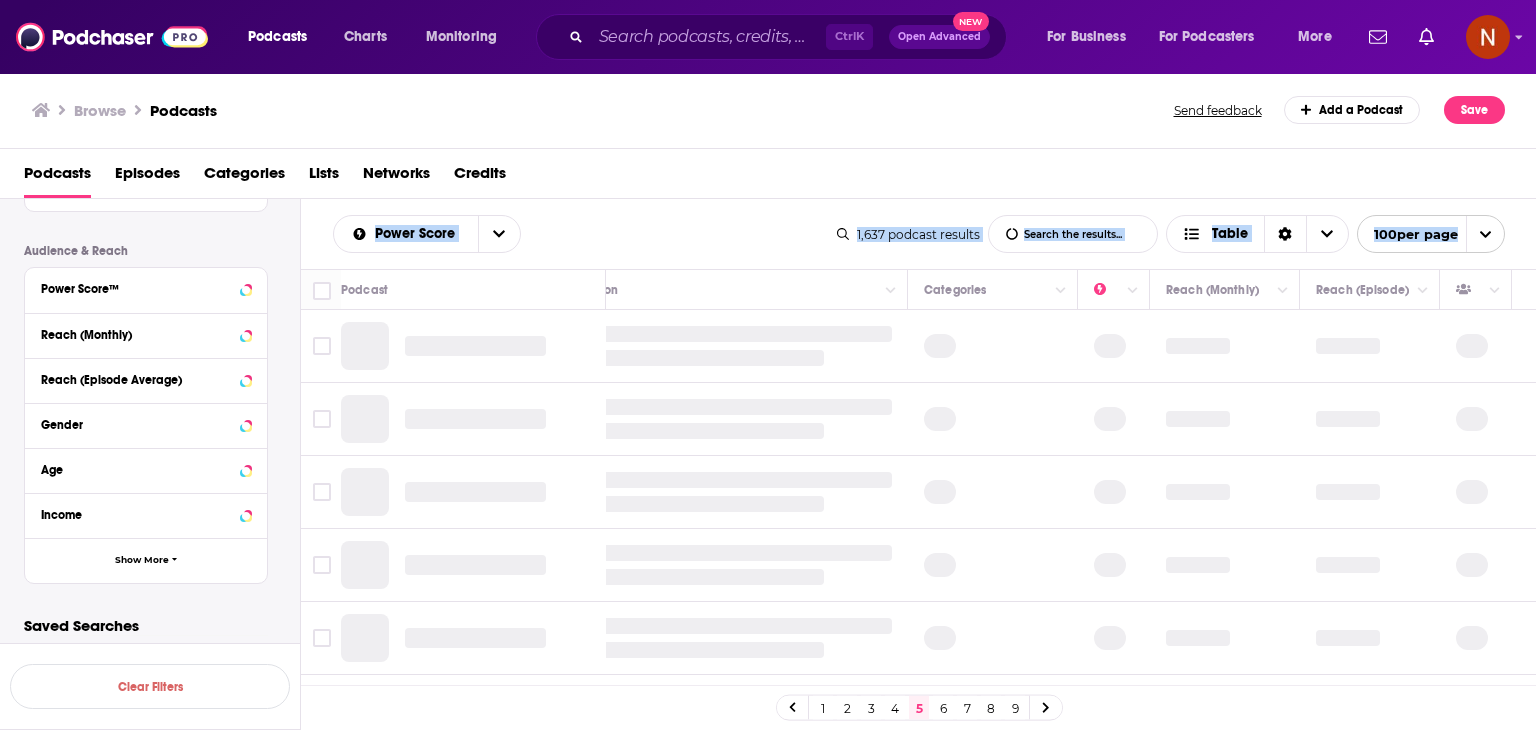 click on "Power Score List Search Input Search the results... Table 1,637   podcast   results List Search Input Search the results... Table 100  per page" at bounding box center (919, 234) 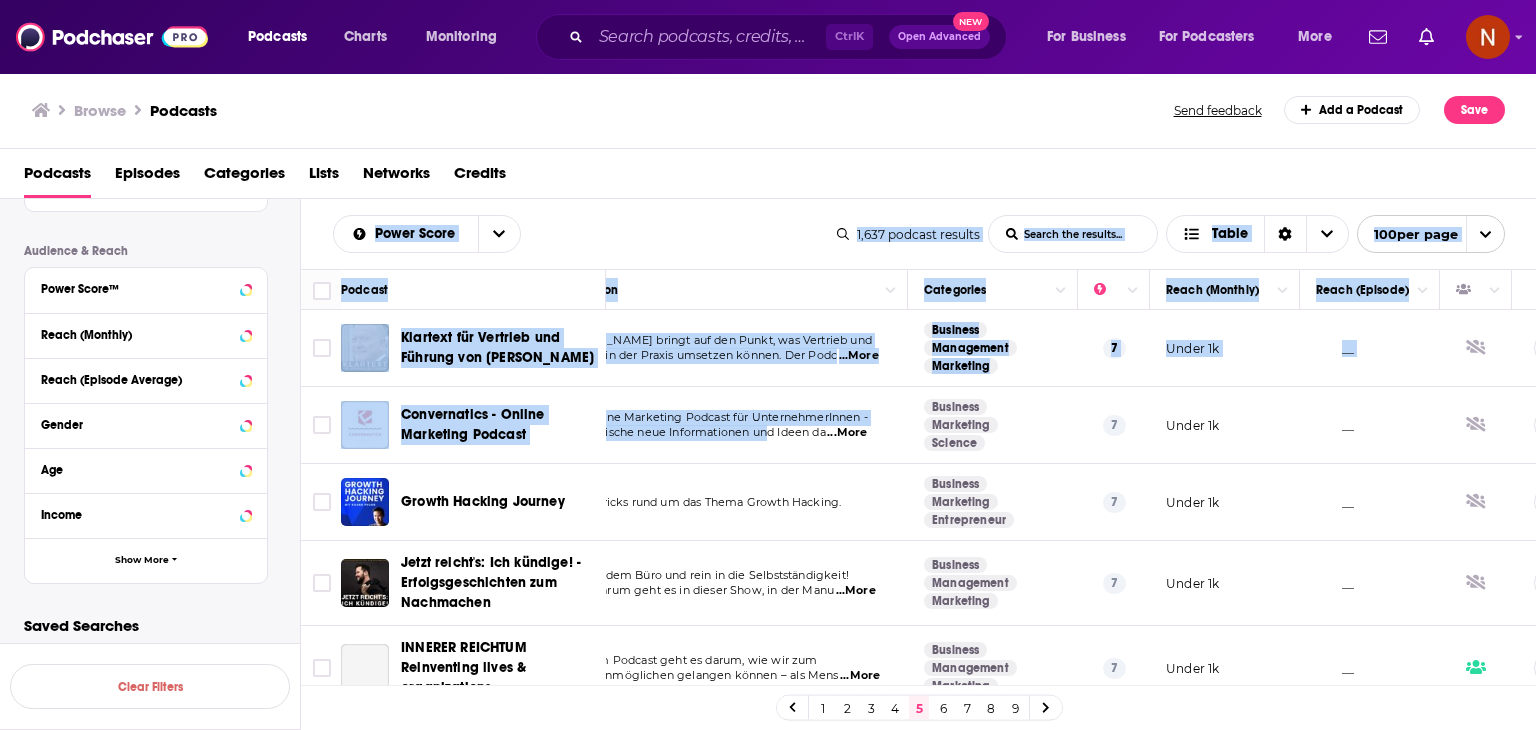 drag, startPoint x: 319, startPoint y: 217, endPoint x: 792, endPoint y: 439, distance: 522.5065 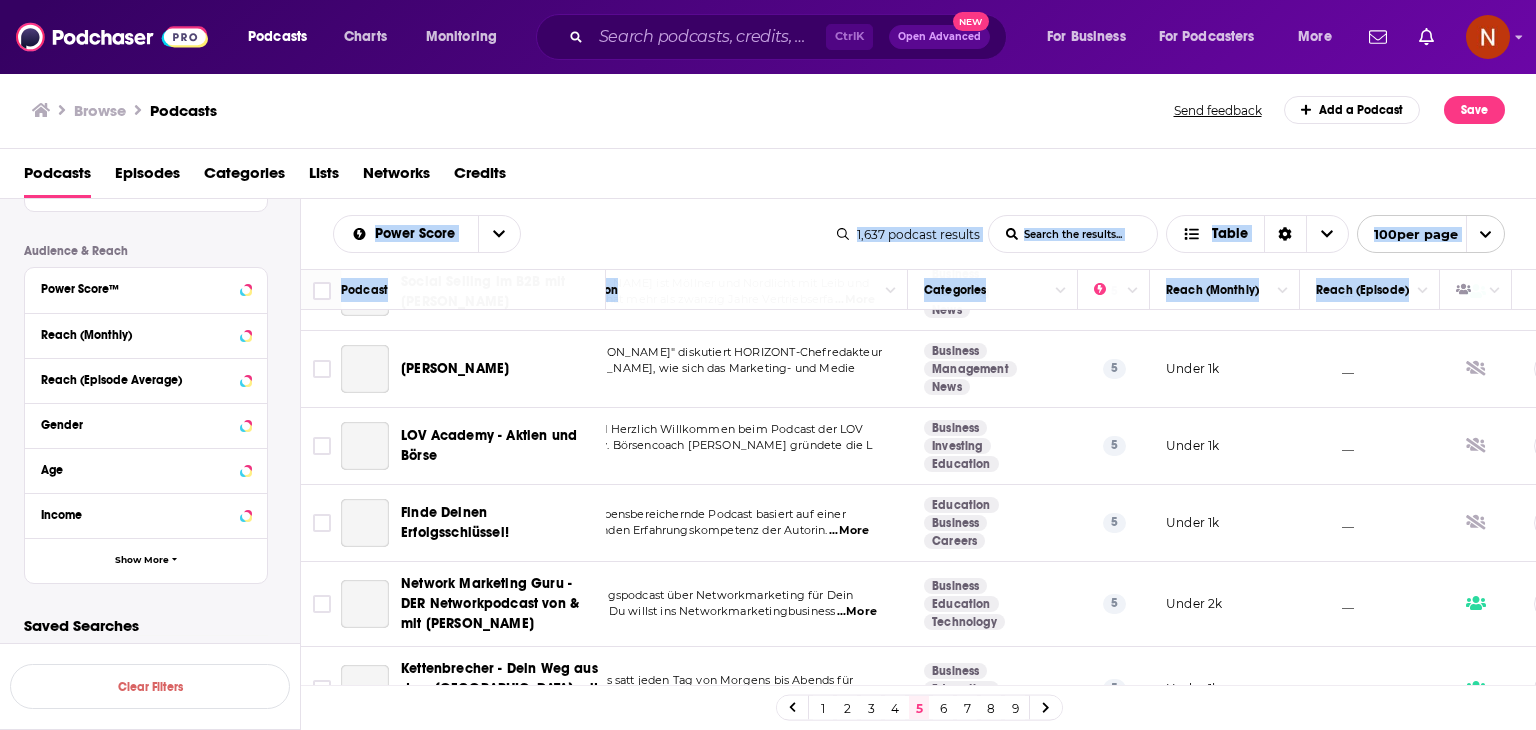 scroll, scrollTop: 8053, scrollLeft: 68, axis: both 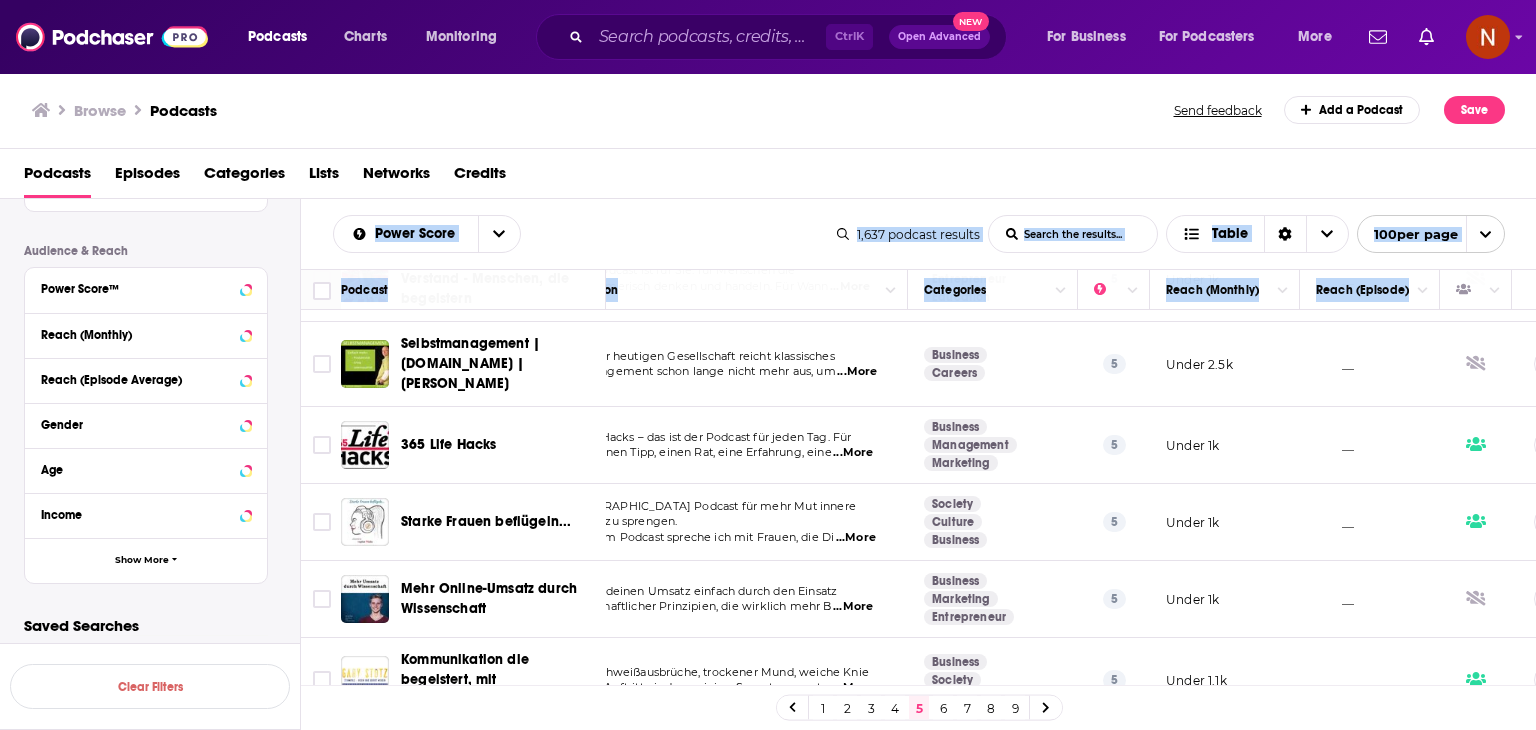 click at bounding box center [1476, 680] 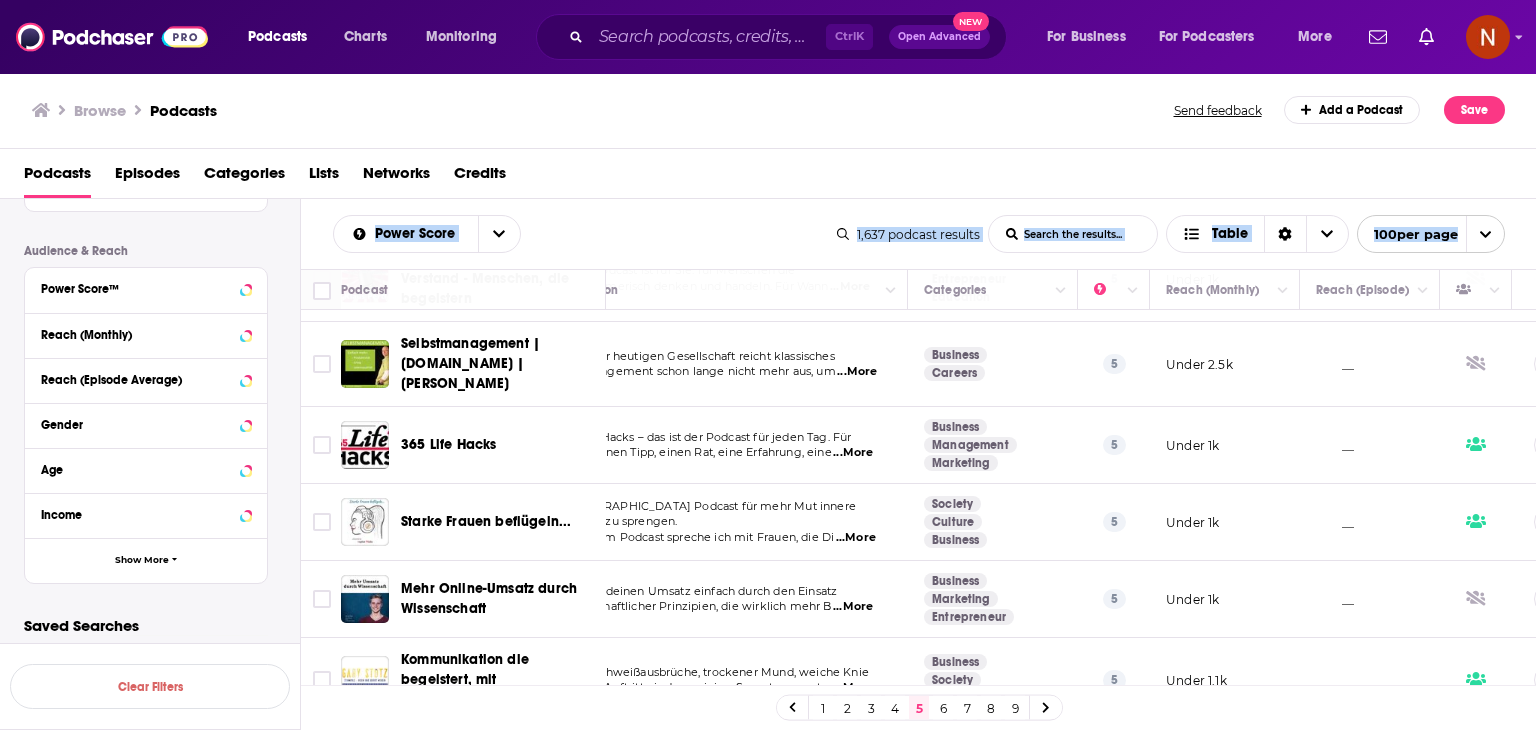 copy on "Power Score List Search Input Search the results... Table 1,637   podcast   results List Search Input Search the results... Table 100  per page" 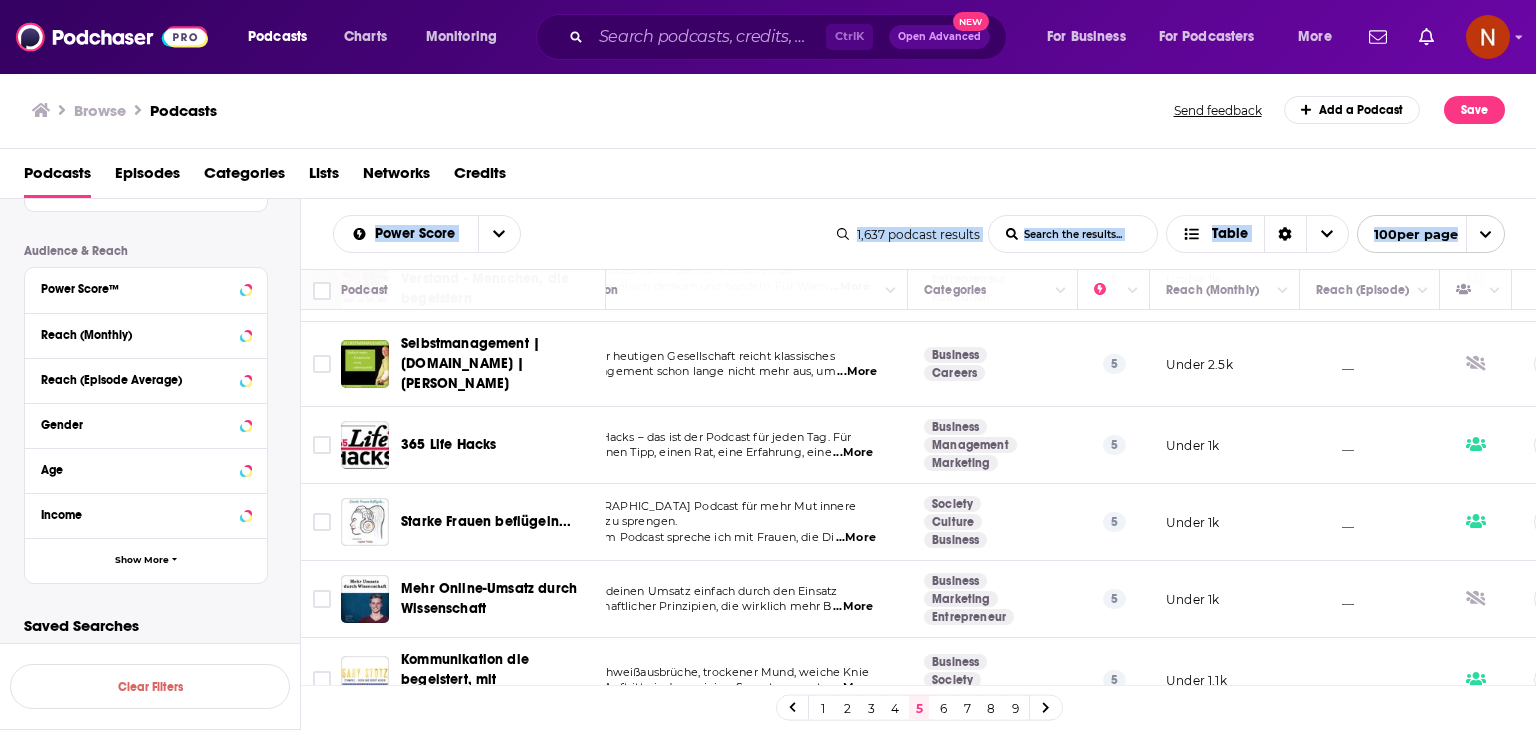 click on "6" at bounding box center (943, 708) 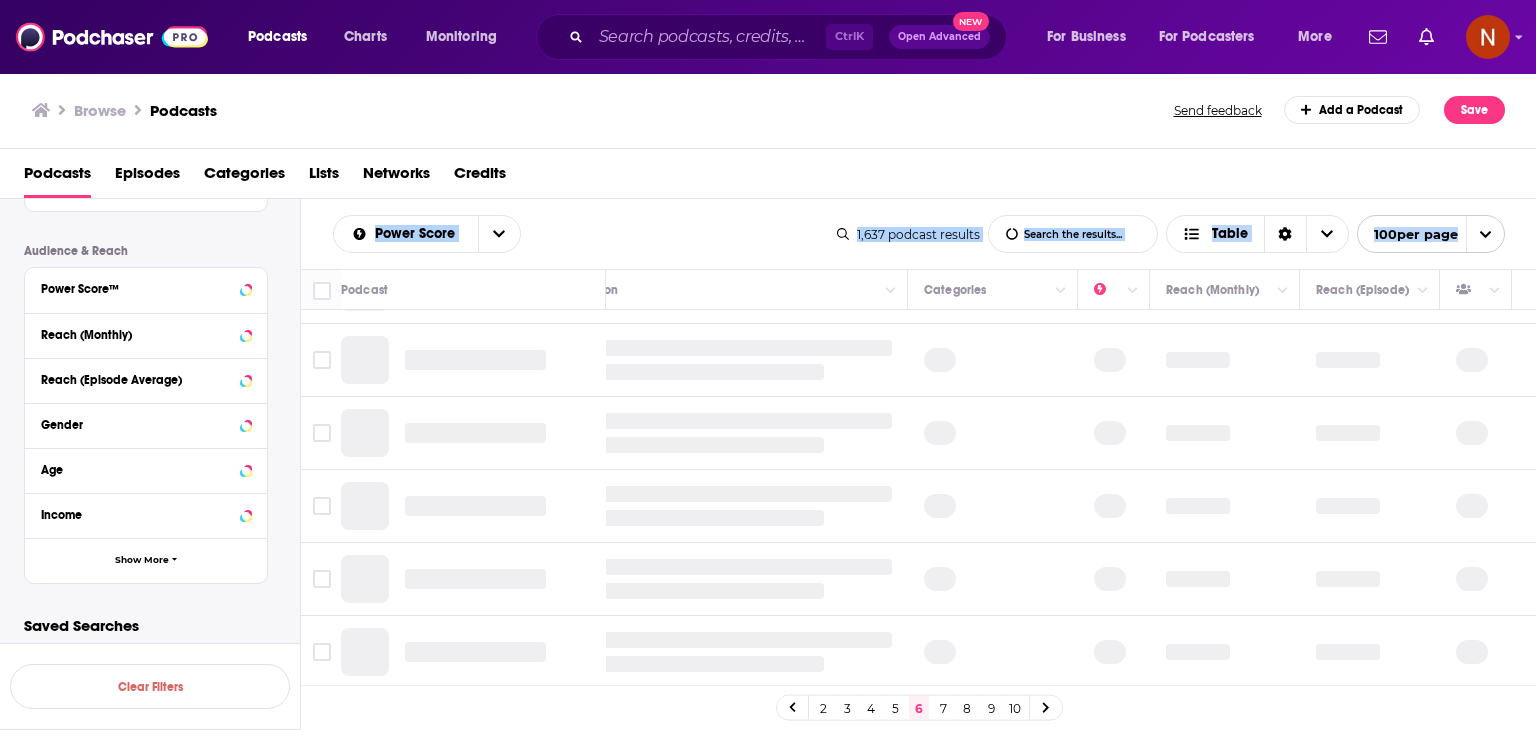 scroll, scrollTop: 0, scrollLeft: 68, axis: horizontal 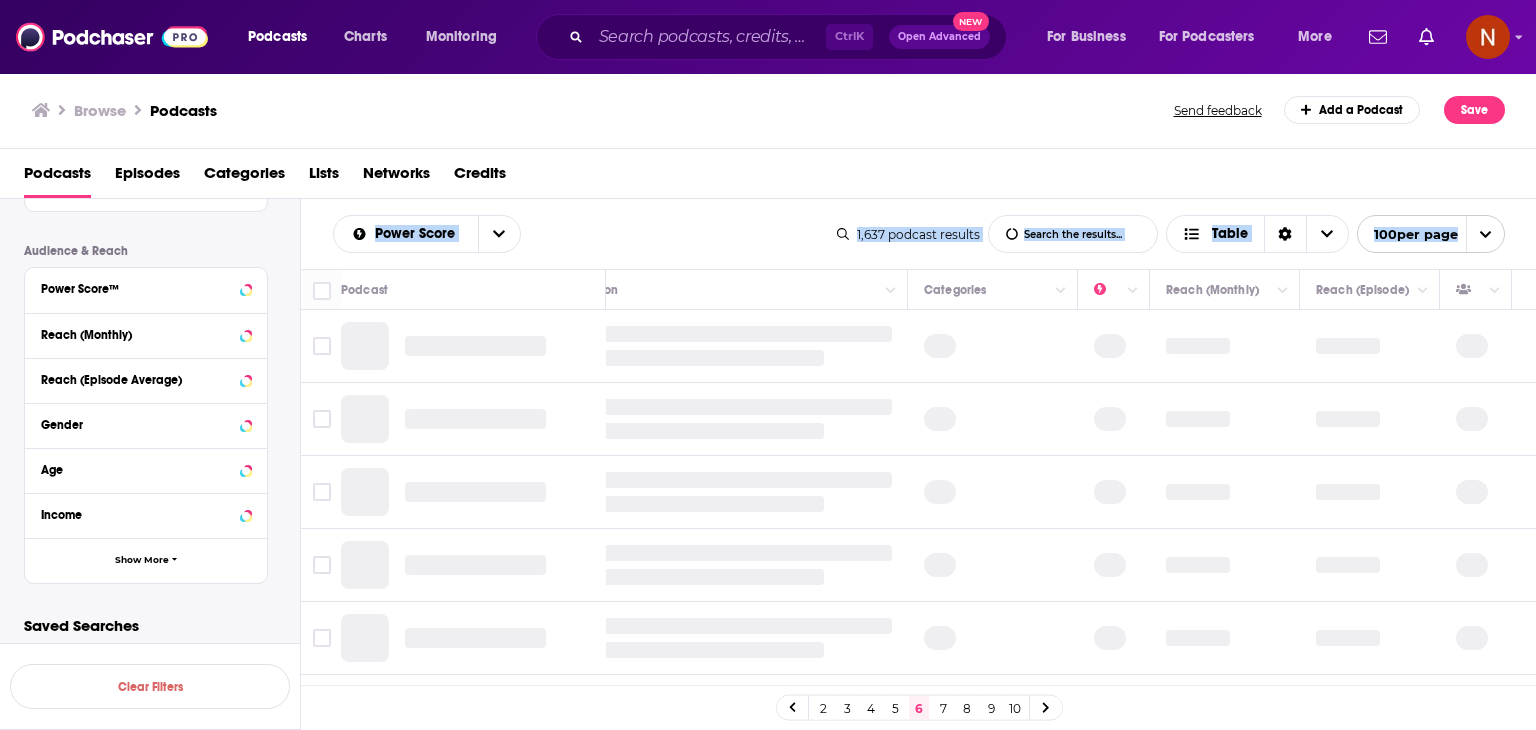 click on "Power Score List Search Input Search the results... Table" at bounding box center [585, 234] 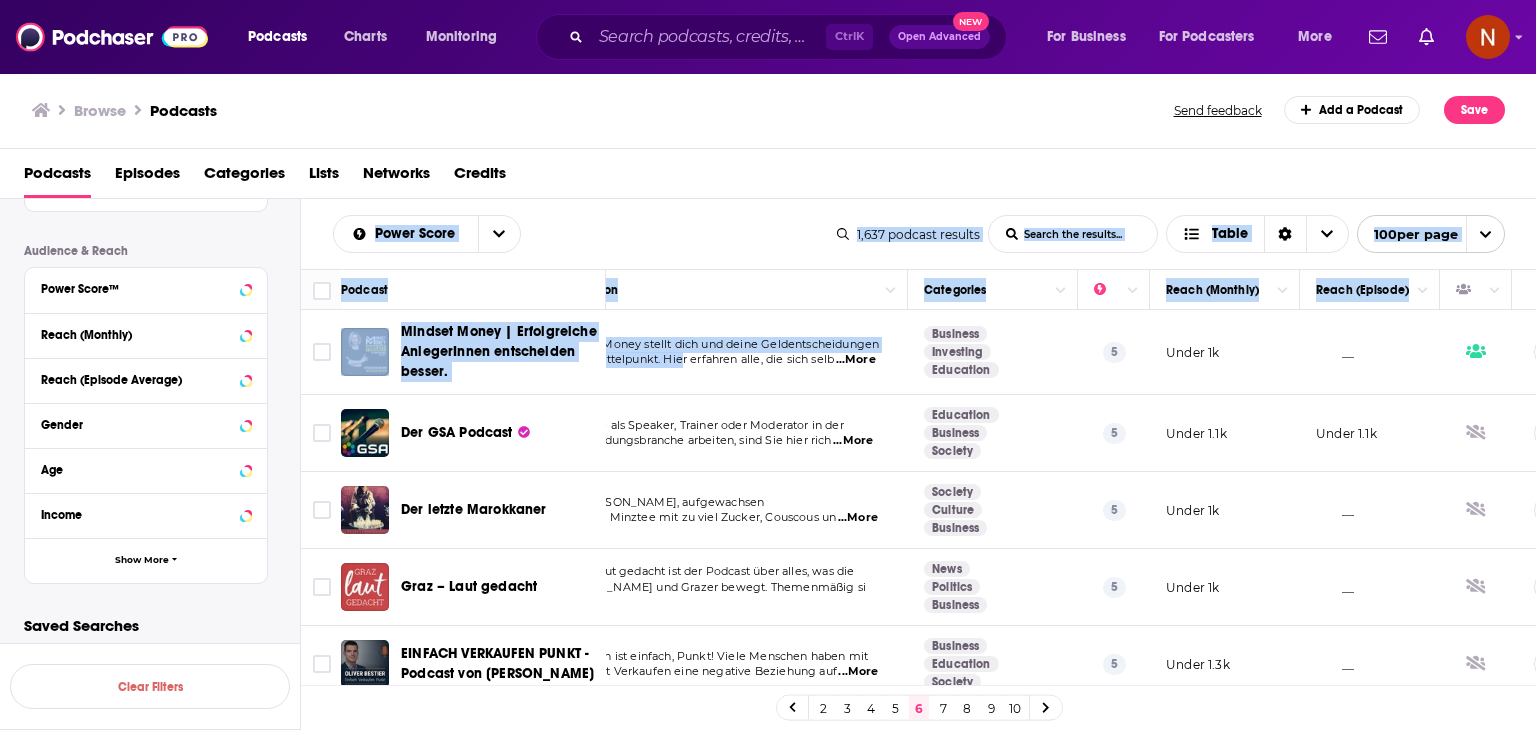 drag, startPoint x: 316, startPoint y: 219, endPoint x: 684, endPoint y: 388, distance: 404.95062 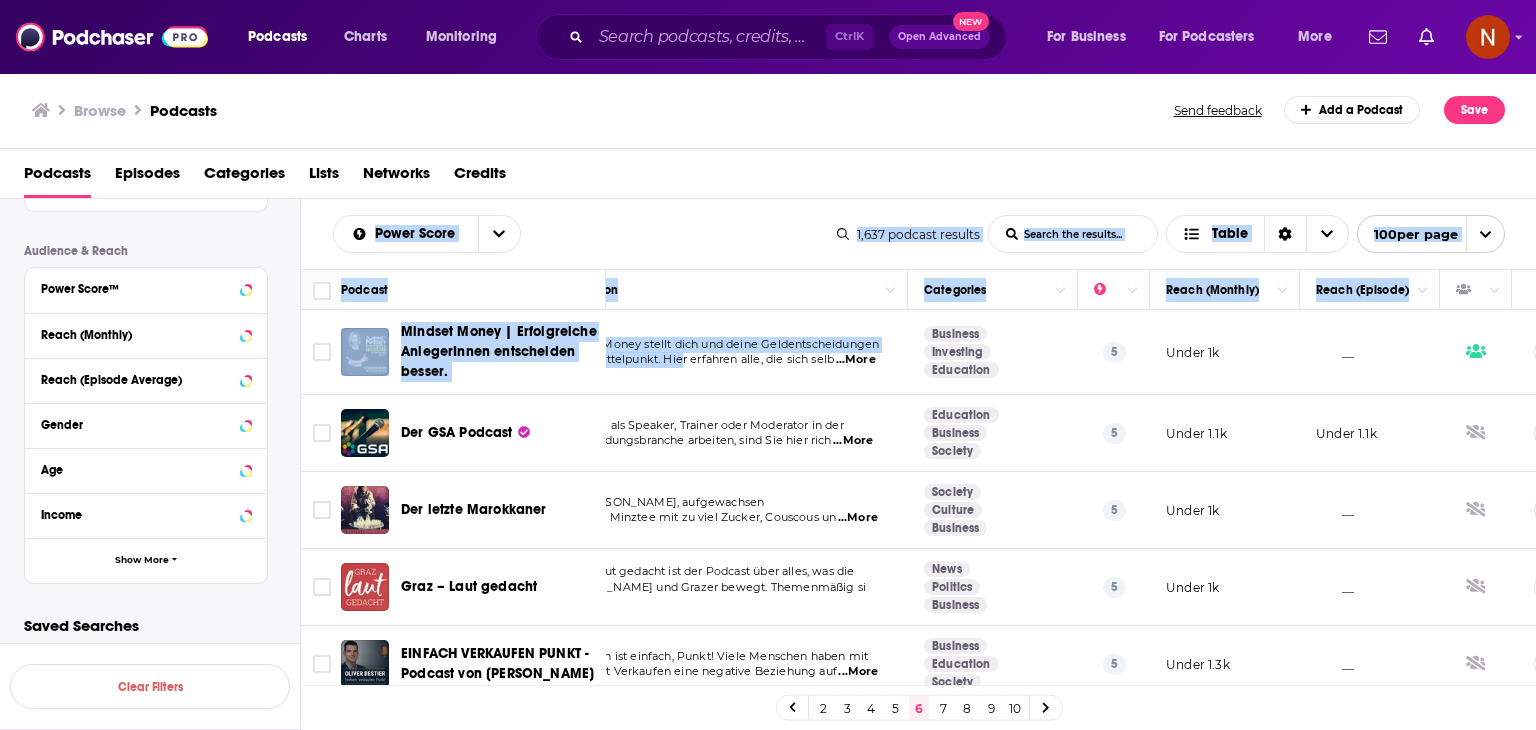 click on "Power Score List Search Input Search the results... Table 1,637   podcast   results List Search Input Search the results... Table 100  per page Podcast Description Categories Reach (Monthly) Reach (Episode) Mindset Money | Erfolgreiche AnlegerInnen entscheiden besser. Mindset Money stellt dich und deine Geldentscheidungen in den Mittelpunkt. Hier erfahren alle, die sich selb  ...More Business Investing Education 5 Under 1k __ Der GSA Podcast Wenn Sie als Speaker, Trainer oder Moderator in der Weiterbildungsbranche arbeiten, sind Sie hier rich  ...More Education Business Society 5 Under 1.1k Under 1.1k Der letzte Marokkaner Der Deutsch-Marokkaner Moustapha, aufgewachsen zwischen Minztee mit zu viel Zucker, Couscous un  ...More Society Culture Business 5 Under 1k __ Graz – Laut gedacht Graz – Laut gedacht ist der Podcast über alles, was die Grazerinnen und Grazer bewegt. Themenmäßig si  ...More News Politics Business 5 Under 1k __ EINFACH VERKAUFEN PUNKT - Podcast von Oliver Bestier  ...More Business 5 5" at bounding box center [919, 528] 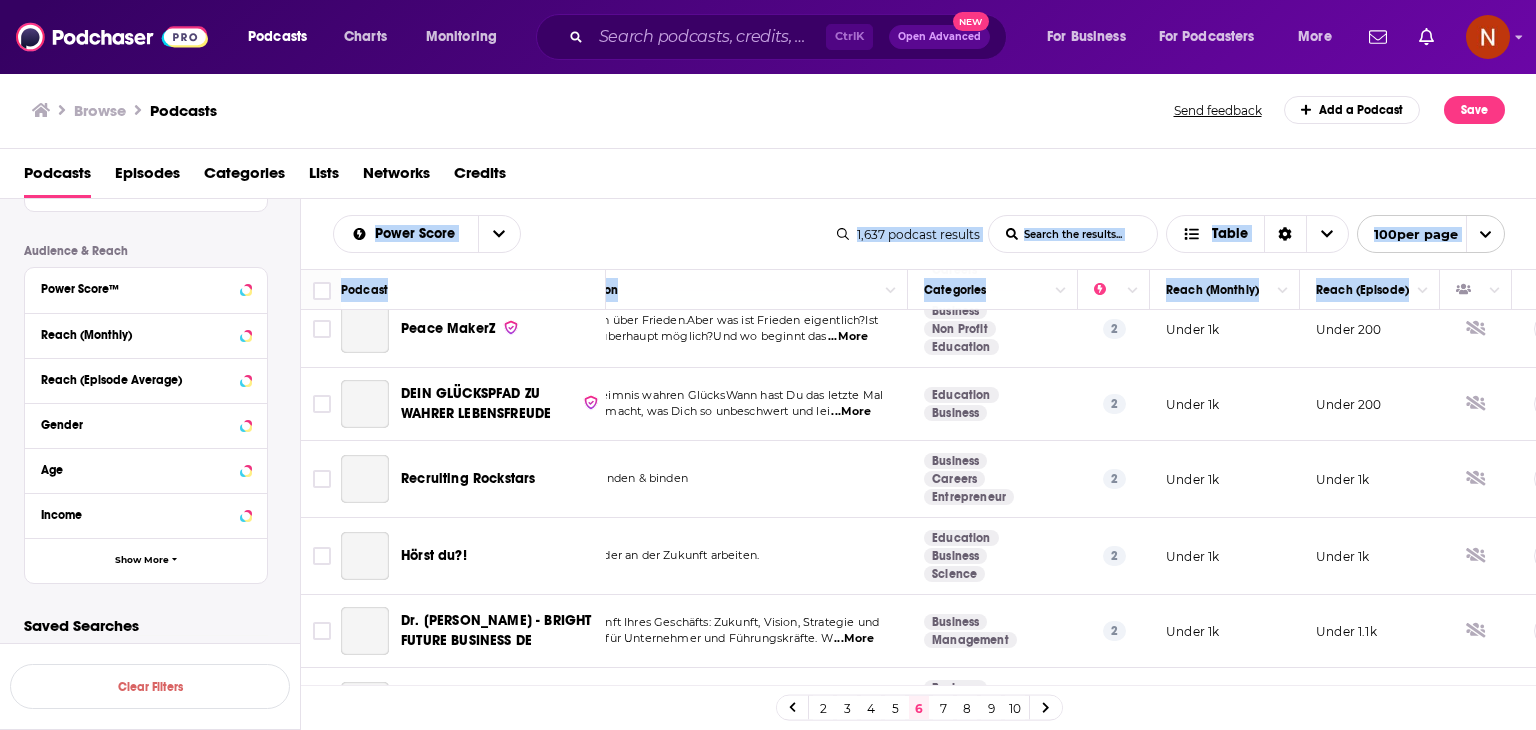 scroll, scrollTop: 7492, scrollLeft: 68, axis: both 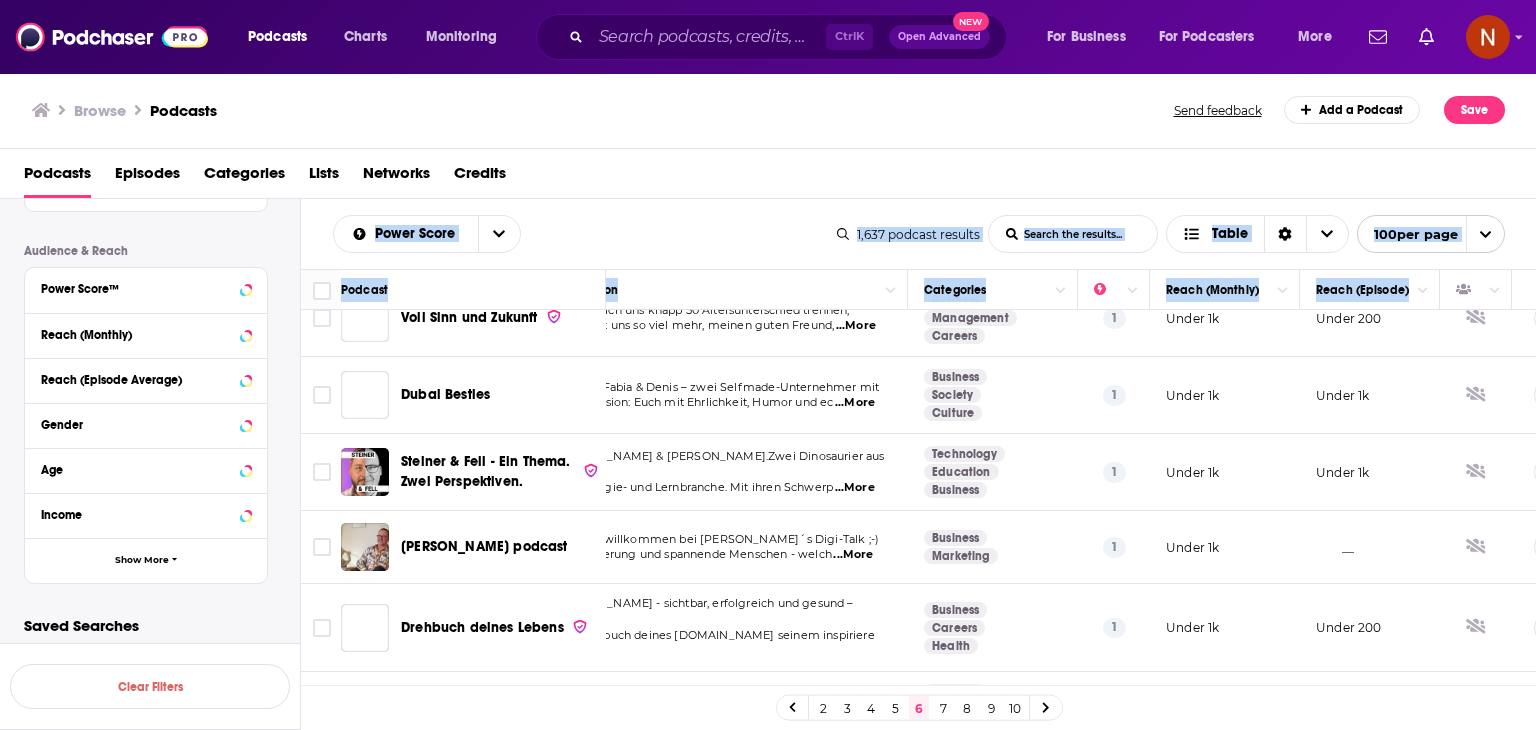 click on "Under 1k" at bounding box center (1370, 710) 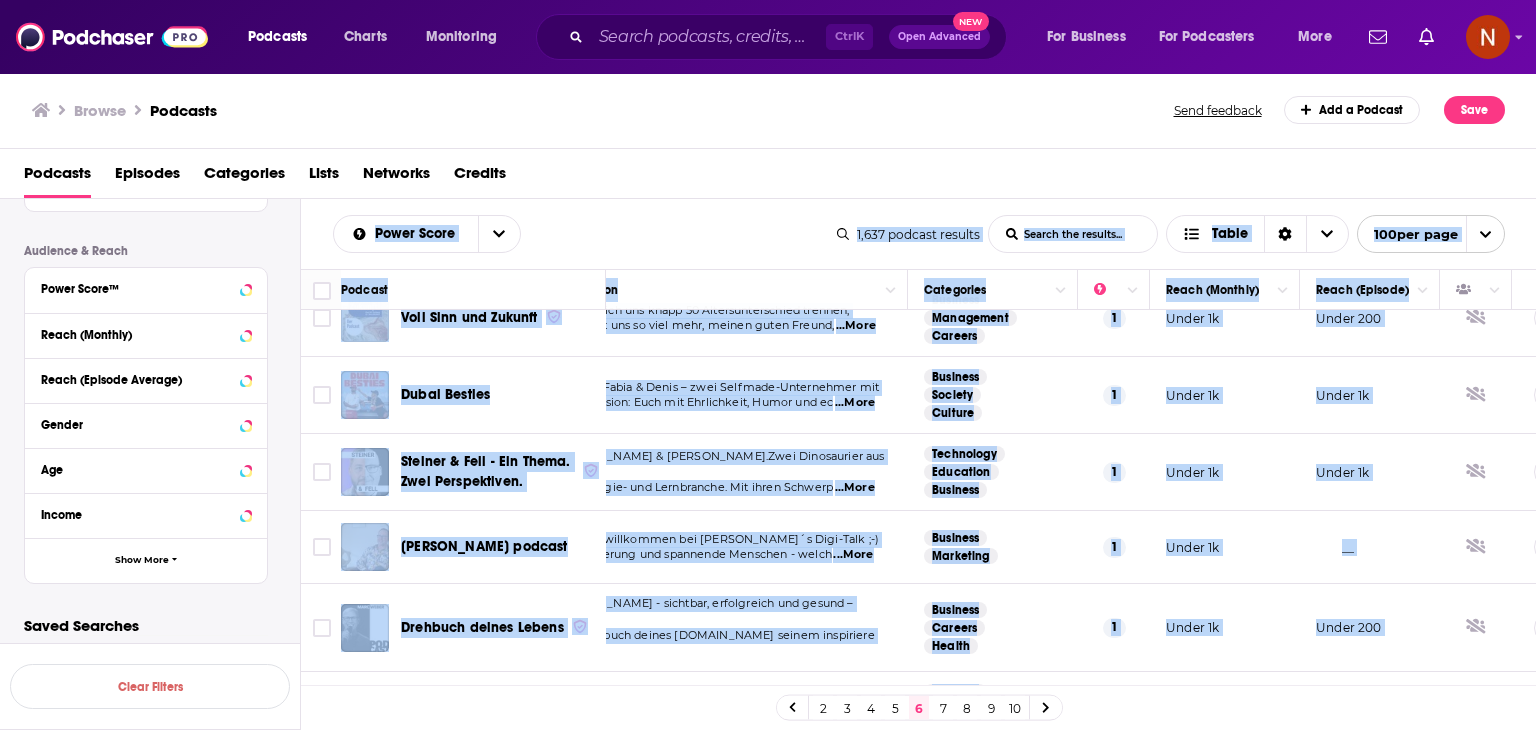 copy on "Power Score List Search Input Search the results... Table 1,637   podcast   results List Search Input Search the results... Table 100  per page Podcast Description Categories Reach (Monthly) Reach (Episode) Mindset Money | Erfolgreiche AnlegerInnen entscheiden besser. Mindset Money stellt dich und deine Geldentscheidungen in den Mittelpunkt. Hier erfahren alle, die sich selb  ...More Business Investing Education 5 Under 1k __ Der GSA Podcast Wenn Sie als Speaker, Trainer oder Moderator in der Weiterbildungsbranche arbeiten, sind Sie hier rich  ...More Education Business Society 5 Under 1.1k Under 1.1k Der letzte Marokkaner Der Deutsch-Marokkaner Moustapha, aufgewachsen zwischen Minztee mit zu viel Zucker, Couscous un  ...More Society Culture Business 5 Under 1k __ Graz – Laut gedacht Graz – Laut gedacht ist der Podcast über alles, was die Grazerinnen und Grazer bewegt. Themenmäßig si  ...More News Politics Business 5 Under 1k __ EINFACH VERKAUFEN PUNKT - Podcast von Oliver Bestier Verkaufen ist einfach, Pu..." 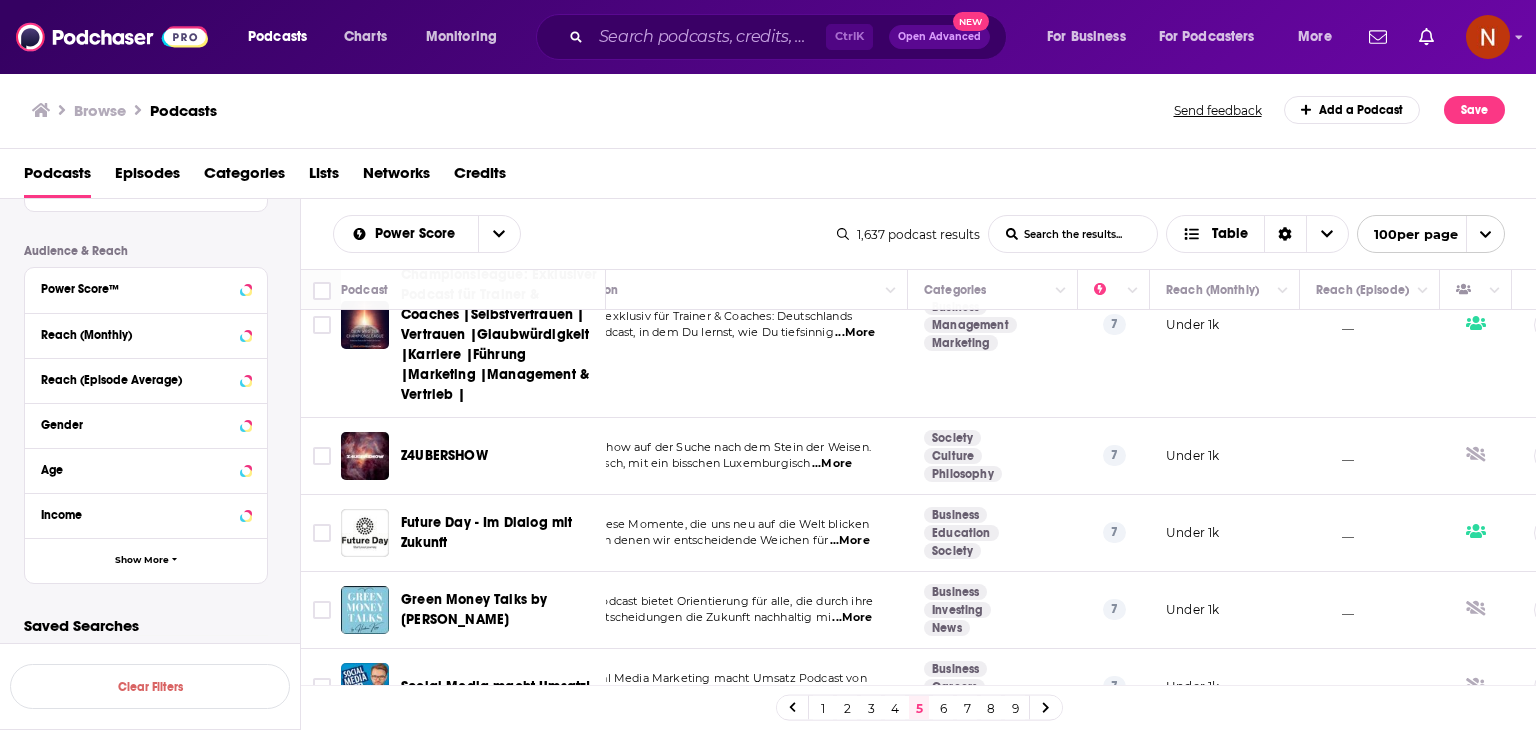 scroll, scrollTop: 0, scrollLeft: 68, axis: horizontal 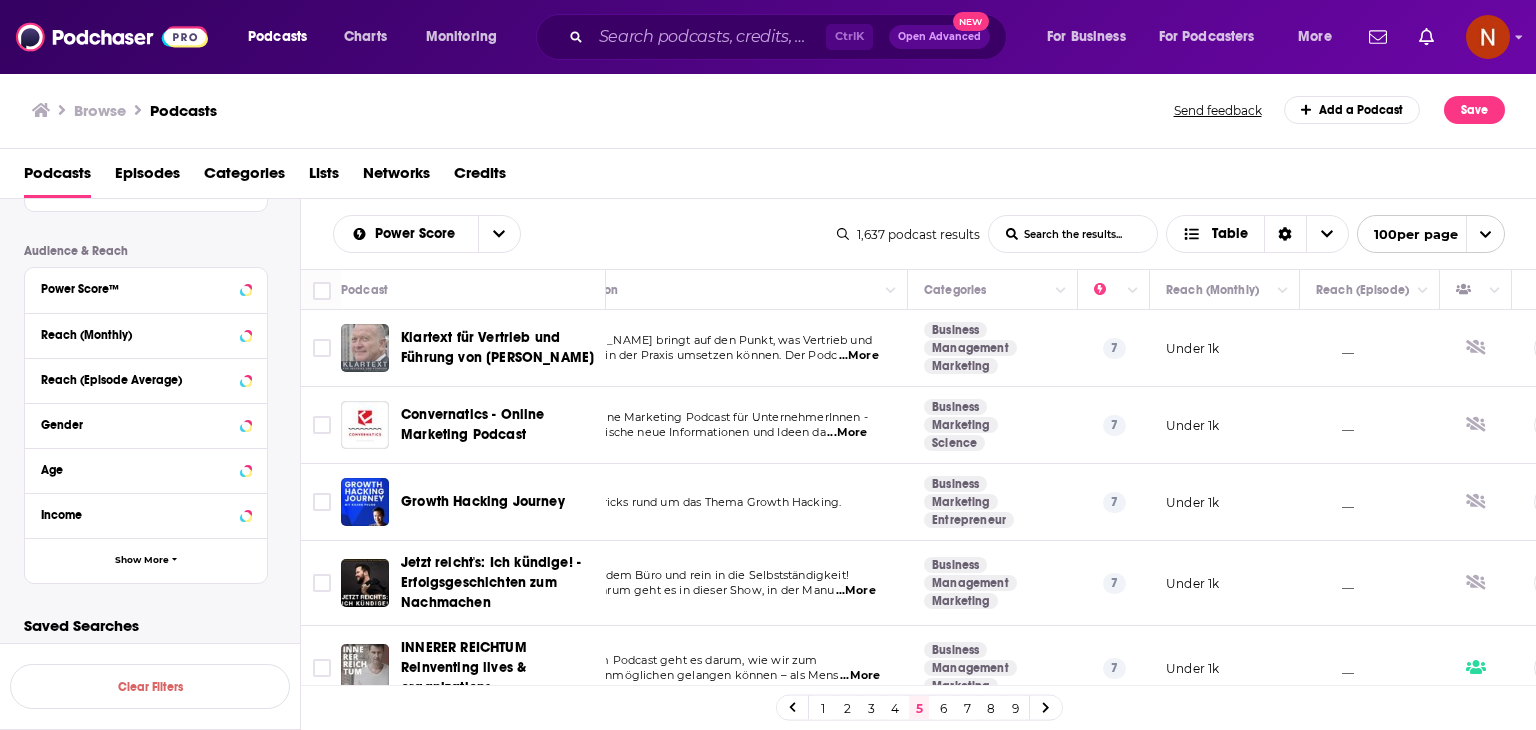 click on "6" at bounding box center [943, 708] 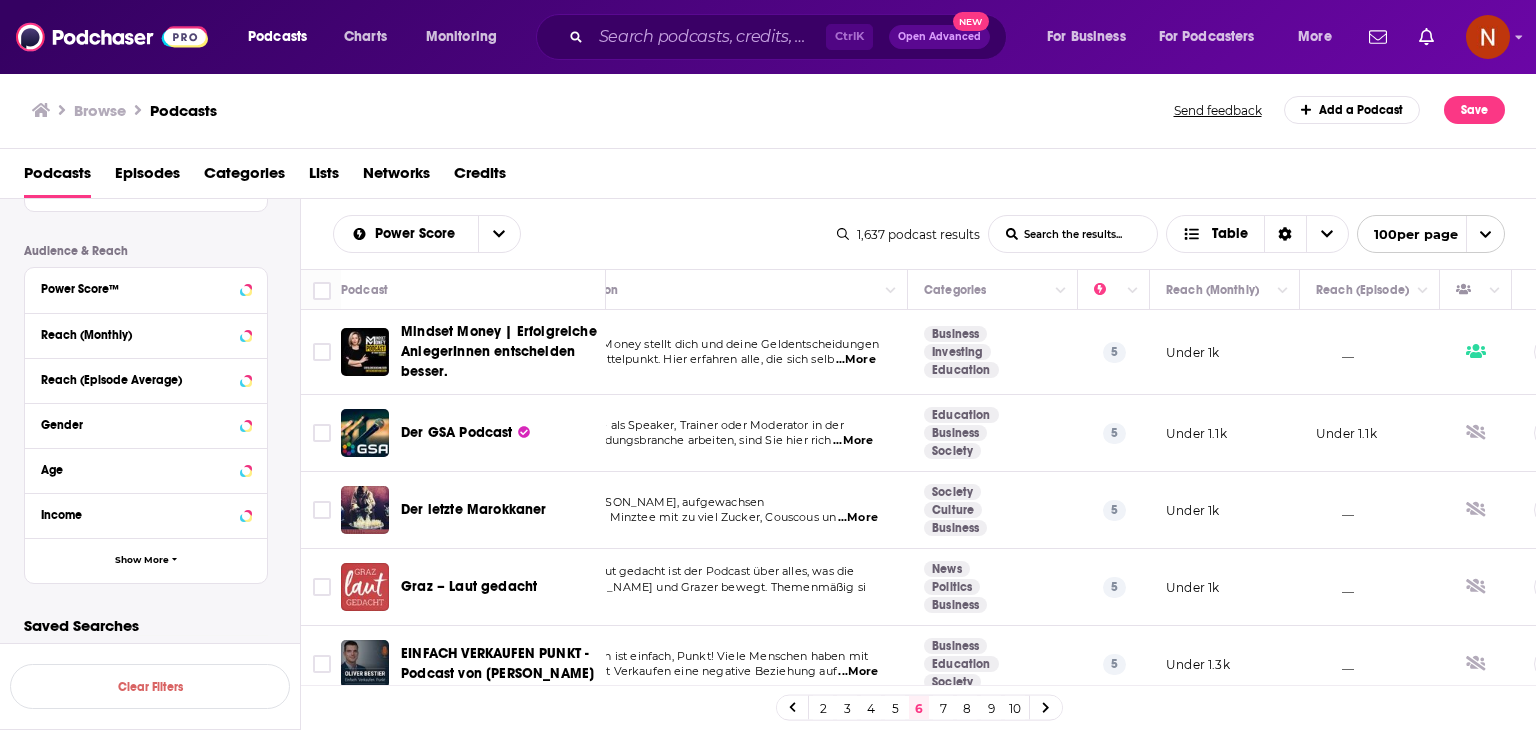 click on "5" at bounding box center [895, 708] 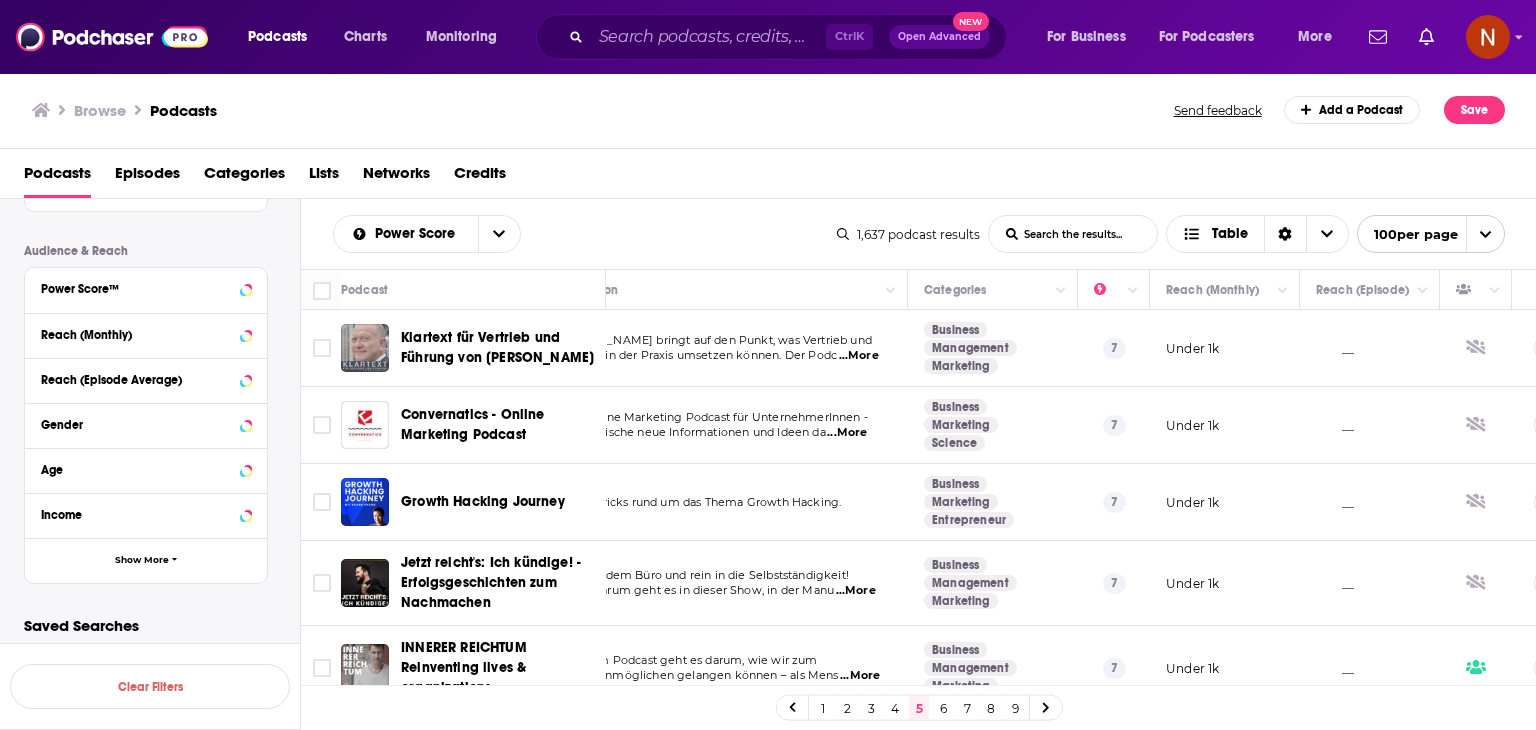 click on "4" at bounding box center (895, 708) 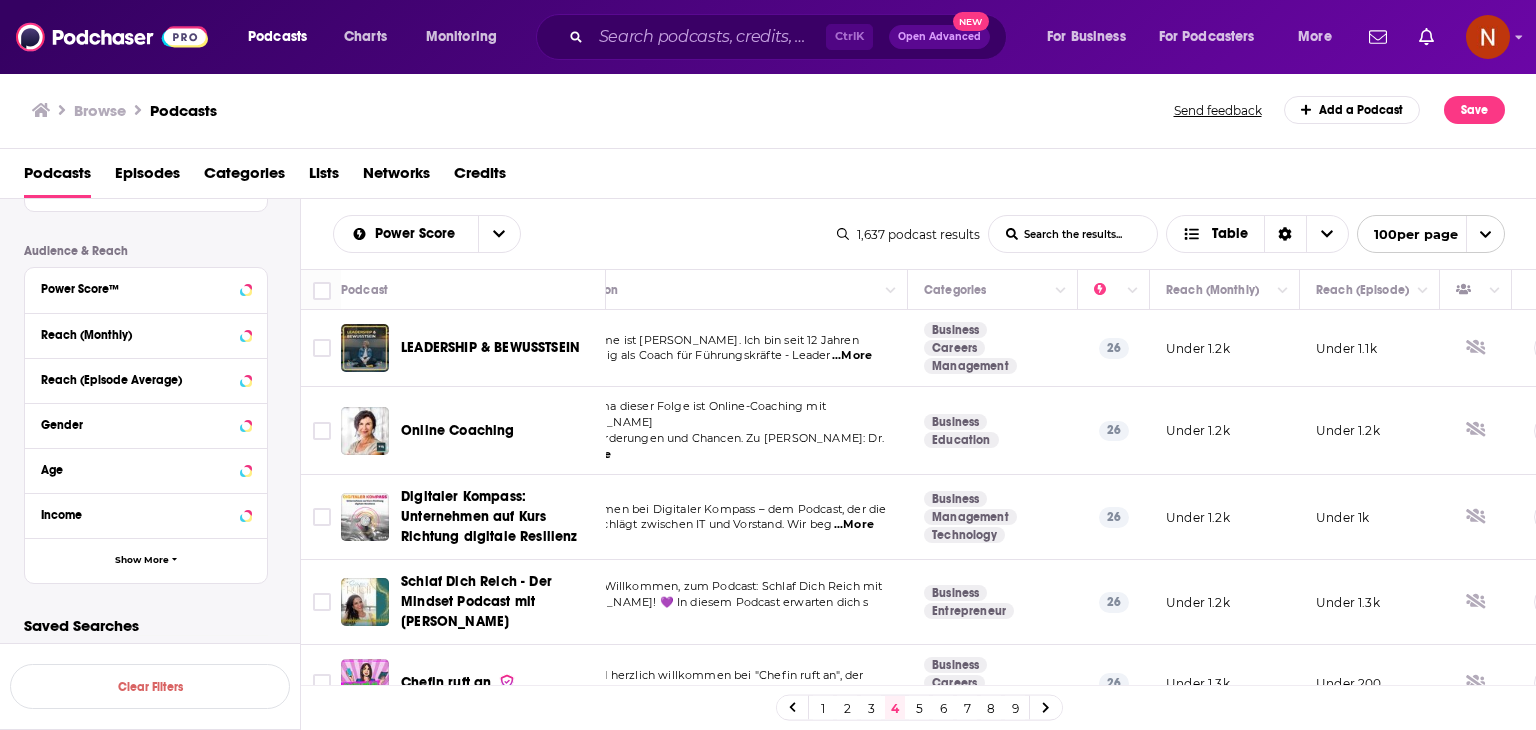 drag, startPoint x: 328, startPoint y: 223, endPoint x: 776, endPoint y: 526, distance: 540.8447 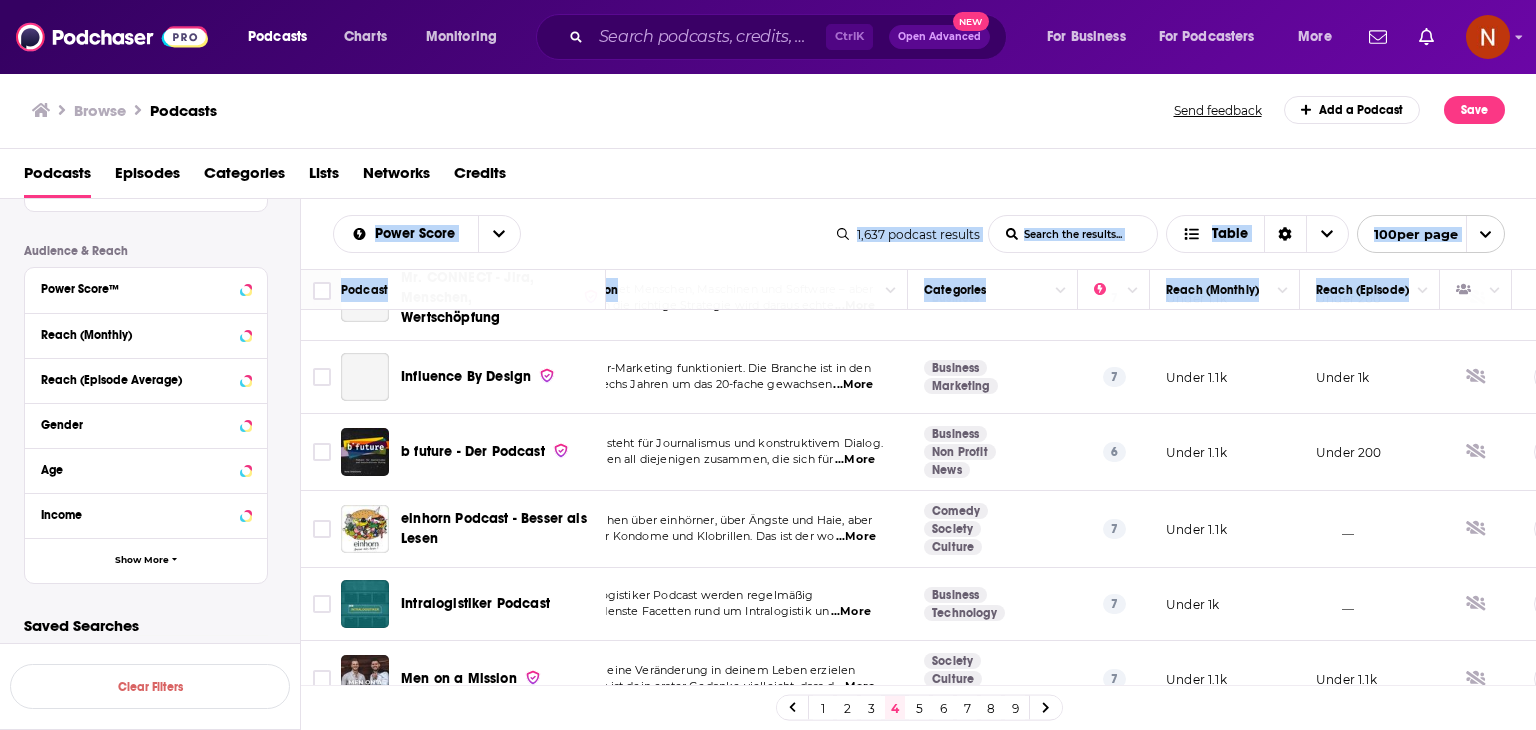 scroll, scrollTop: 7412, scrollLeft: 68, axis: both 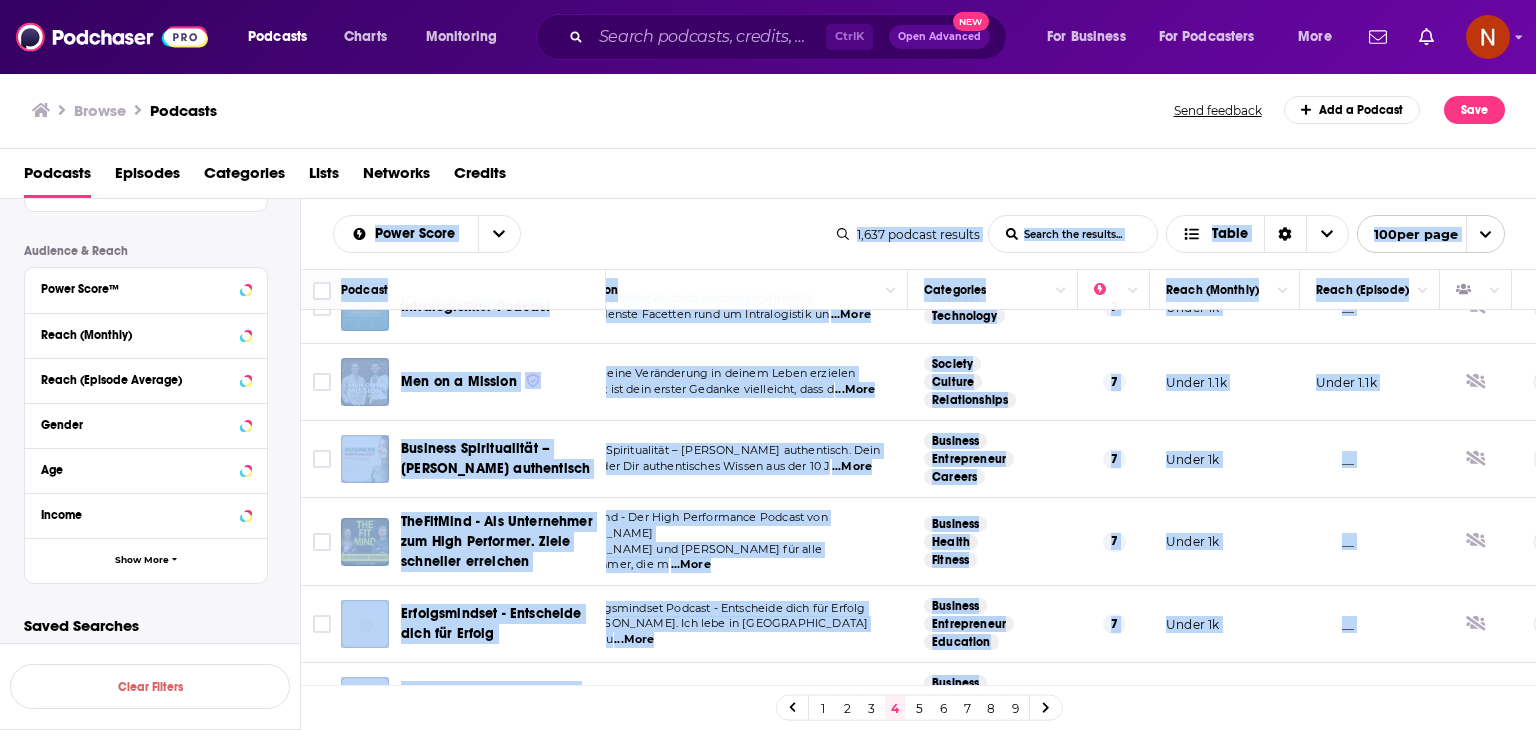 click on "__" at bounding box center (1370, 701) 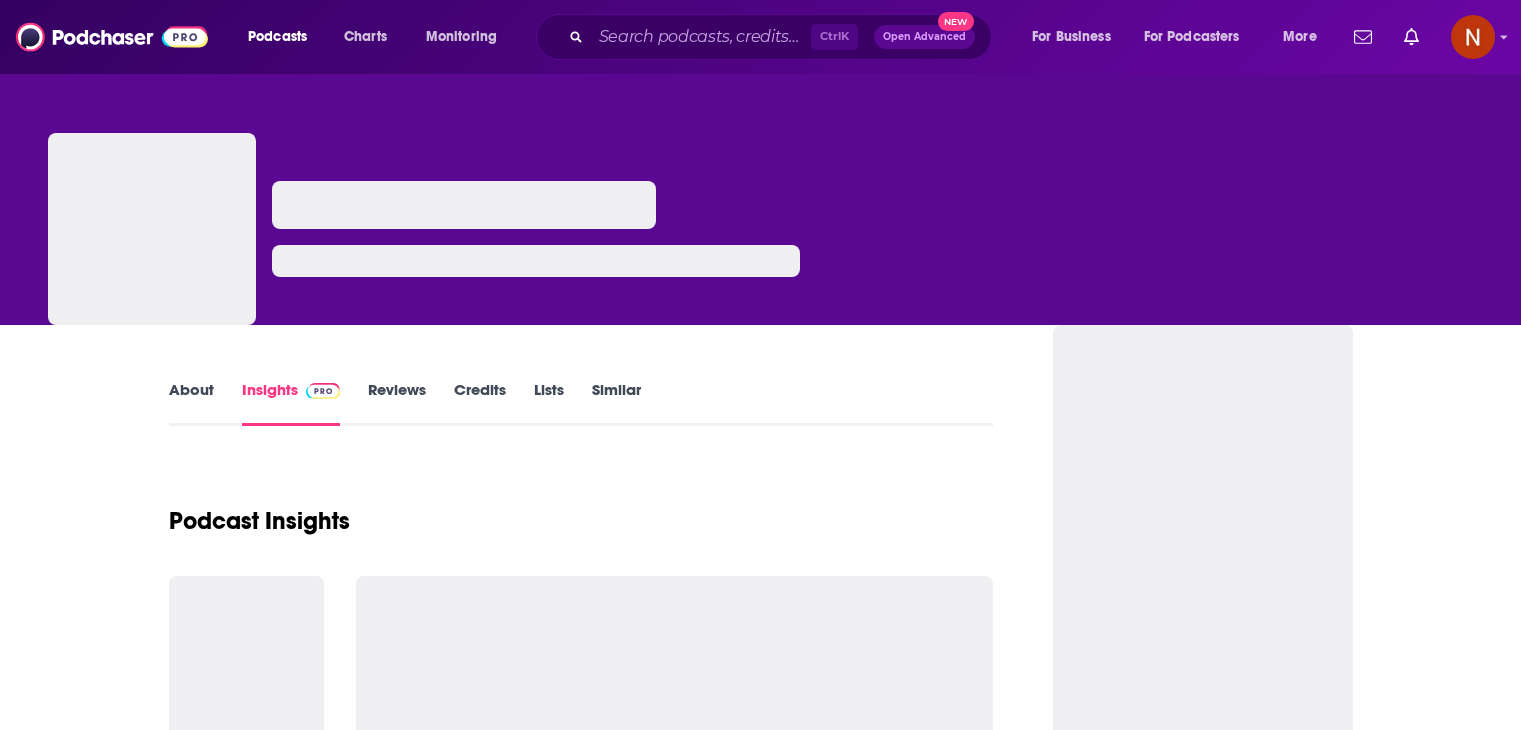 scroll, scrollTop: 0, scrollLeft: 0, axis: both 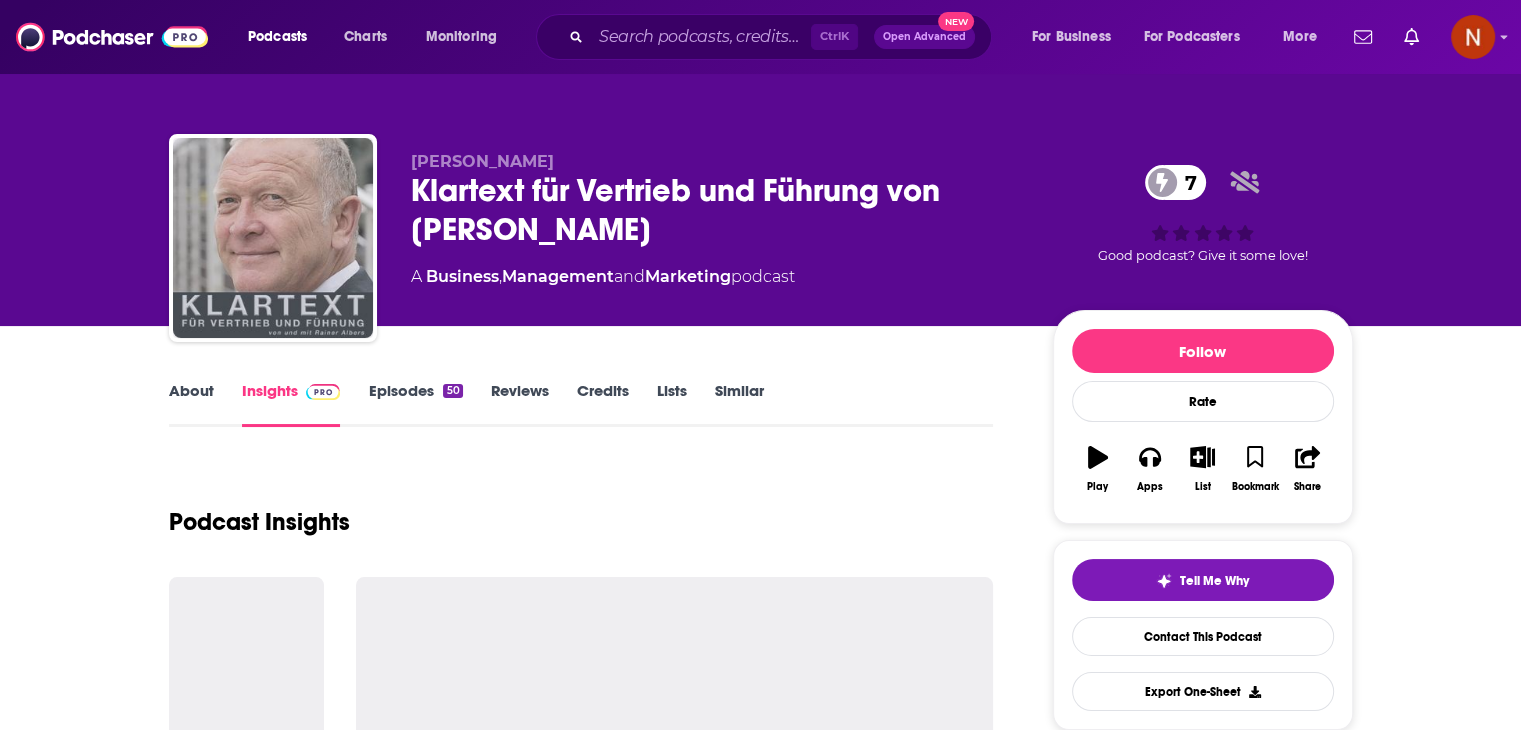 click on "Klartext für Vertrieb und Führung von Rainer Albers 7" at bounding box center [716, 210] 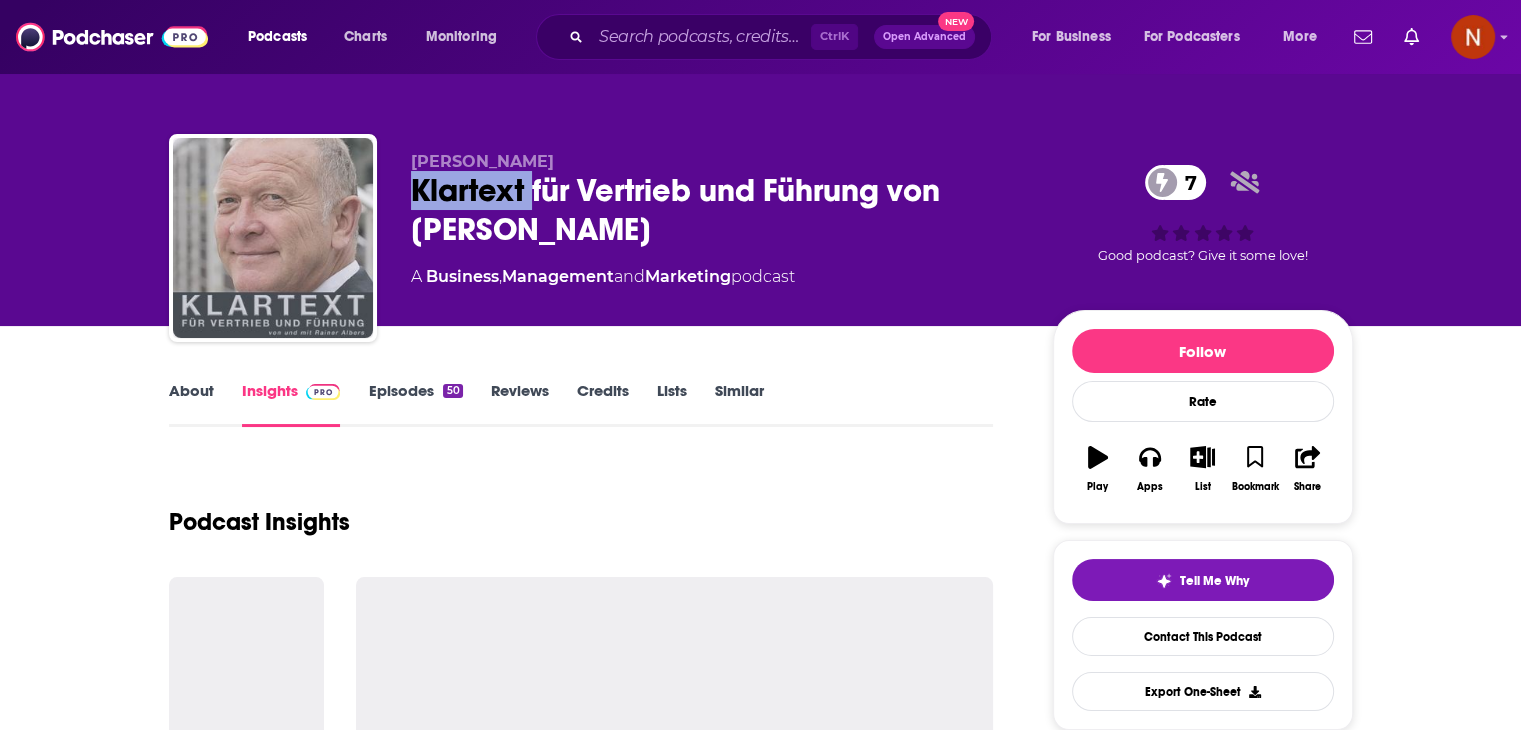 click on "Klartext für Vertrieb und Führung von Rainer Albers 7" at bounding box center [716, 210] 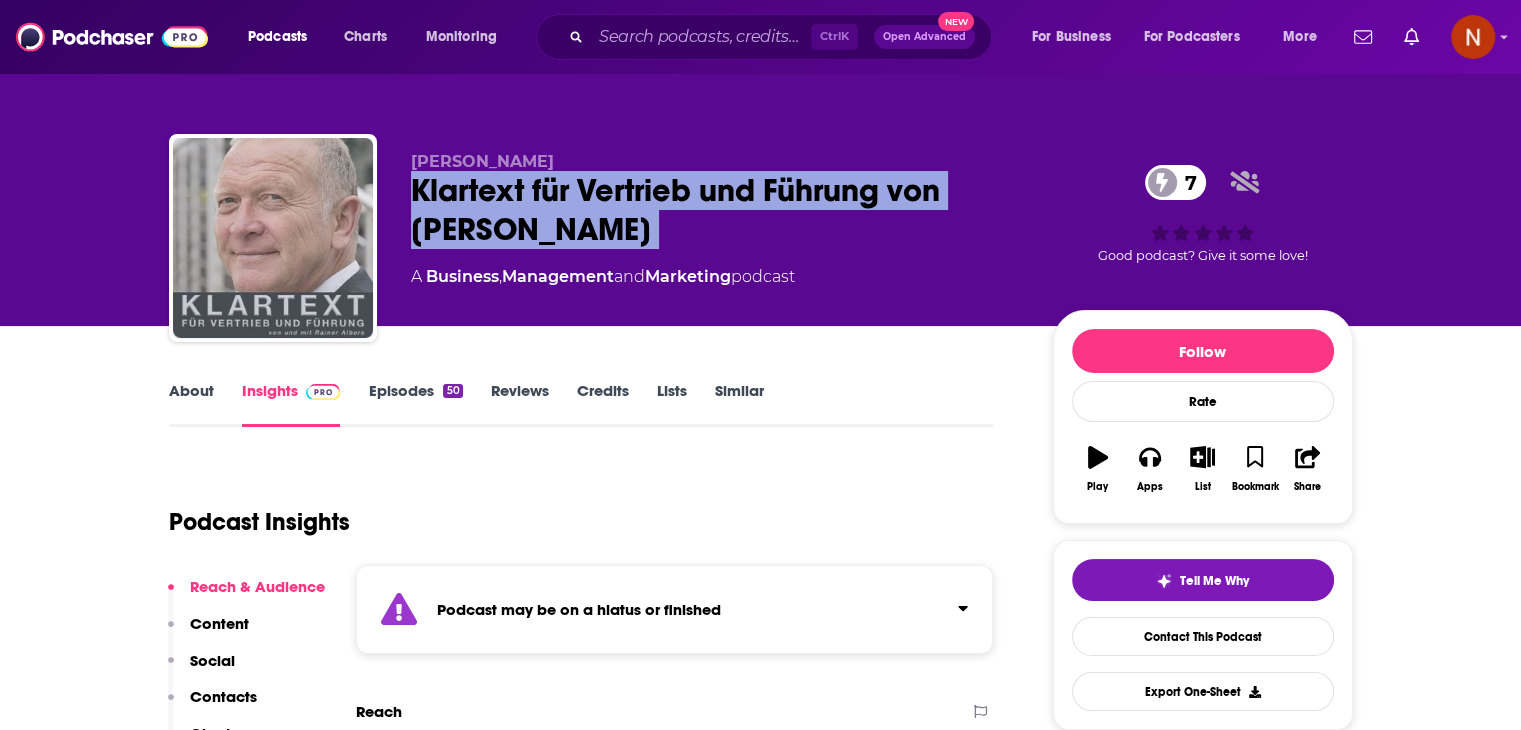 copy on "Klartext für Vertrieb und Führung von Rainer Albers 7" 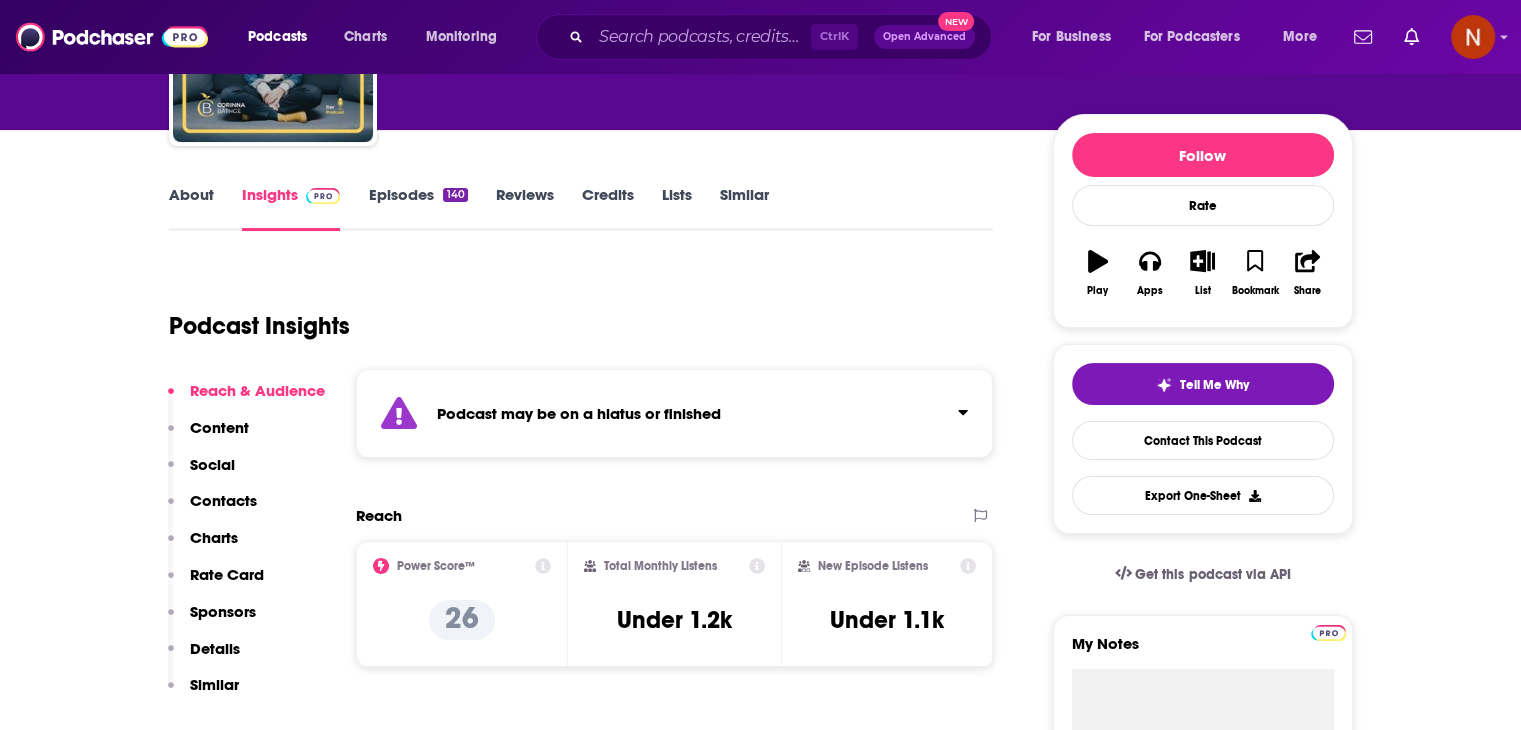 scroll, scrollTop: 0, scrollLeft: 0, axis: both 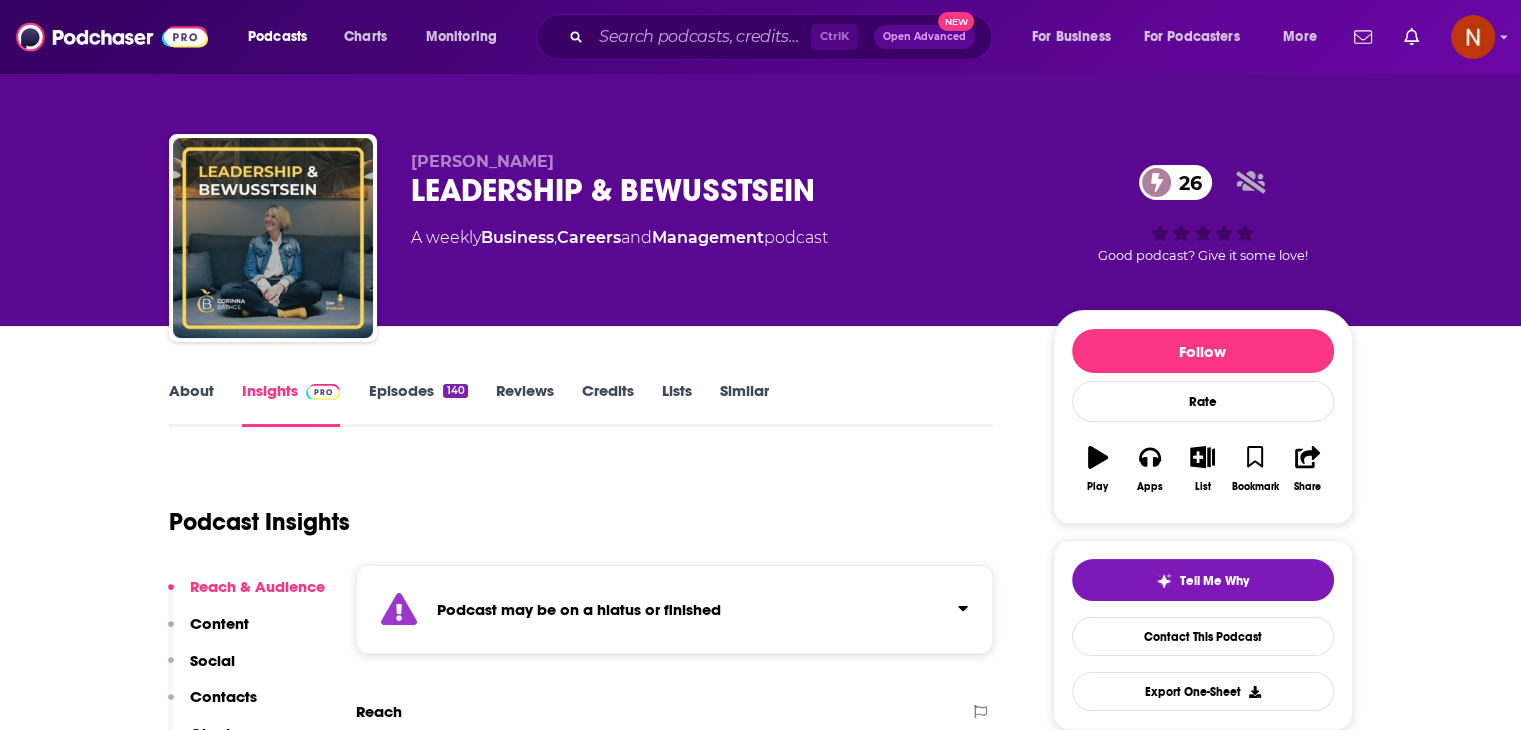 click on "LEADERSHIP & BEWUSSTSEIN 26" at bounding box center [716, 190] 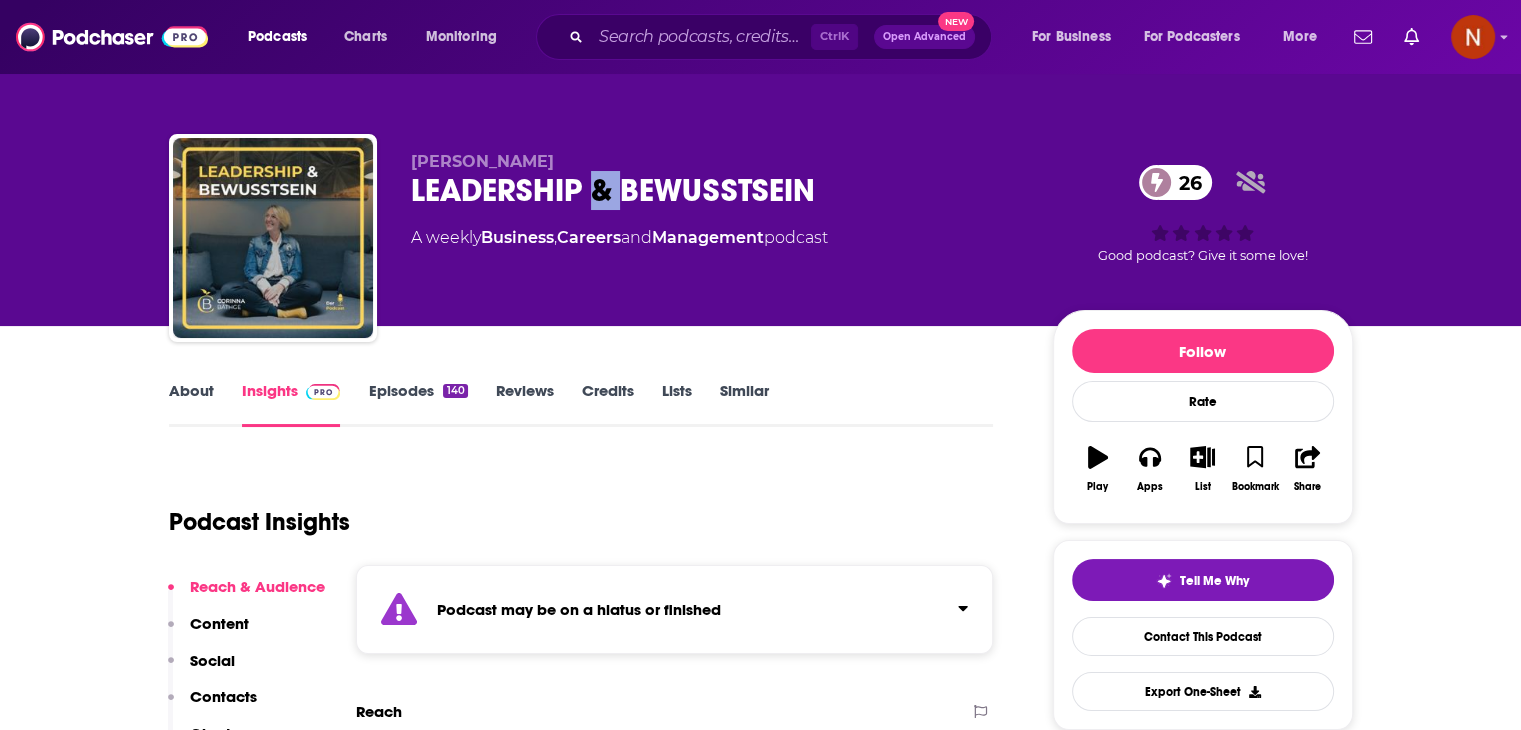 click on "LEADERSHIP & BEWUSSTSEIN 26" at bounding box center (716, 190) 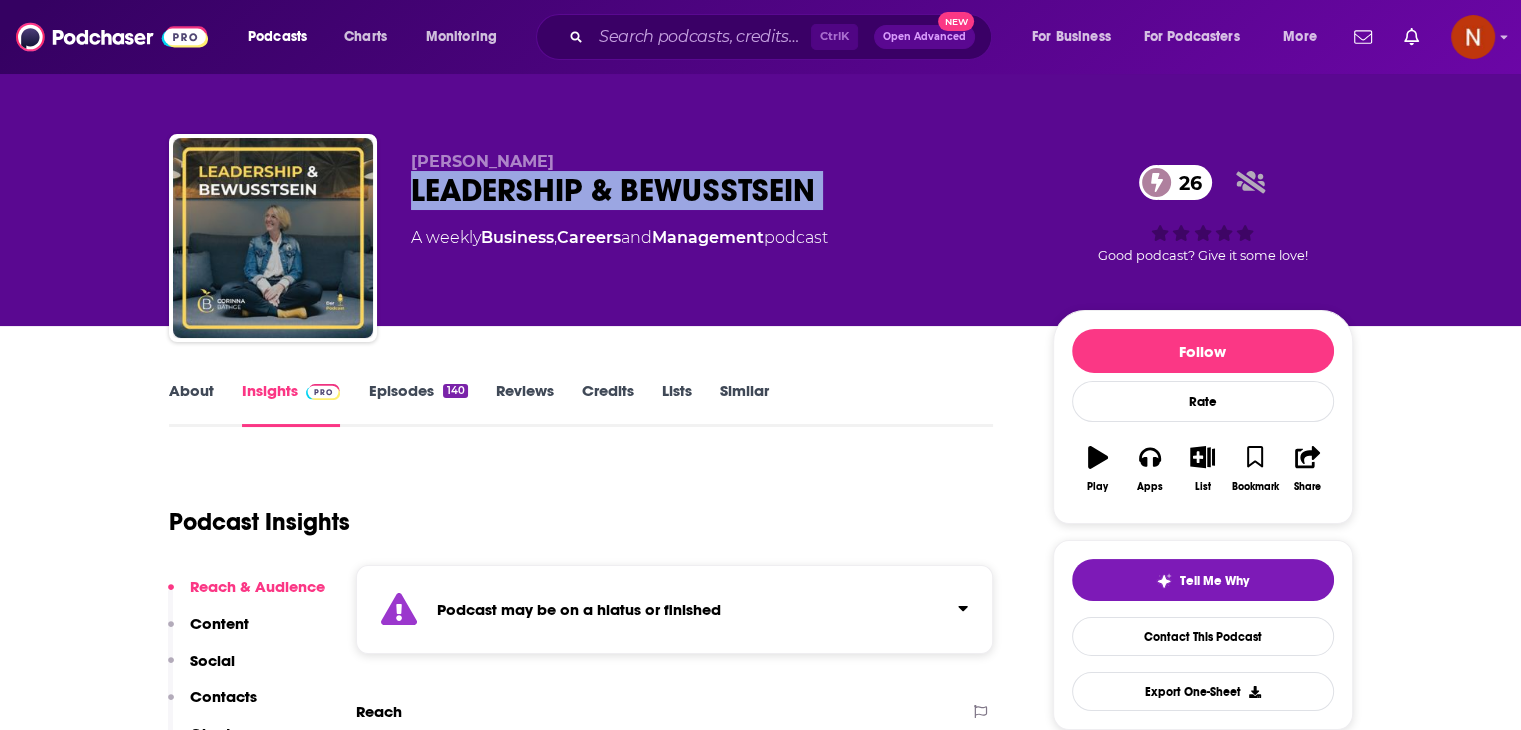 click on "LEADERSHIP & BEWUSSTSEIN 26" at bounding box center [716, 190] 